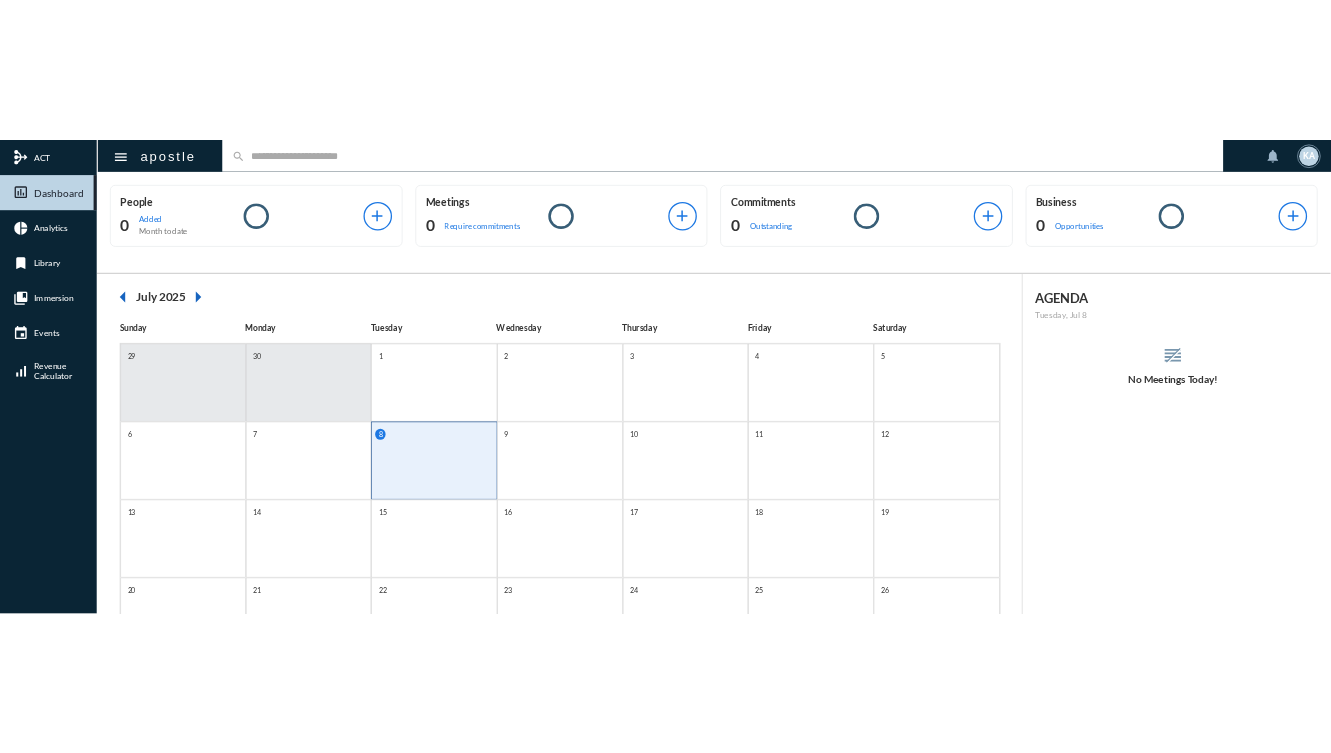 scroll, scrollTop: 0, scrollLeft: 0, axis: both 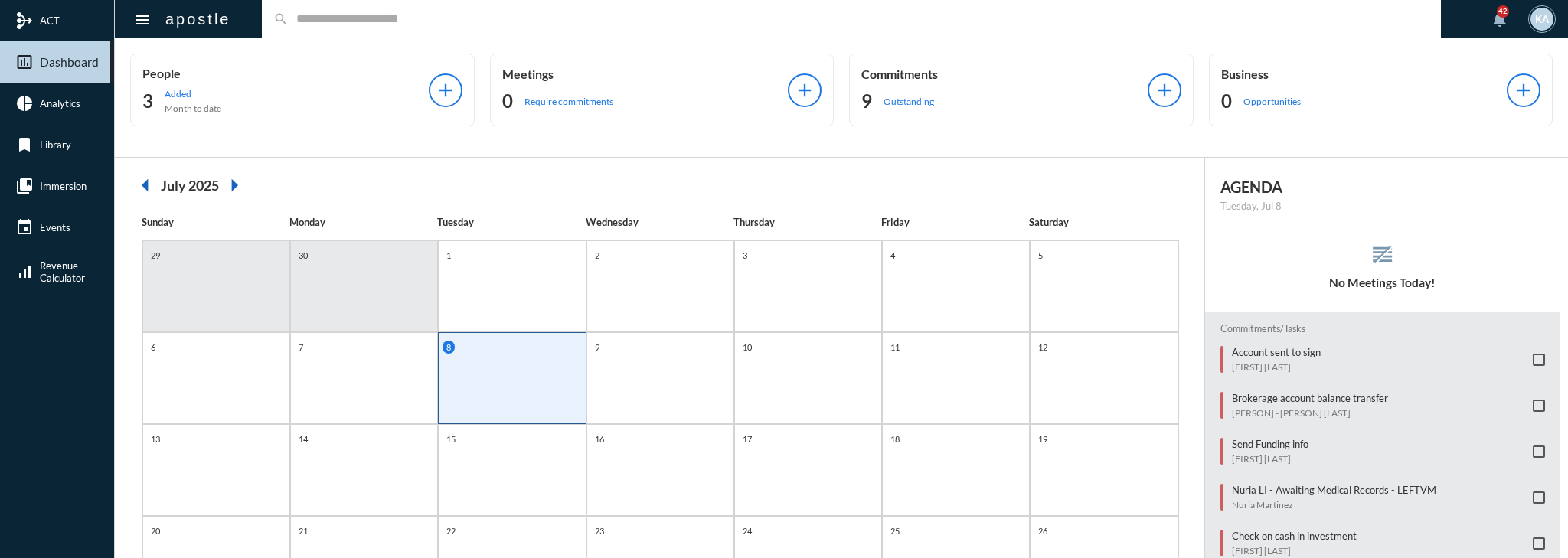 click on "arrow_left July 2025 arrow_right Sunday Monday Tuesday Wednesday Thursday Friday Saturday 29 30 1 2 3 4 5 6 7 8 9 10 11 12 13 14 15 16 17 18 19 20 21 22 23 24 25 26 27 28 29 30 31 1 2" at bounding box center [660, 449] 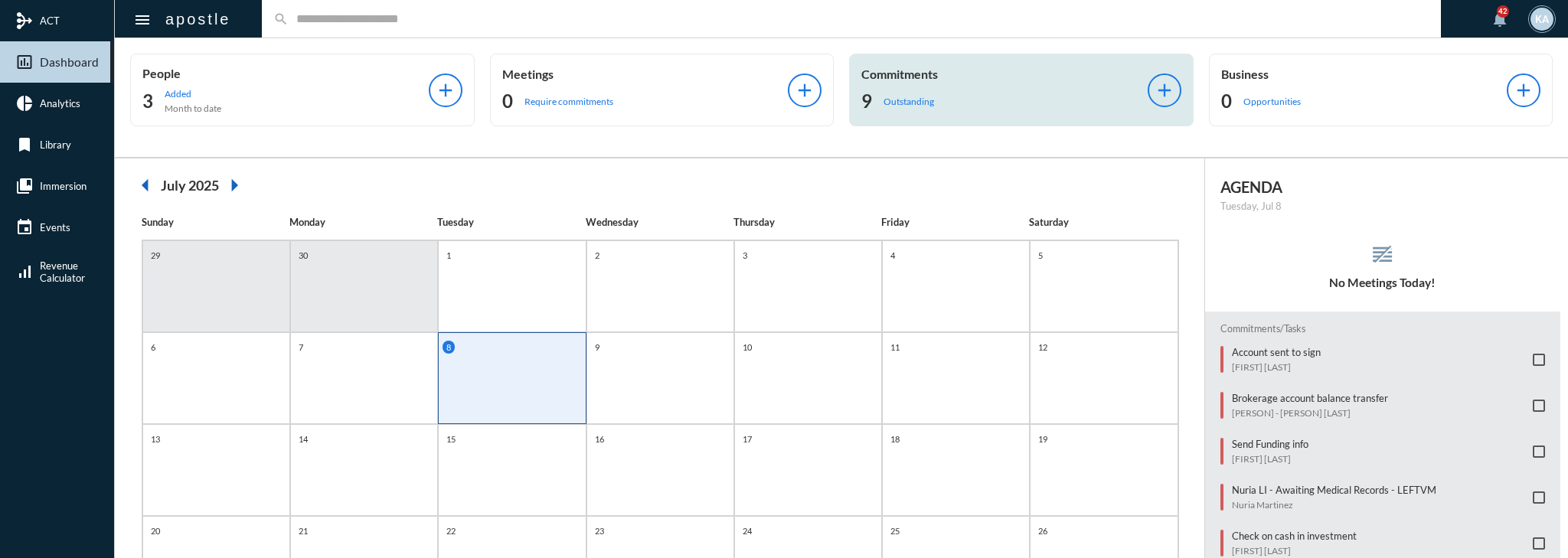 click on "Commitments" at bounding box center (286, 73) 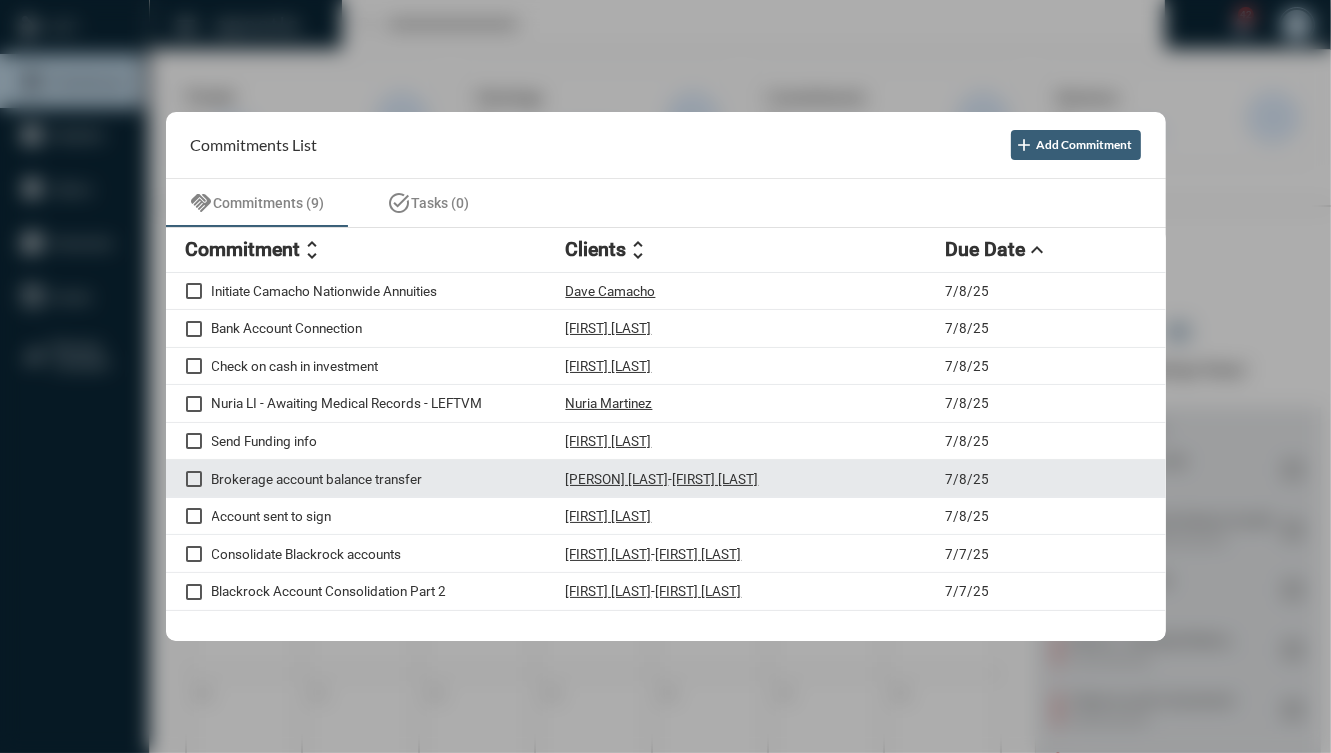 click on "Brokerage account balance transfer" at bounding box center (389, 291) 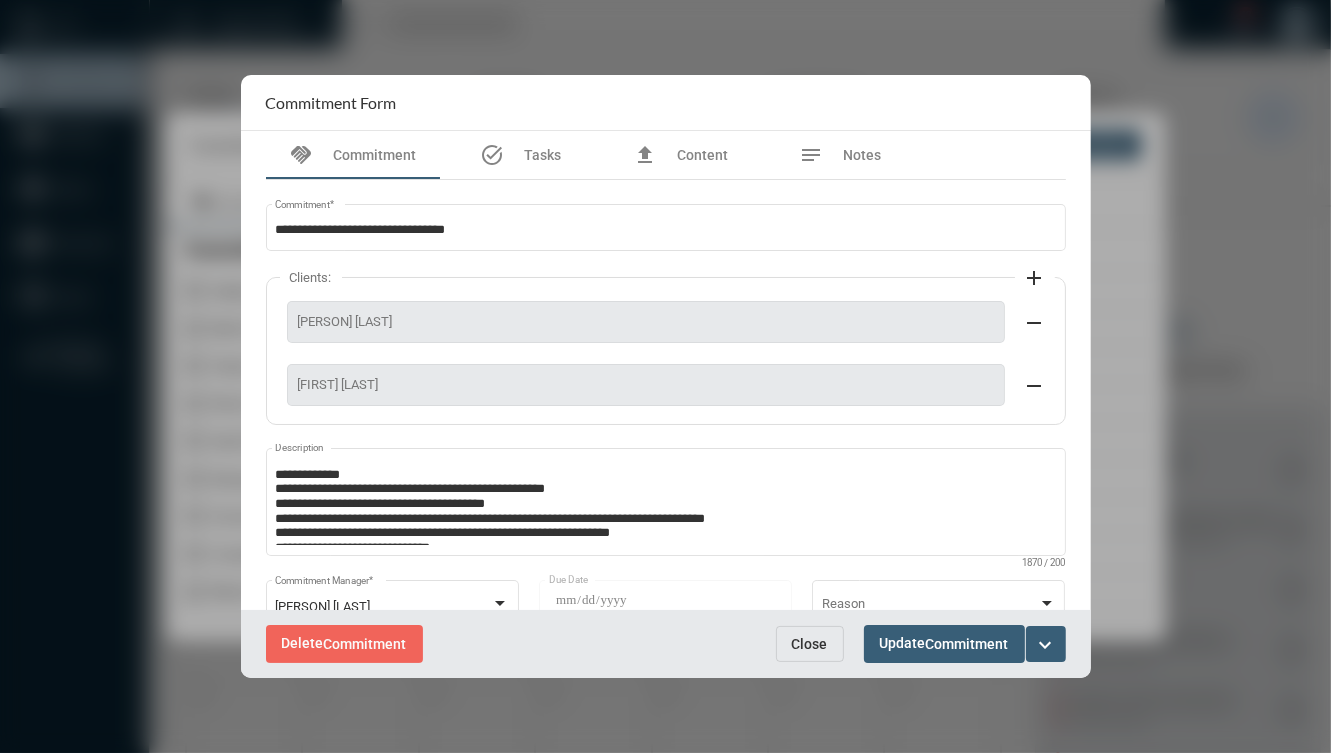 click on "expand_more" at bounding box center (1046, 645) 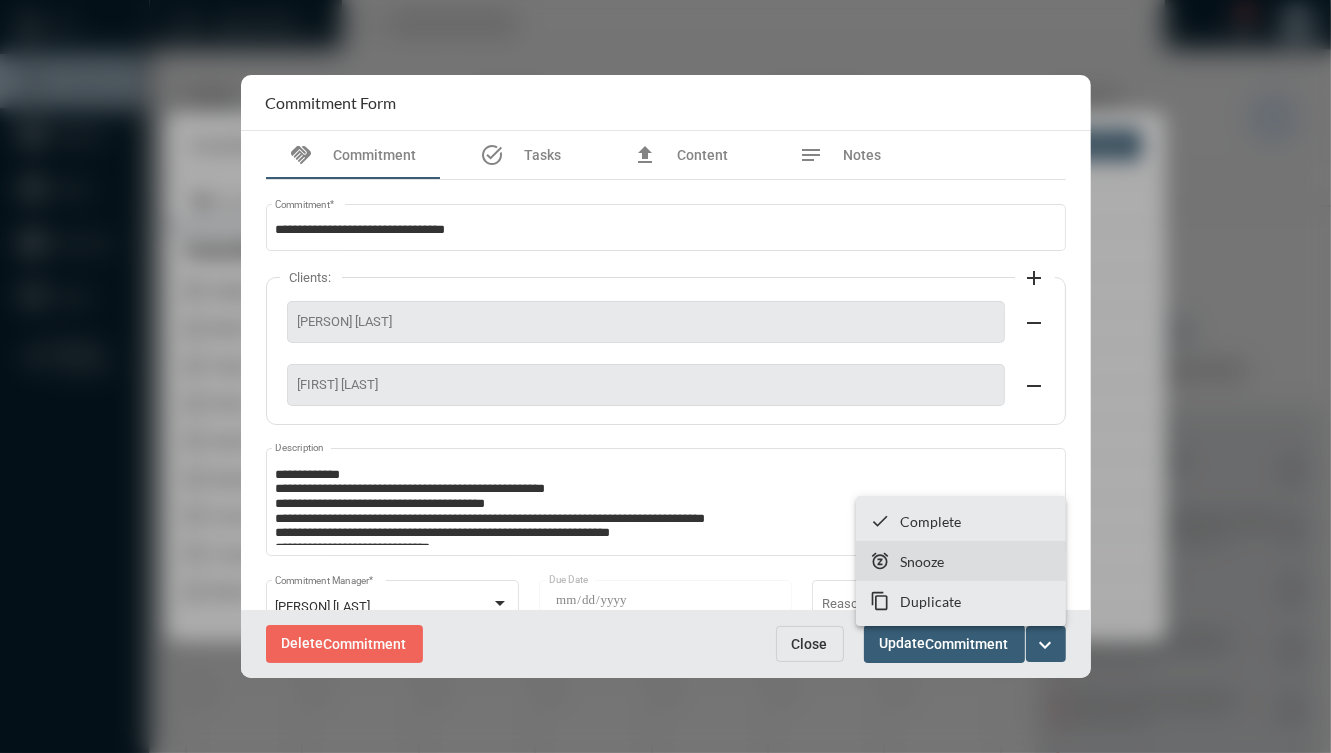 click on "snooze Snooze" at bounding box center (961, 561) 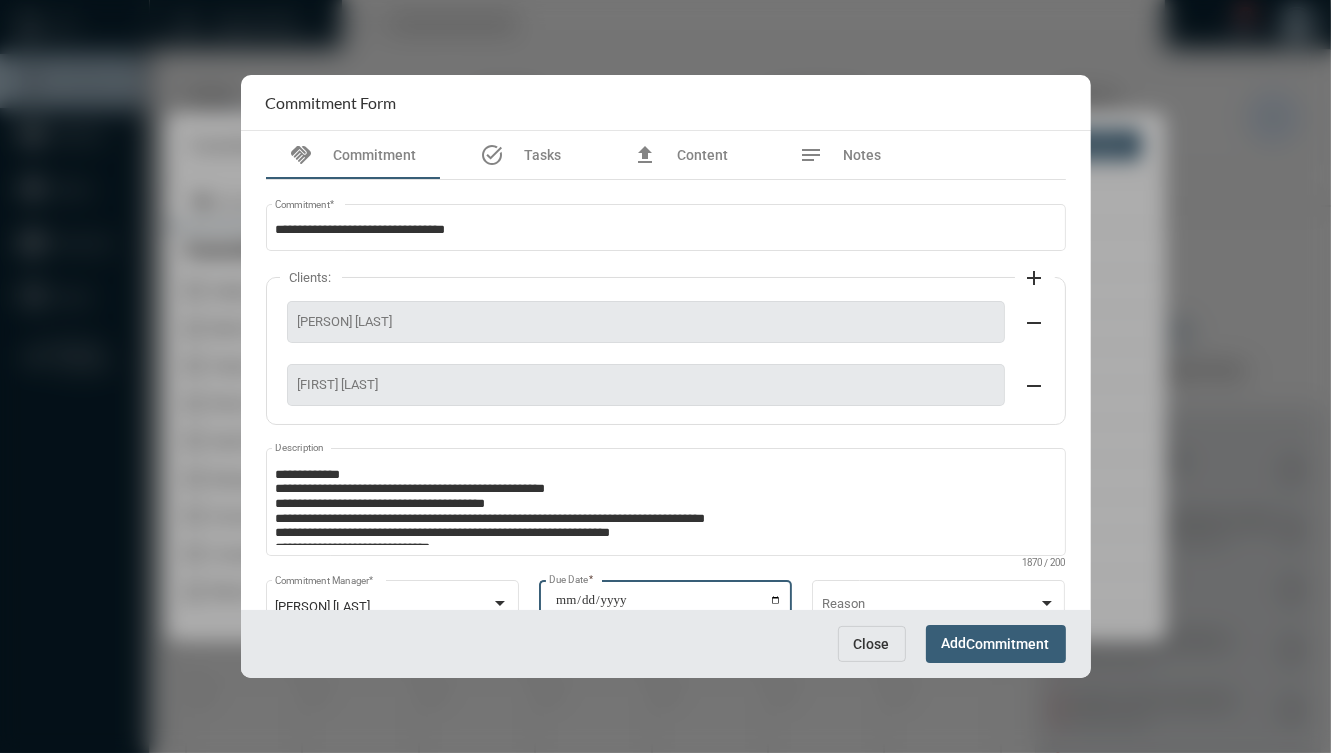 click on "**********" at bounding box center [668, 607] 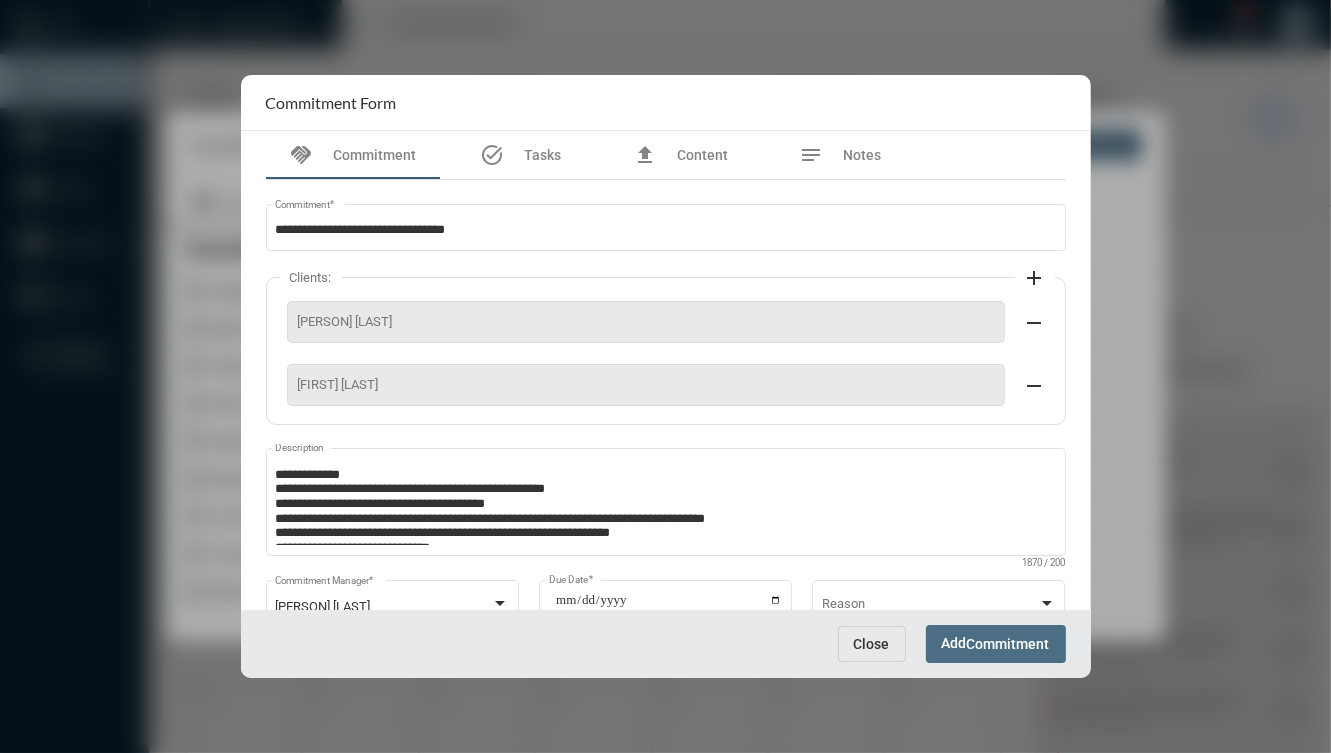click on "Add   Commitment" at bounding box center [996, 643] 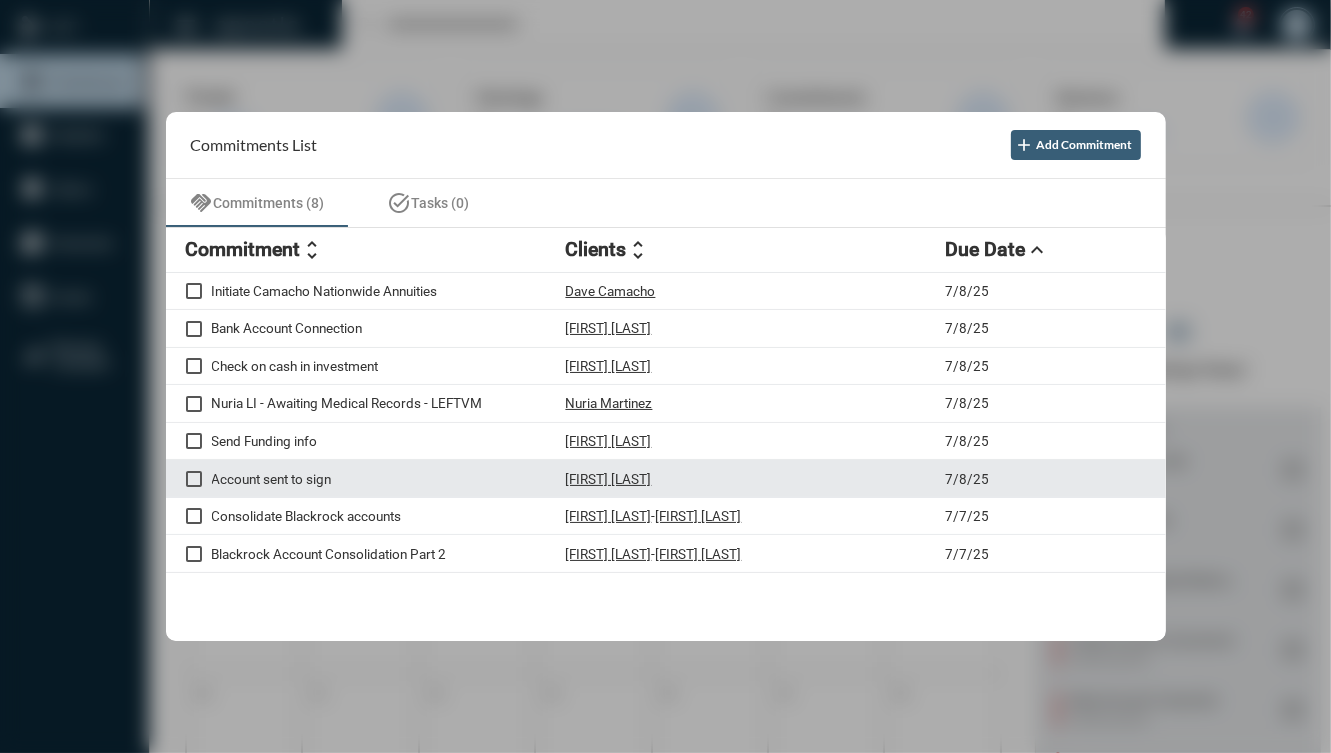 click on "[FIRST] [LAST]" at bounding box center [756, 291] 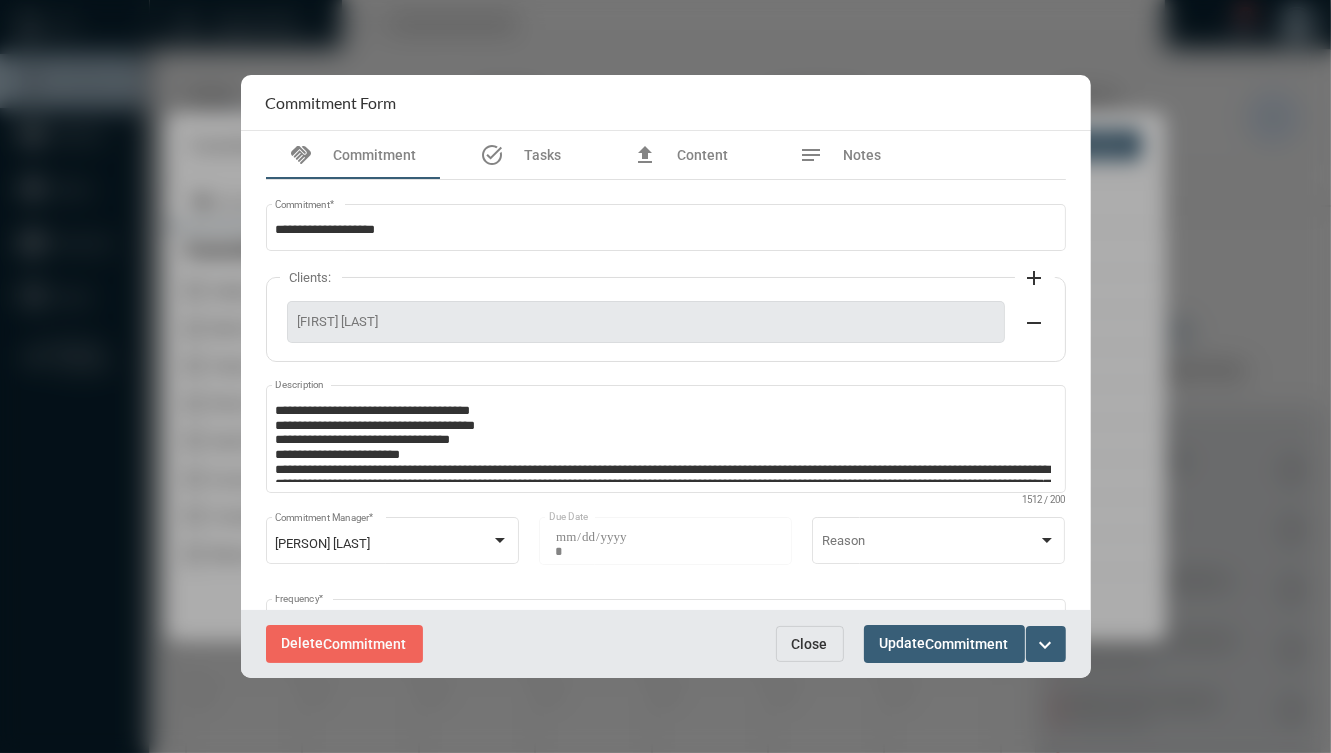 scroll, scrollTop: 0, scrollLeft: 0, axis: both 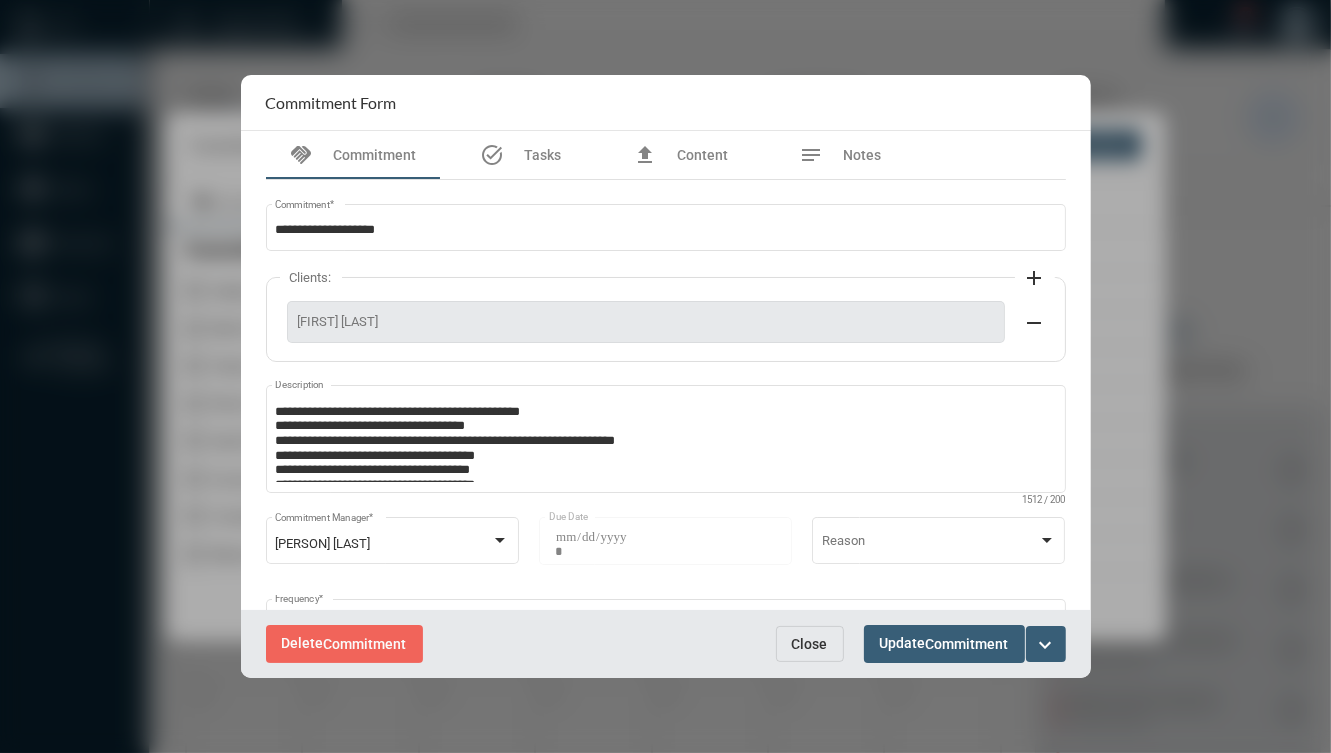 click on "Delete  Commitment  Close   Update  Commitment expand_more" at bounding box center [666, 643] 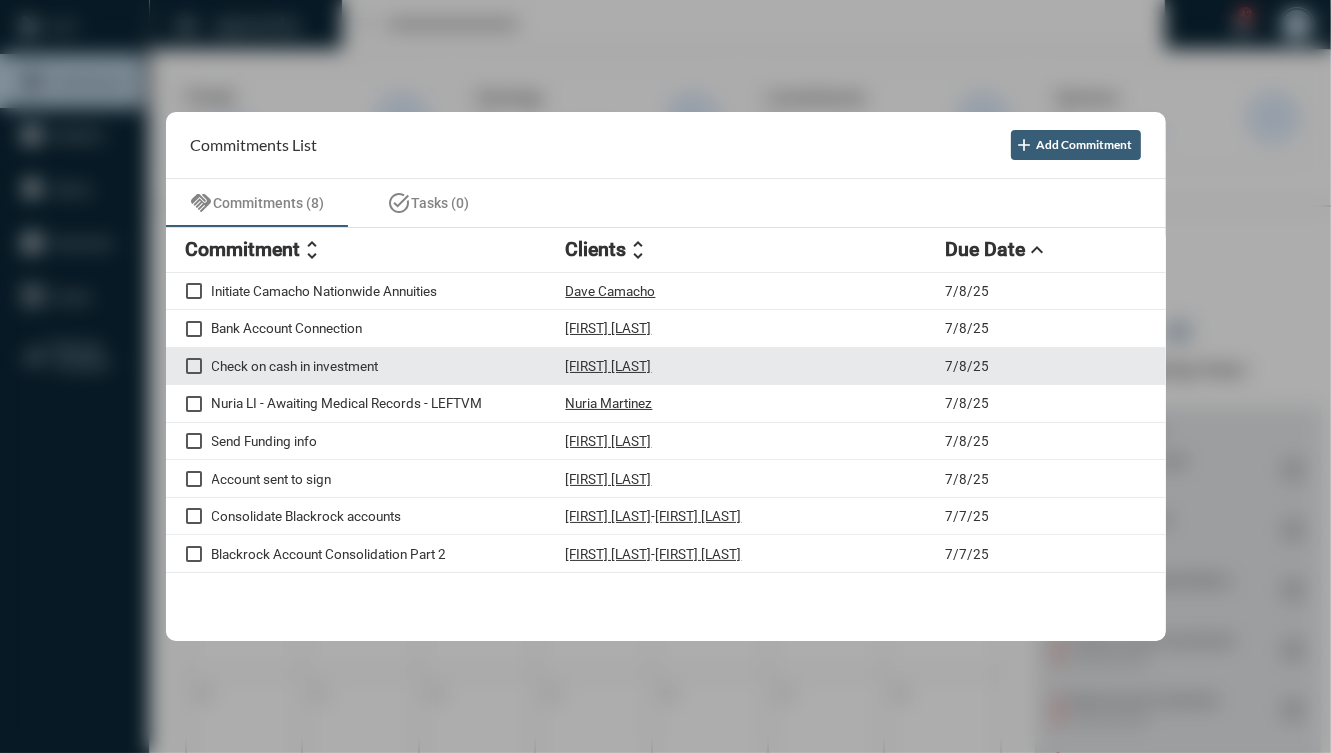 click on "[FIRST] [LAST]" at bounding box center [756, 291] 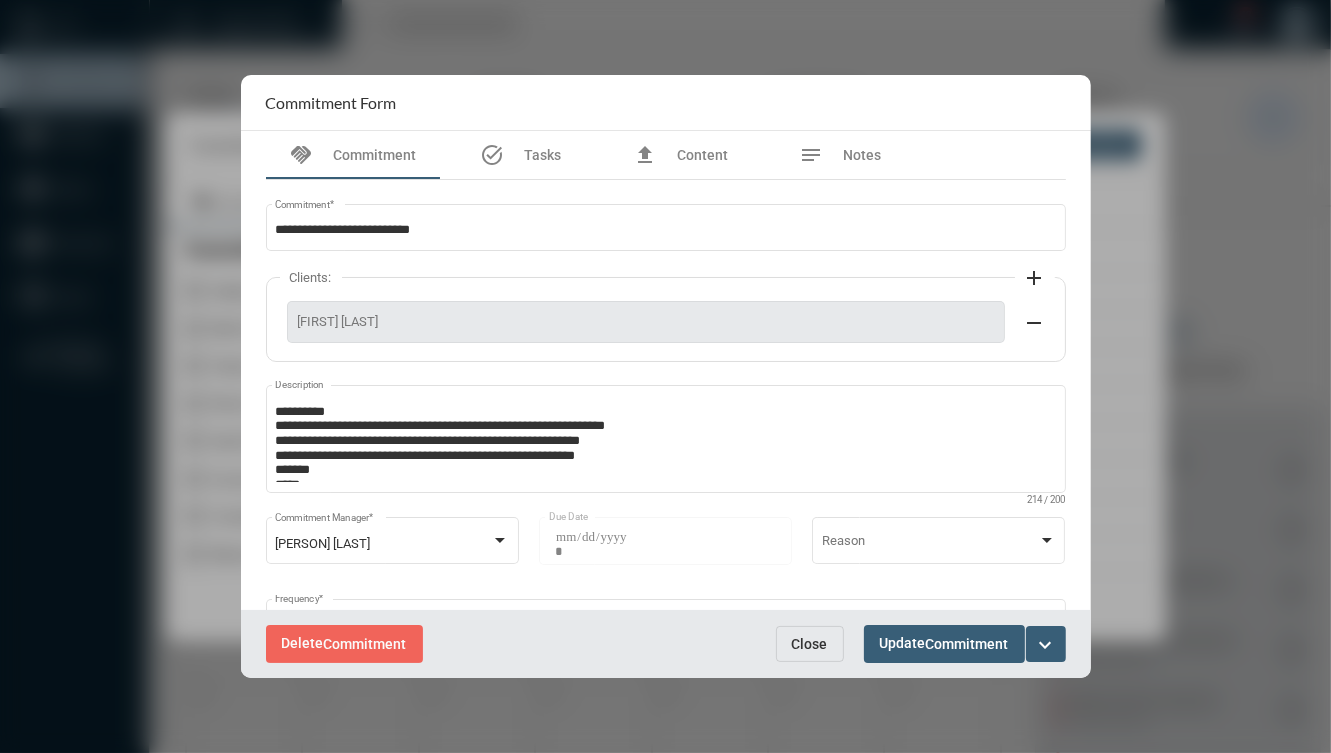 click on "expand_more" at bounding box center [1046, 645] 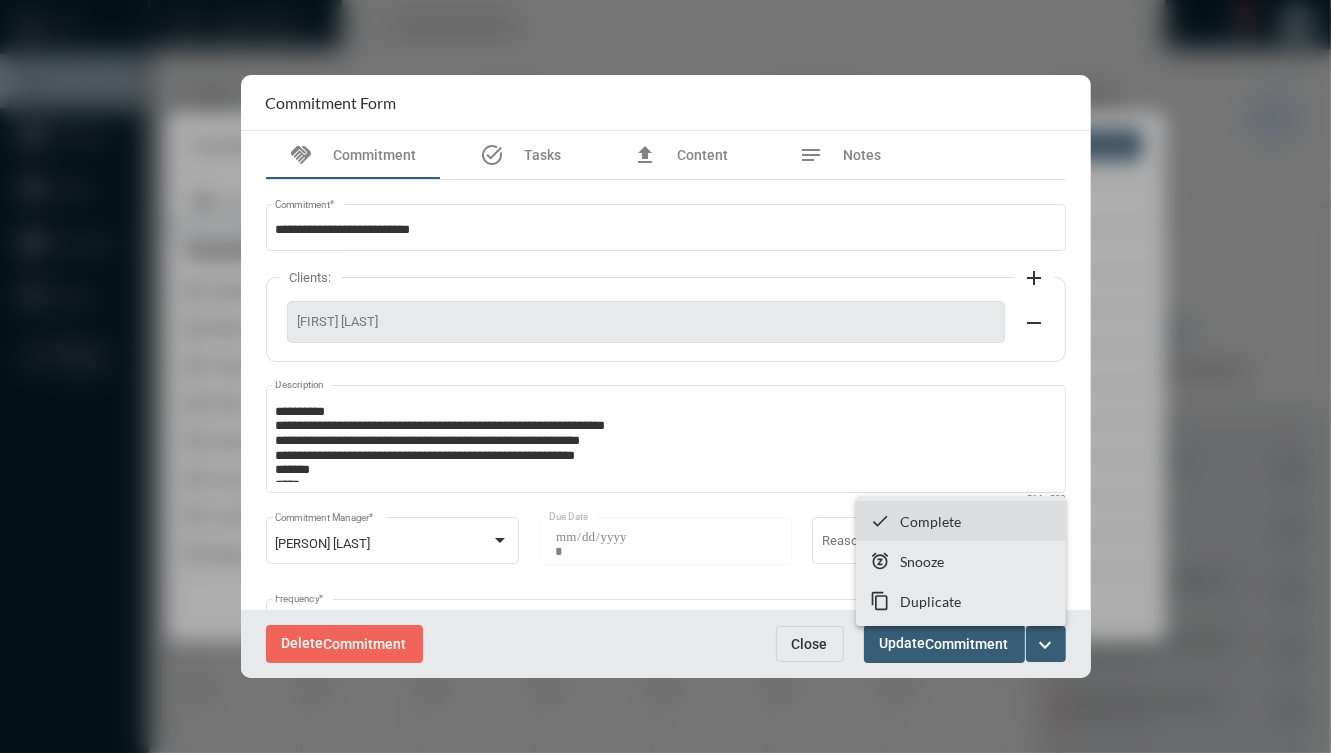 click on "checkmark Complete" at bounding box center [961, 521] 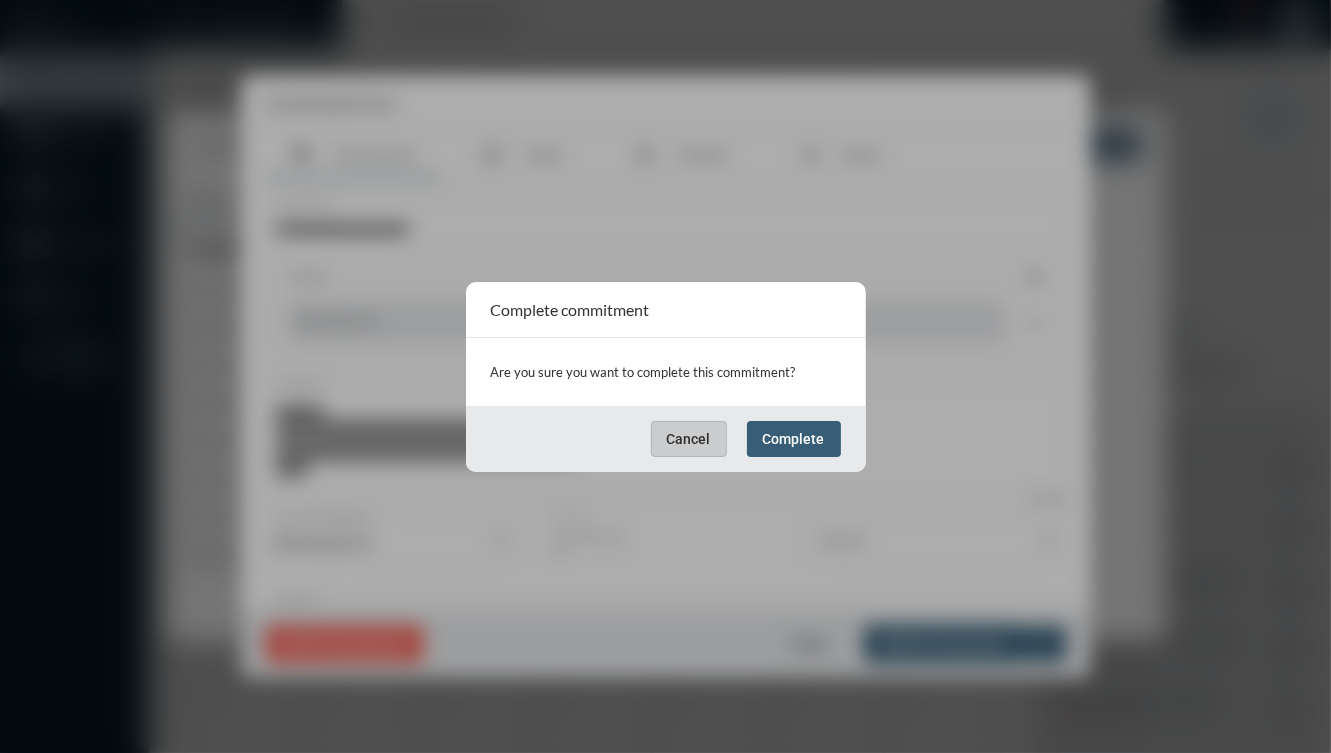 click on "Complete" at bounding box center (794, 439) 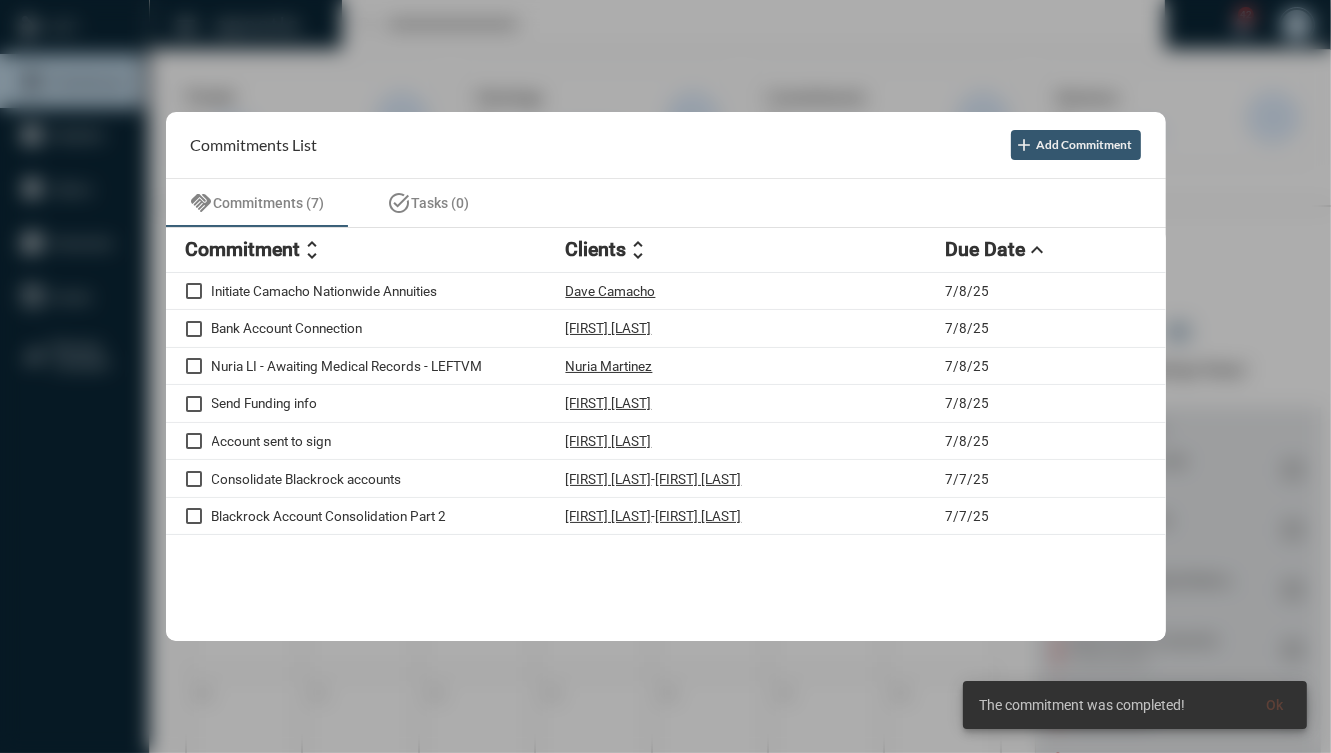 click on "add  Add Commitment" at bounding box center (1076, 145) 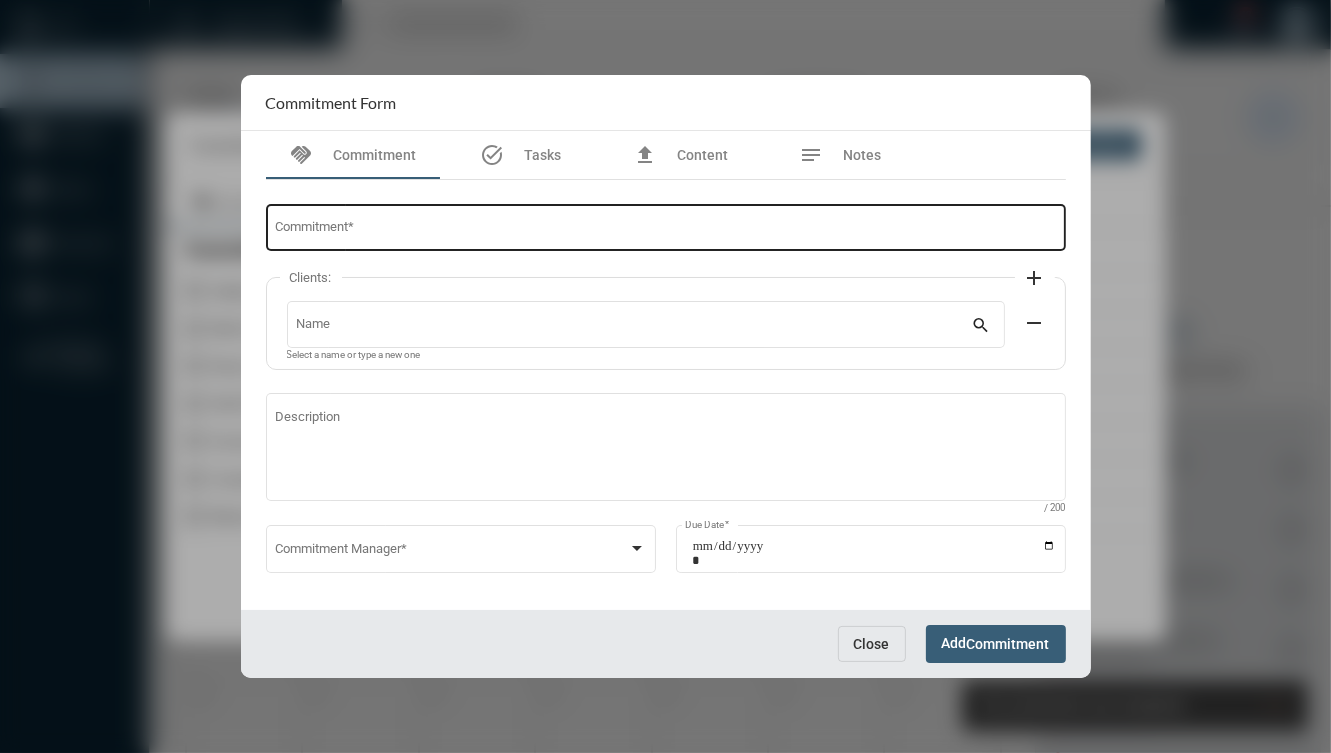 click on "Commitment  *" at bounding box center [665, 230] 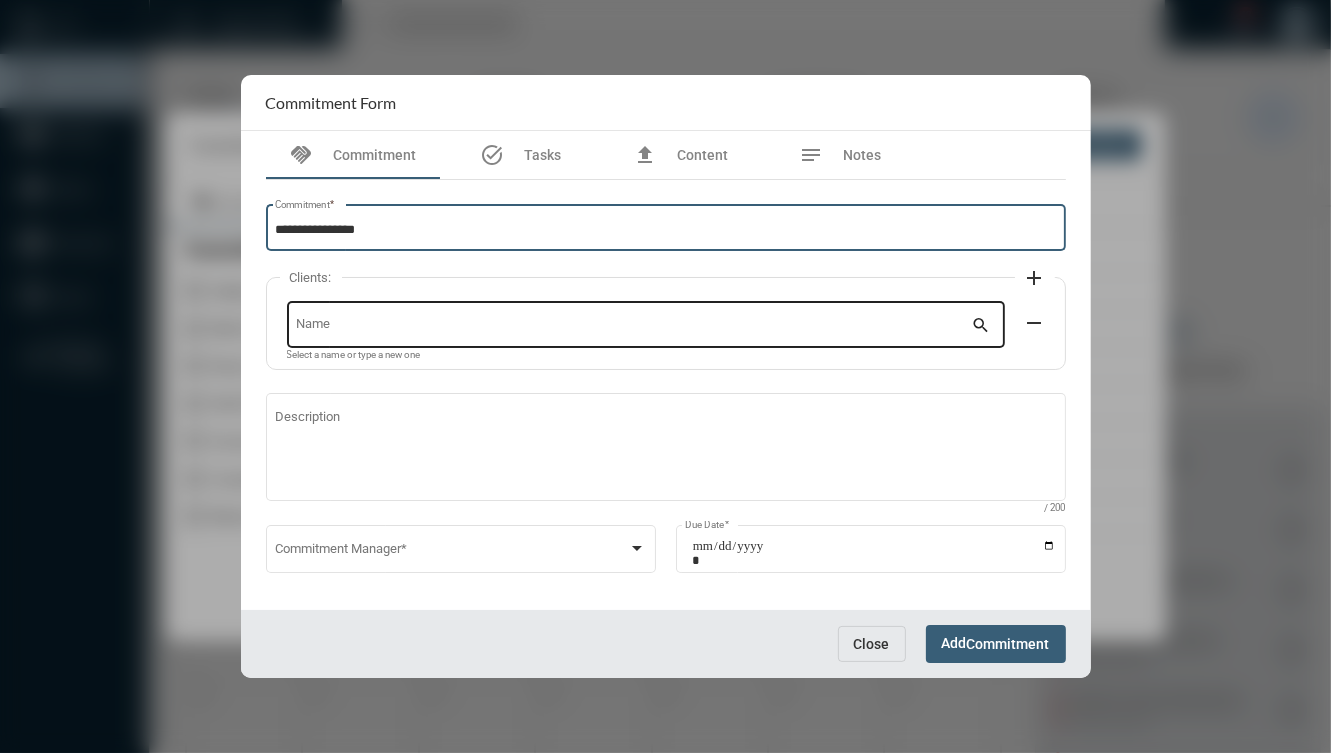 type on "**********" 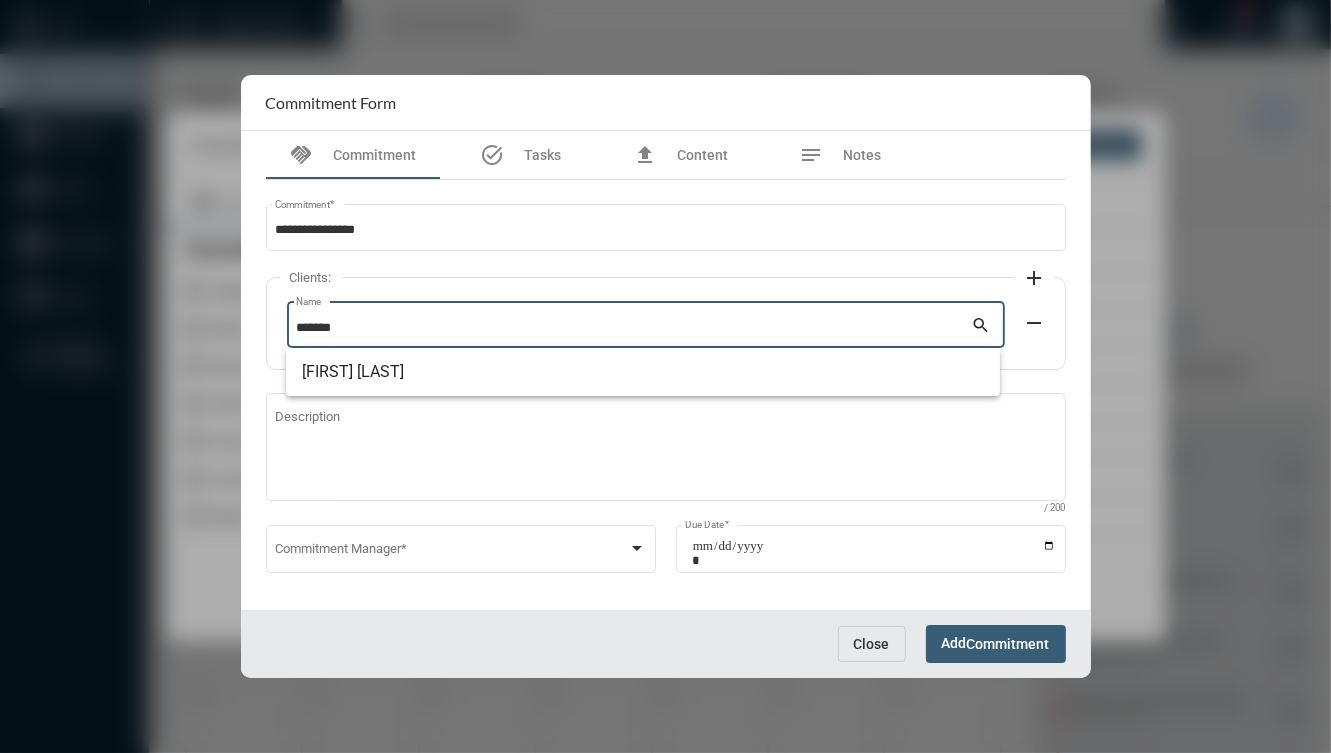 type on "*******" 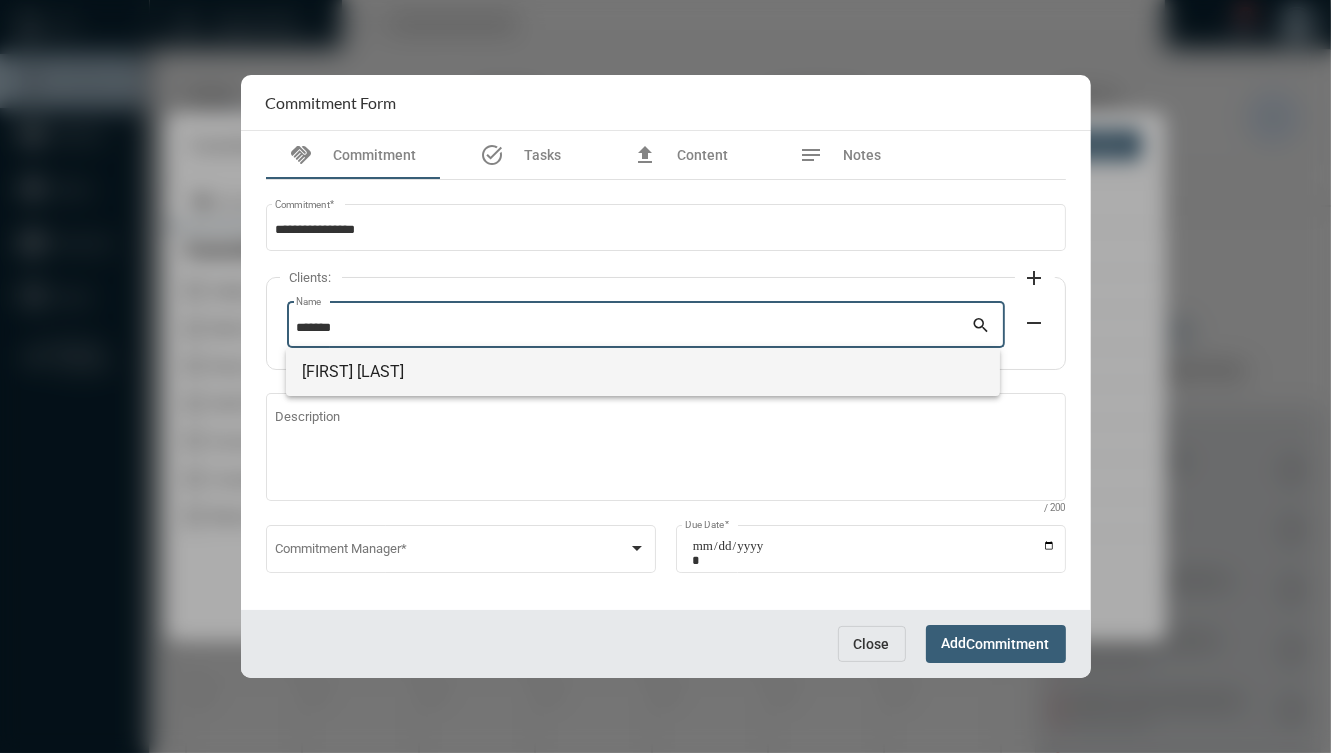 click on "[FIRST] [LAST]" at bounding box center [643, 372] 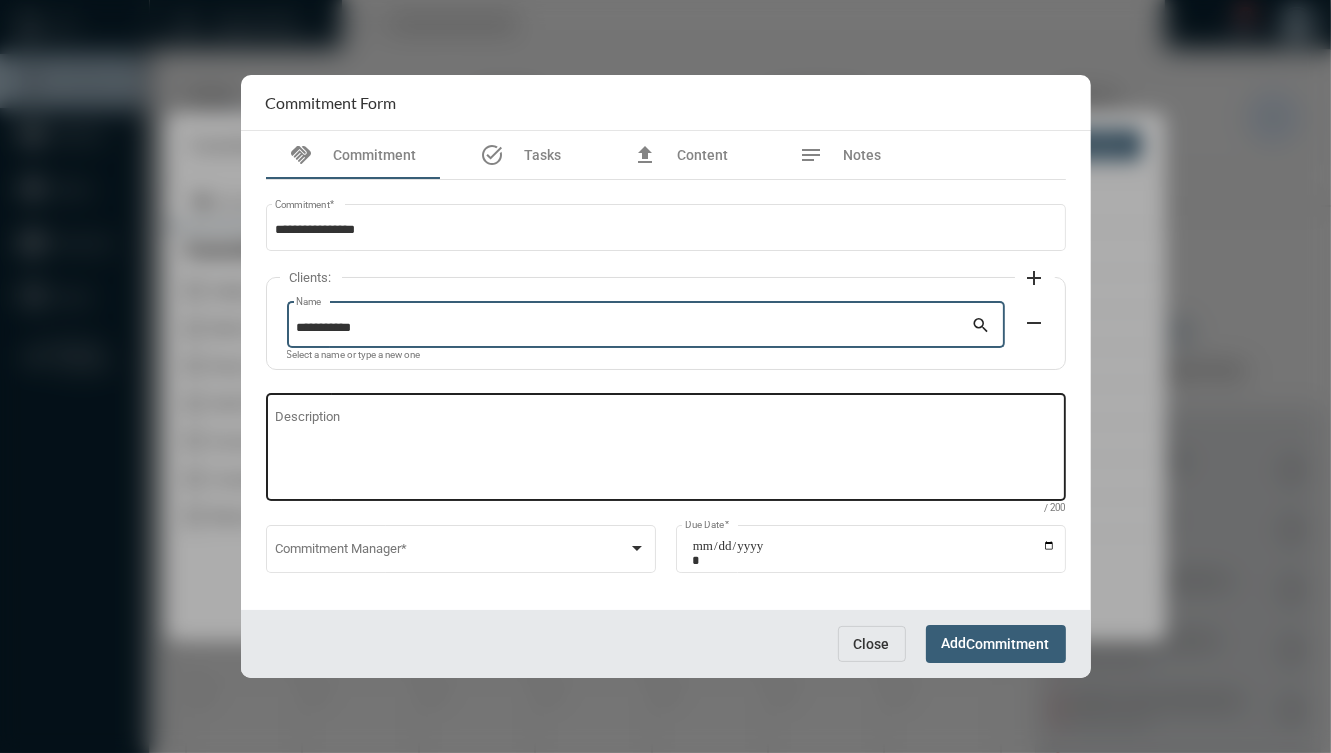 click on "Description" at bounding box center [665, 450] 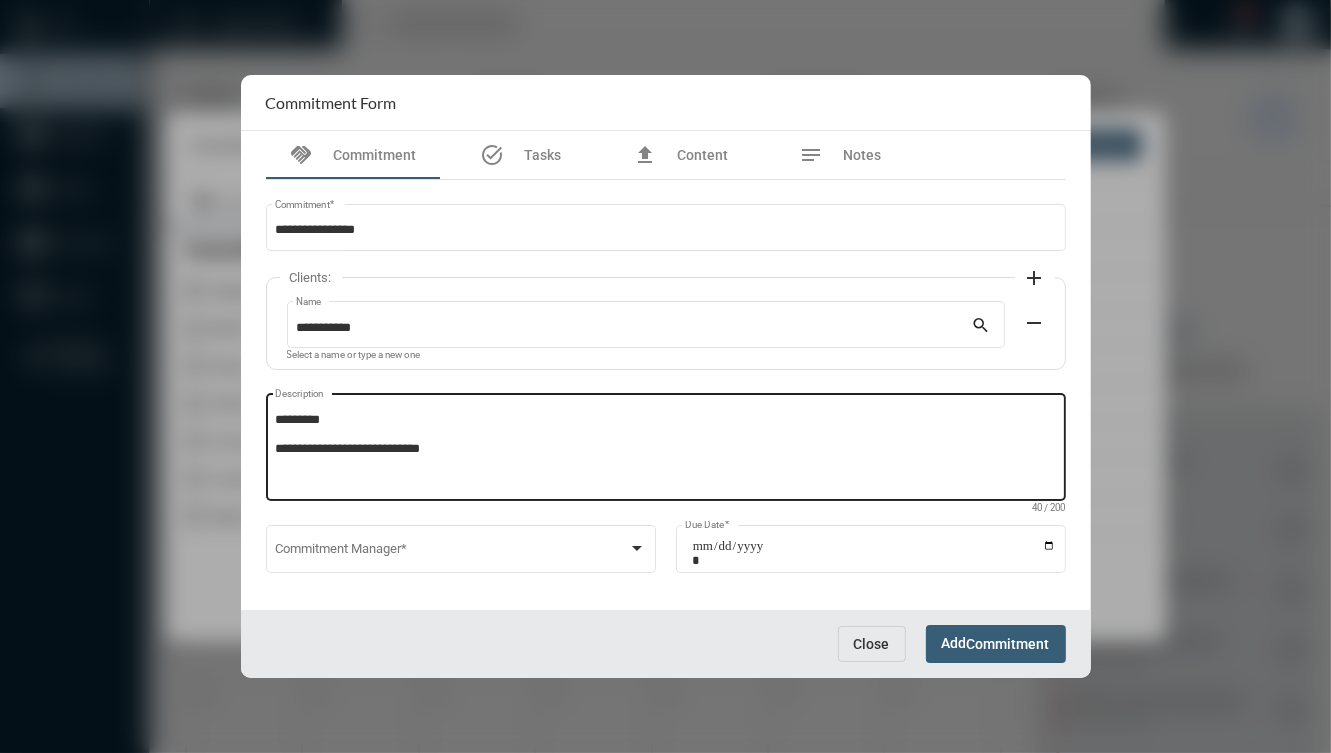click on "**********" at bounding box center [665, 450] 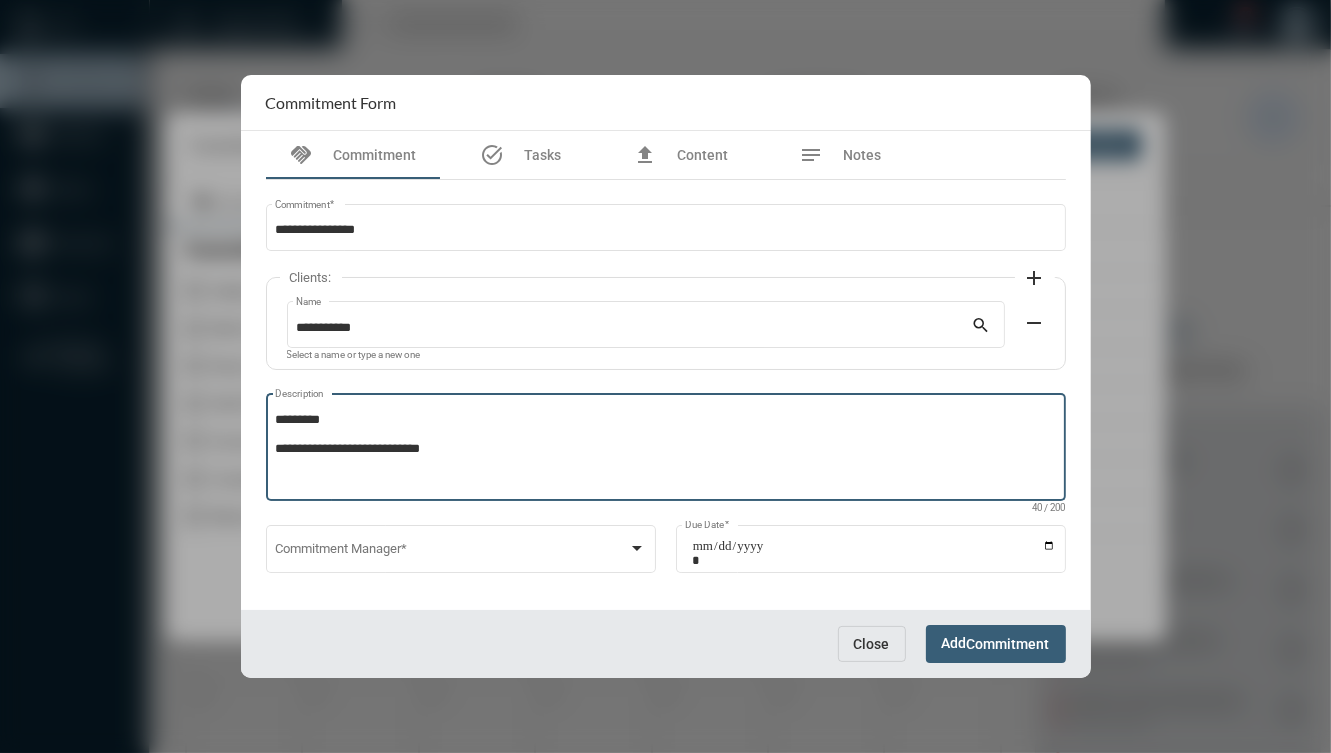 paste on "**********" 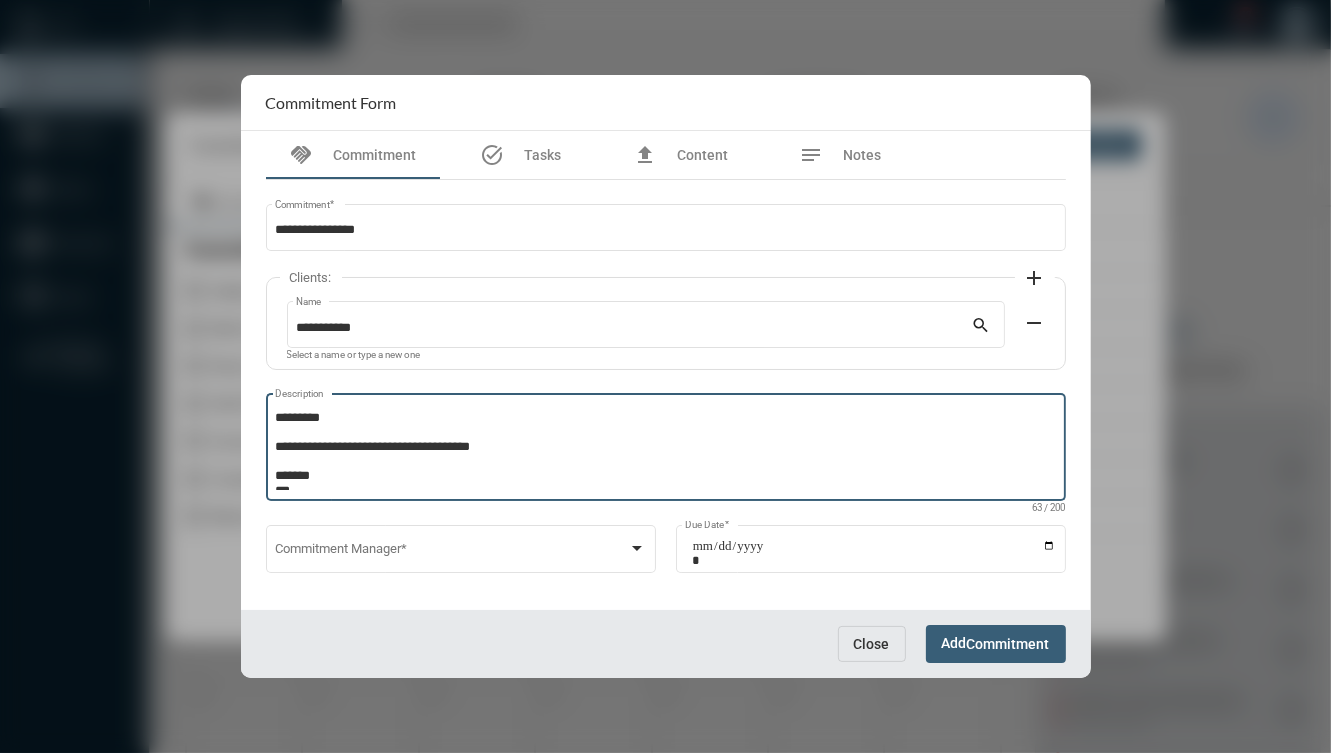 scroll, scrollTop: 0, scrollLeft: 0, axis: both 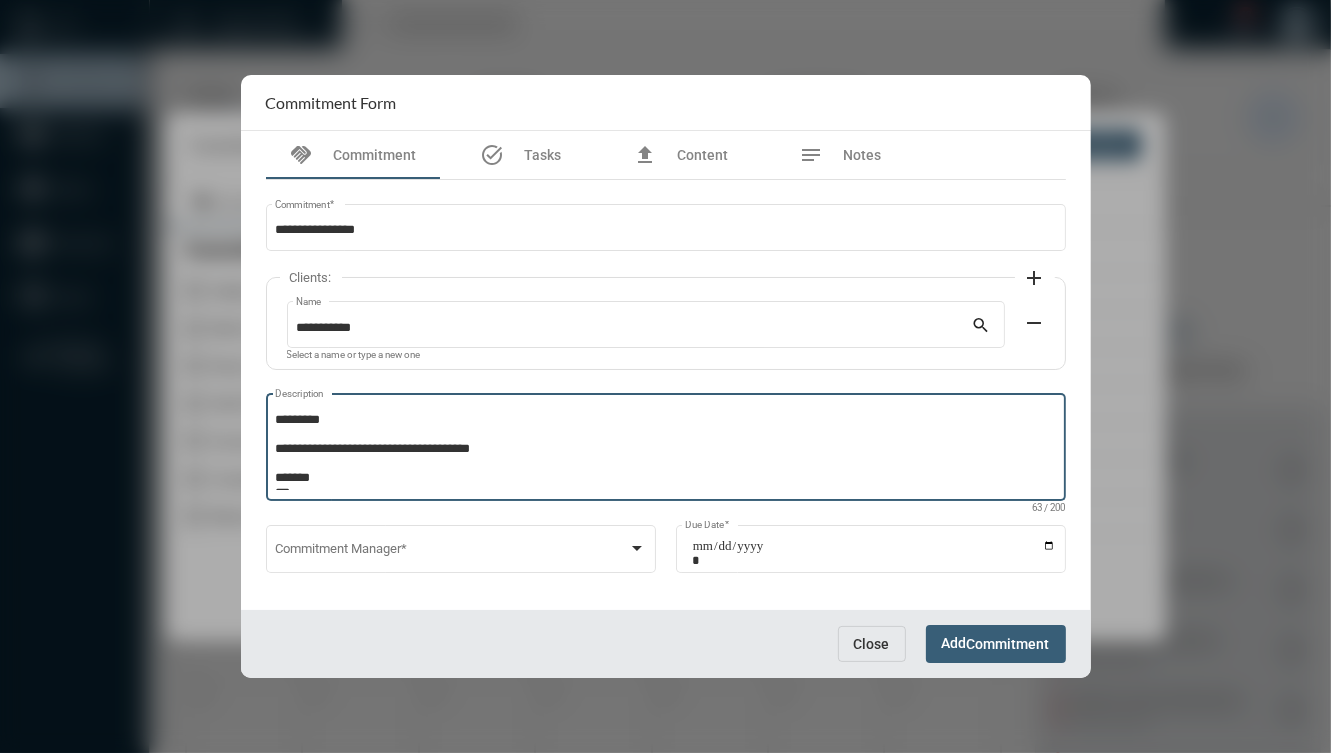 click on "**********" at bounding box center (663, 450) 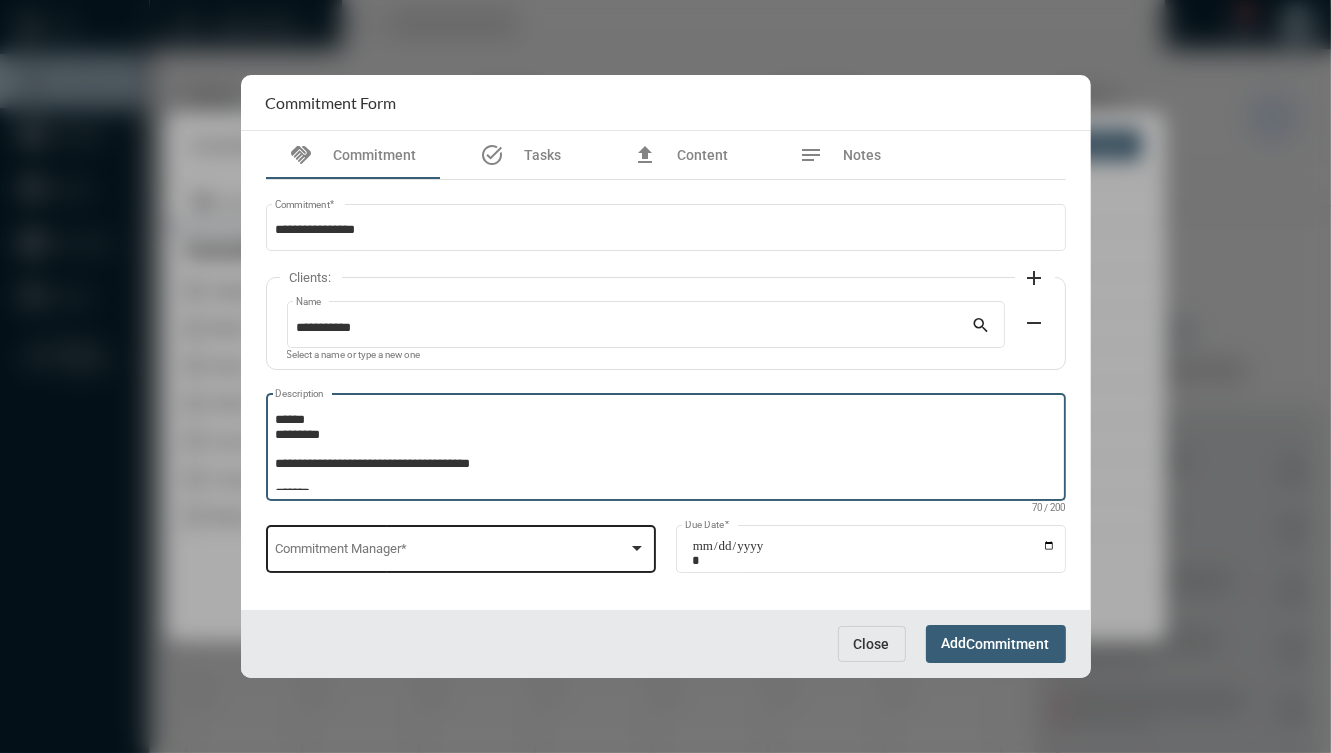 type on "**********" 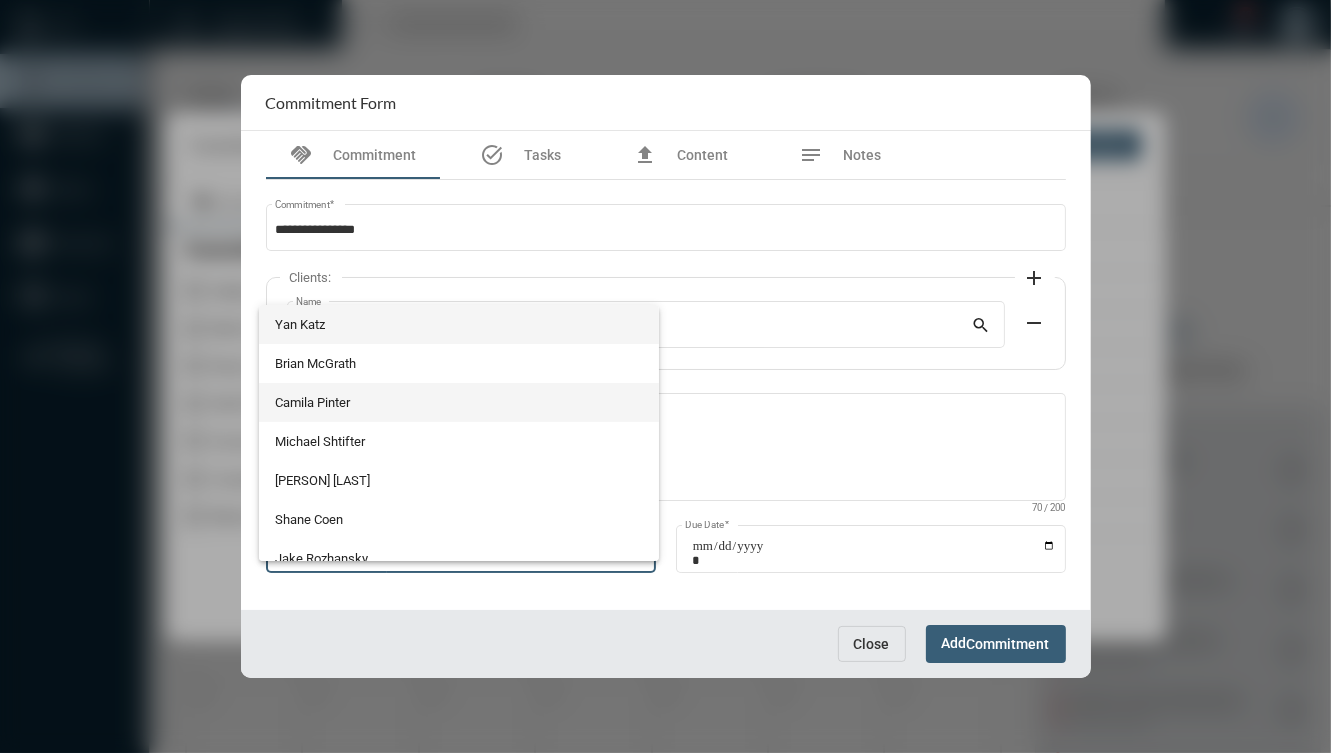 click on "Camila Pinter" at bounding box center (459, 402) 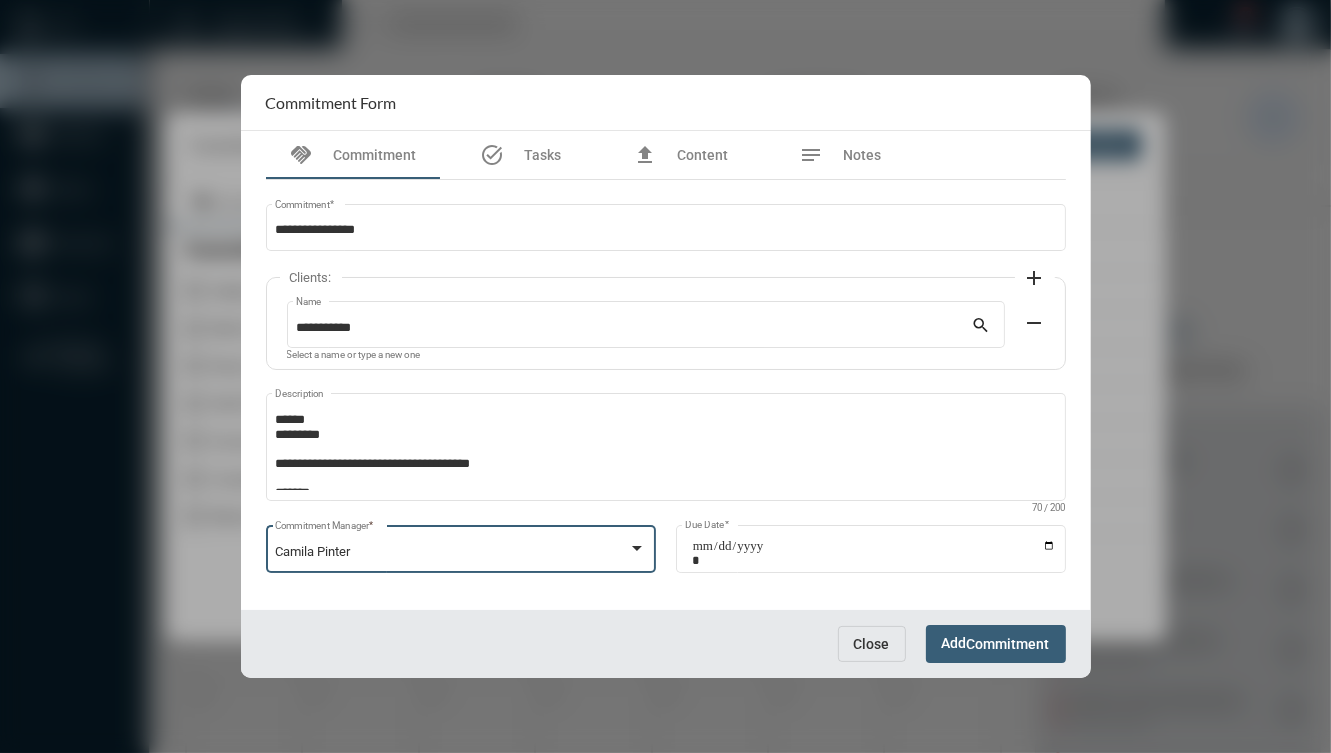 click on "Camila Pinter" at bounding box center (451, 552) 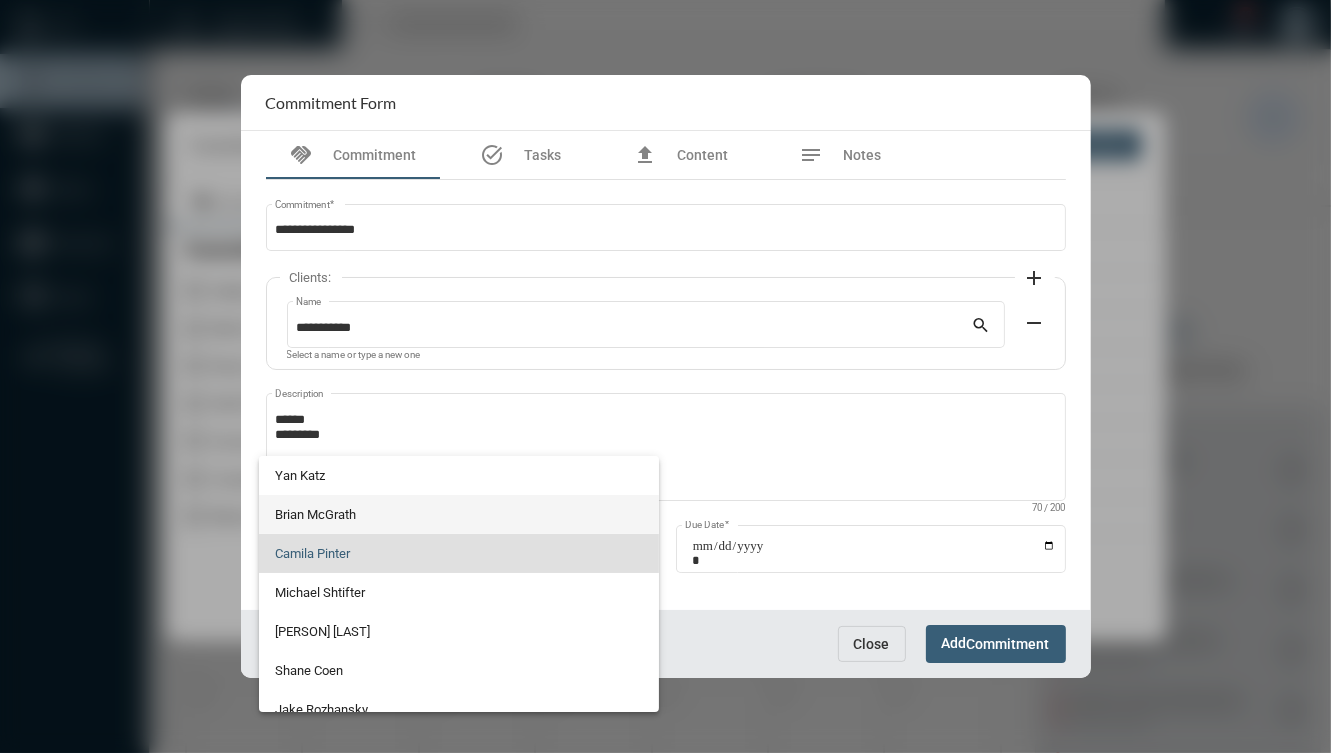 click on "Brian McGrath" at bounding box center [459, 514] 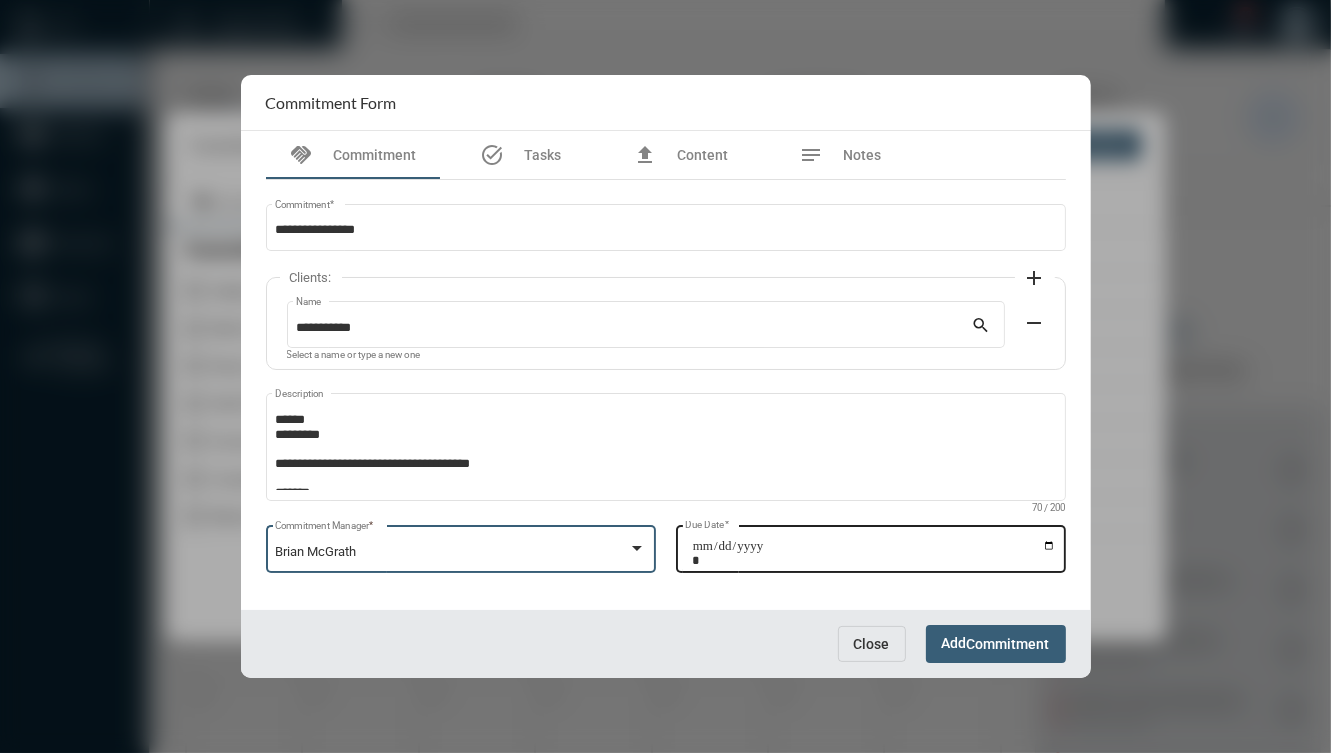 click on "Due Date  *" at bounding box center (874, 553) 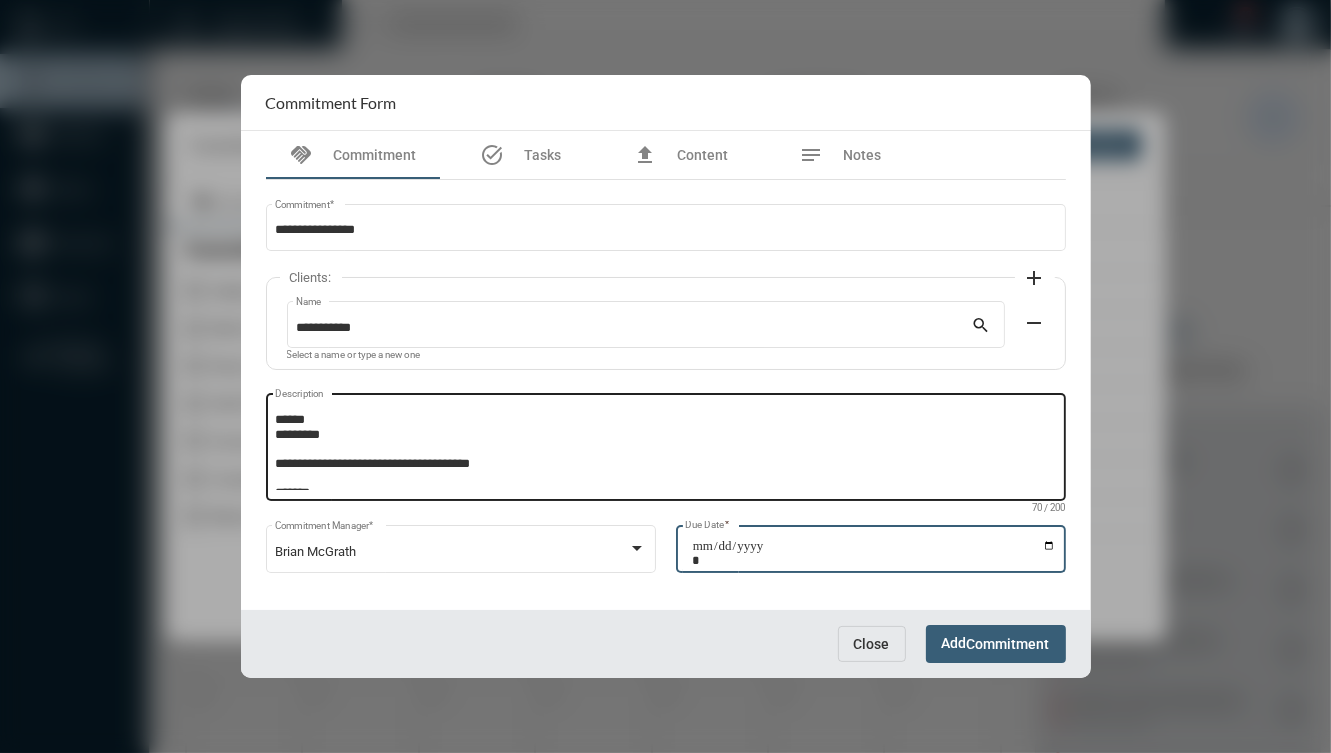 type on "**********" 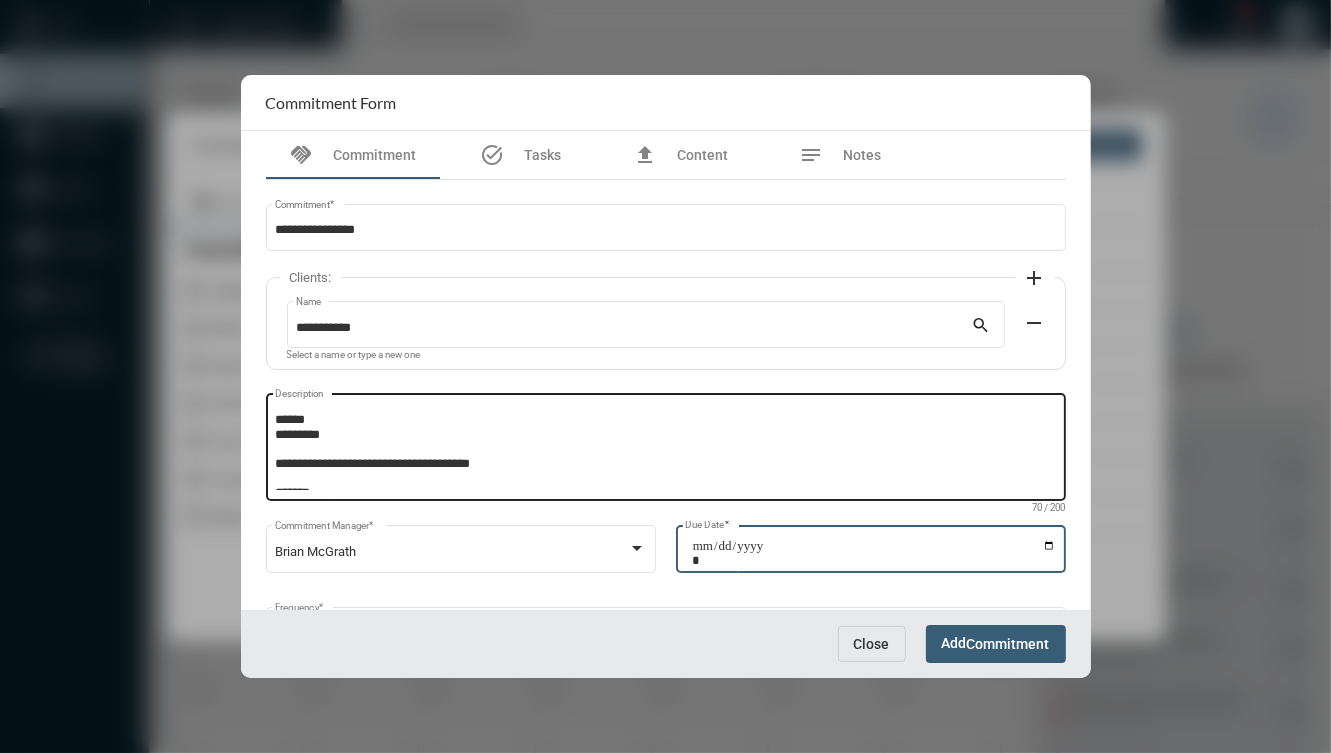 click on "**********" at bounding box center (663, 450) 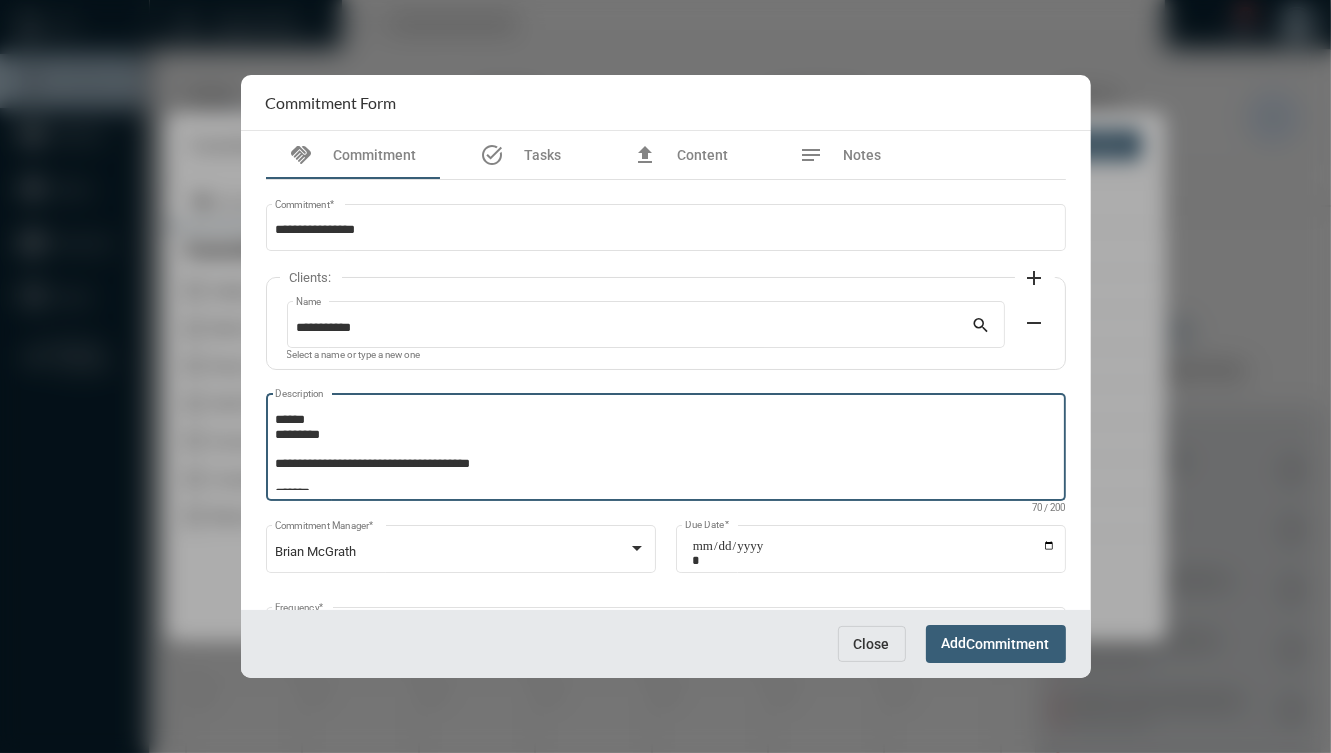 click on "**********" at bounding box center (663, 450) 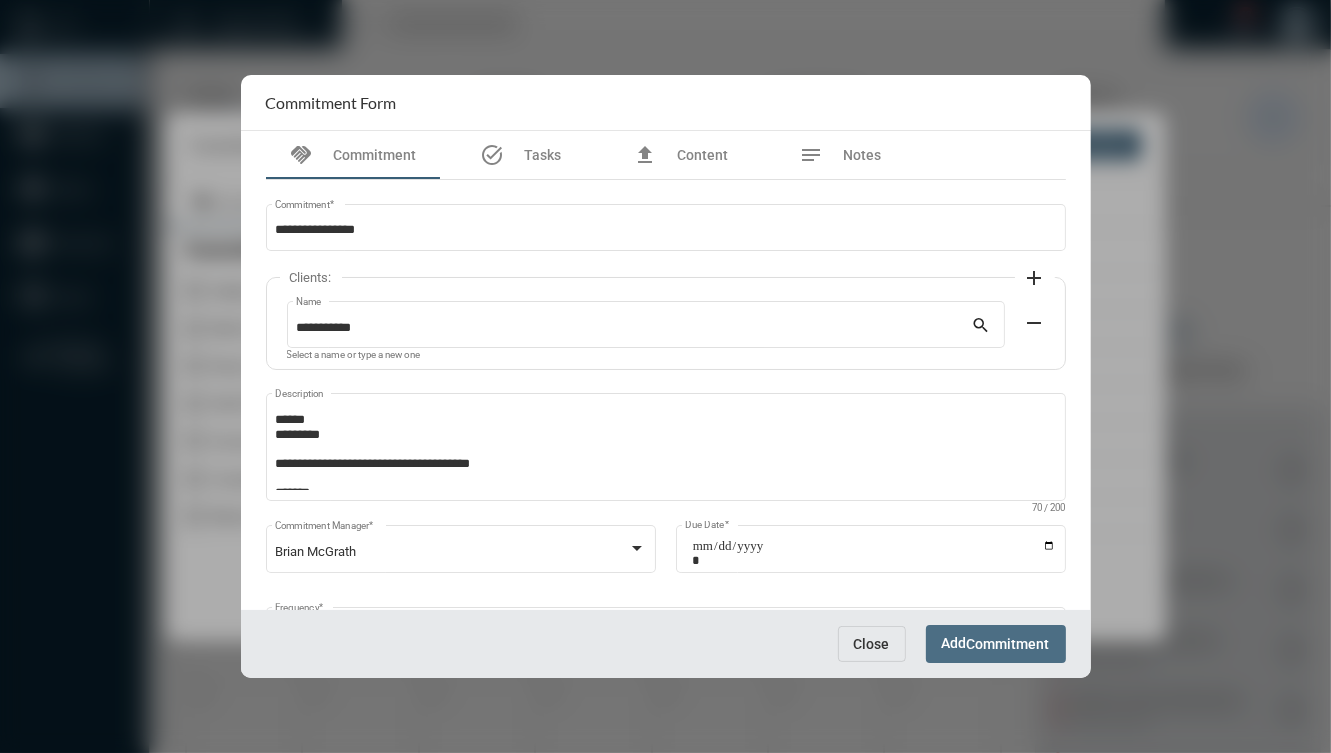 click on "Commitment" at bounding box center (1008, 645) 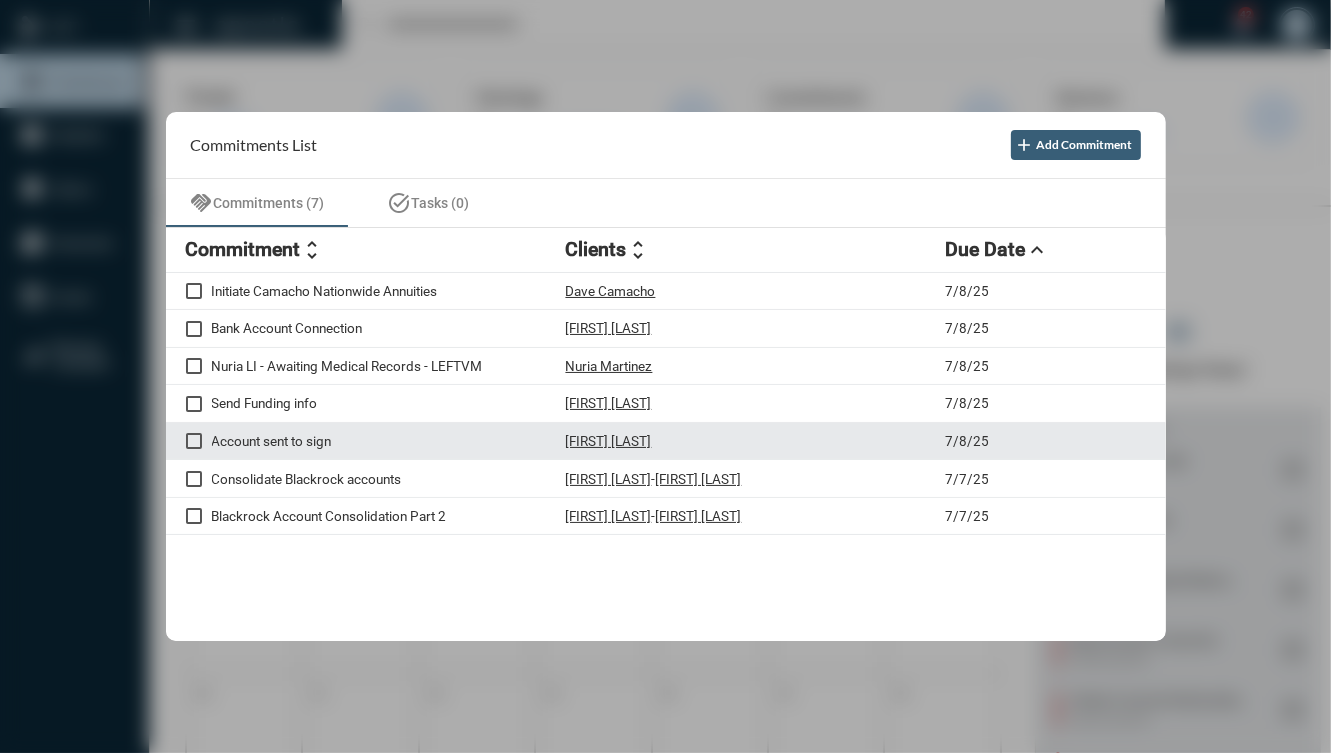 click on "Account sent to sign" at bounding box center [389, 291] 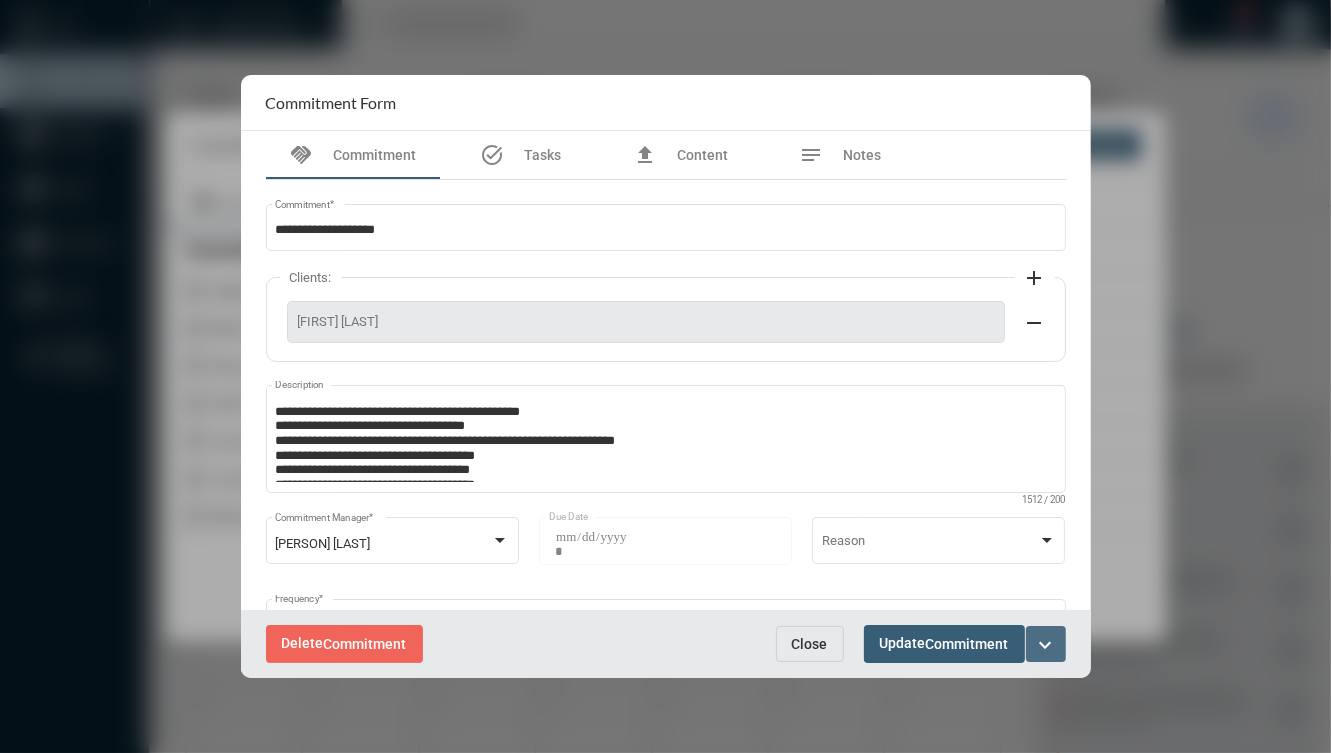 click on "expand_more" at bounding box center [1046, 645] 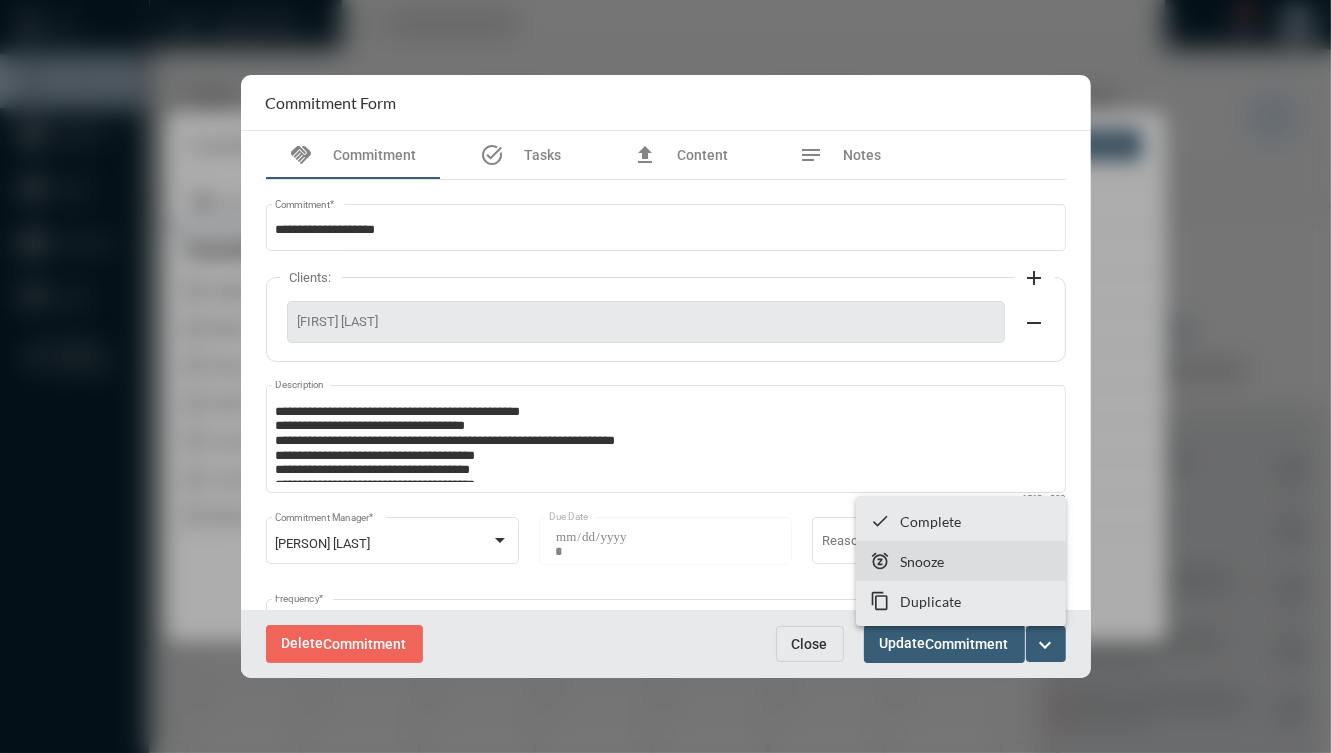click on "snooze Snooze" at bounding box center (961, 561) 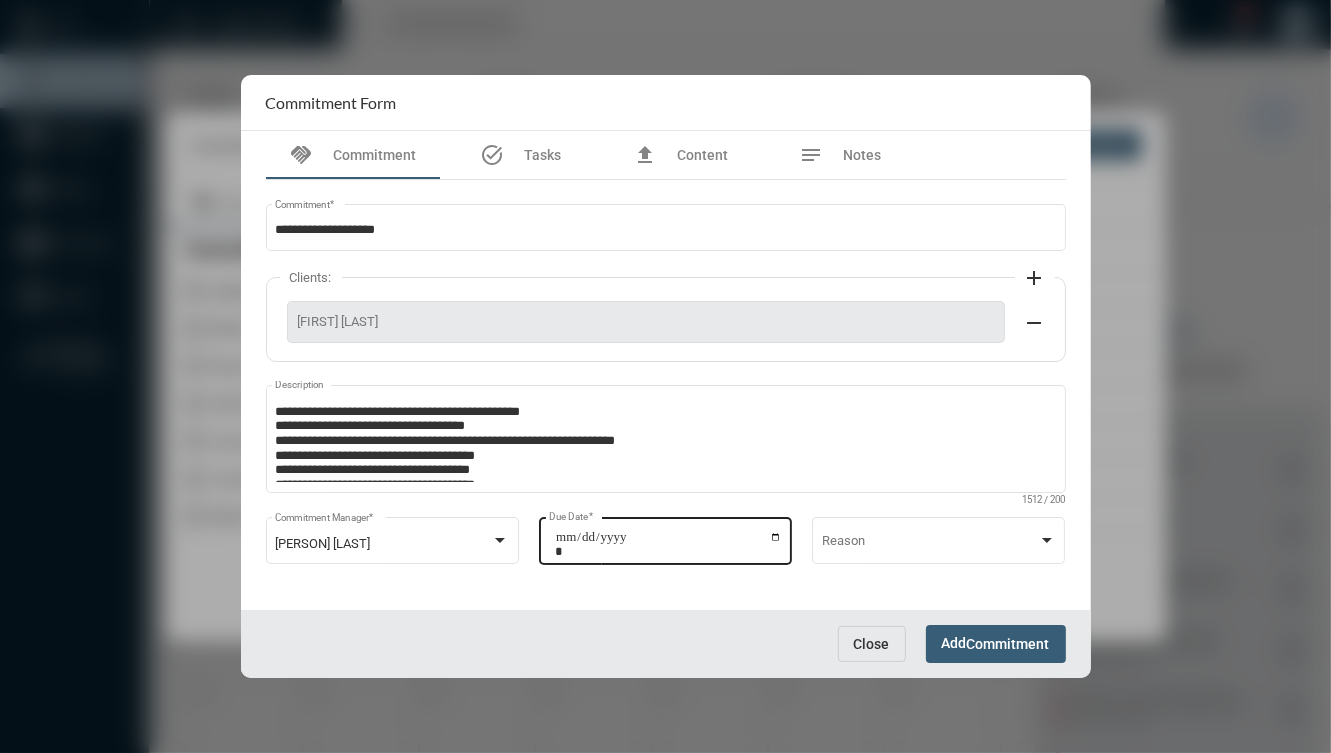 click on "**********" at bounding box center [668, 544] 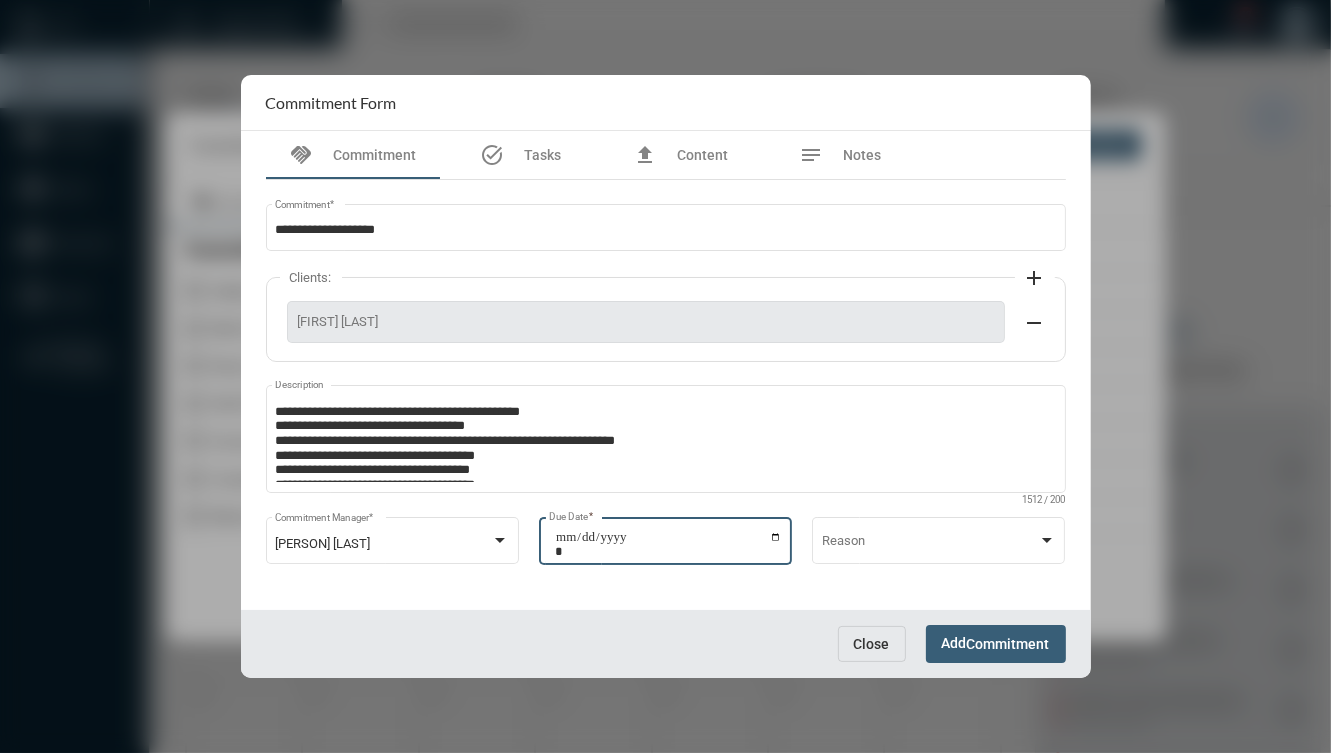 type on "**********" 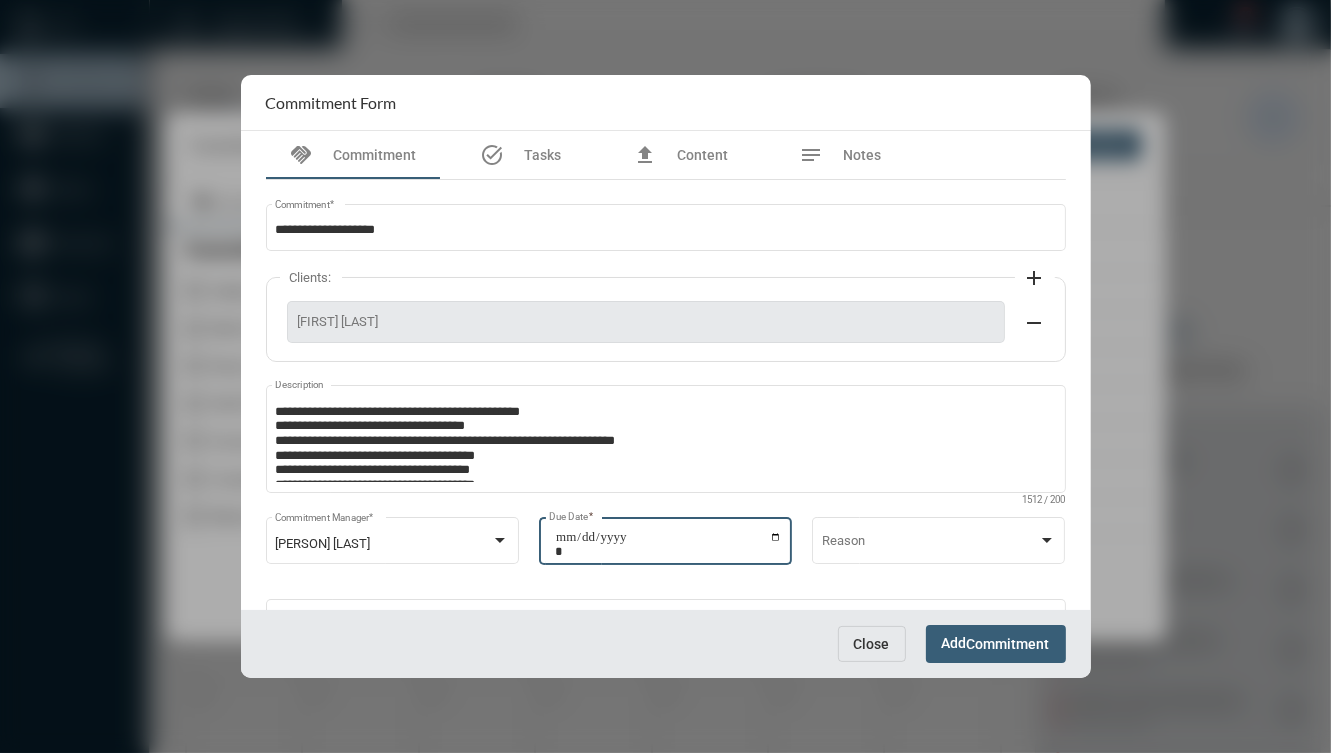click on "Add   Commitment" at bounding box center [996, 643] 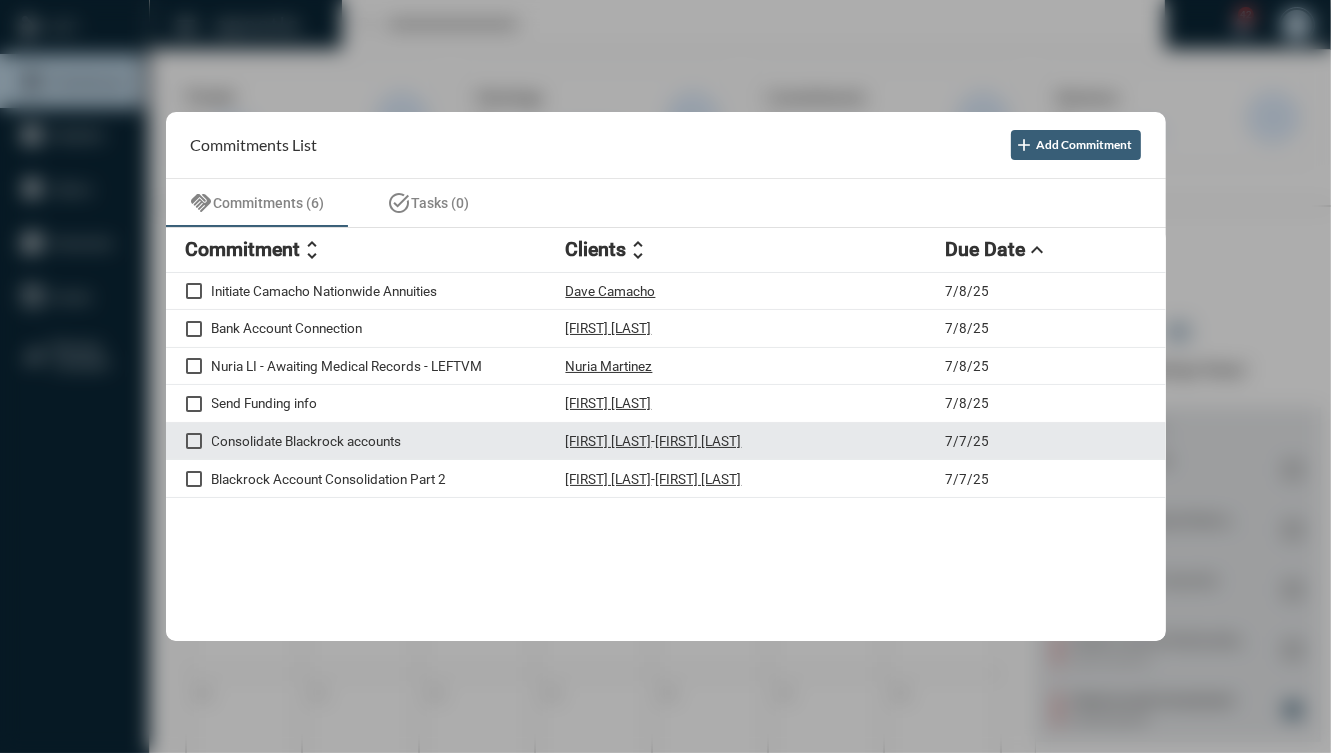 click on "Consolidate Blackrock accounts" at bounding box center (389, 291) 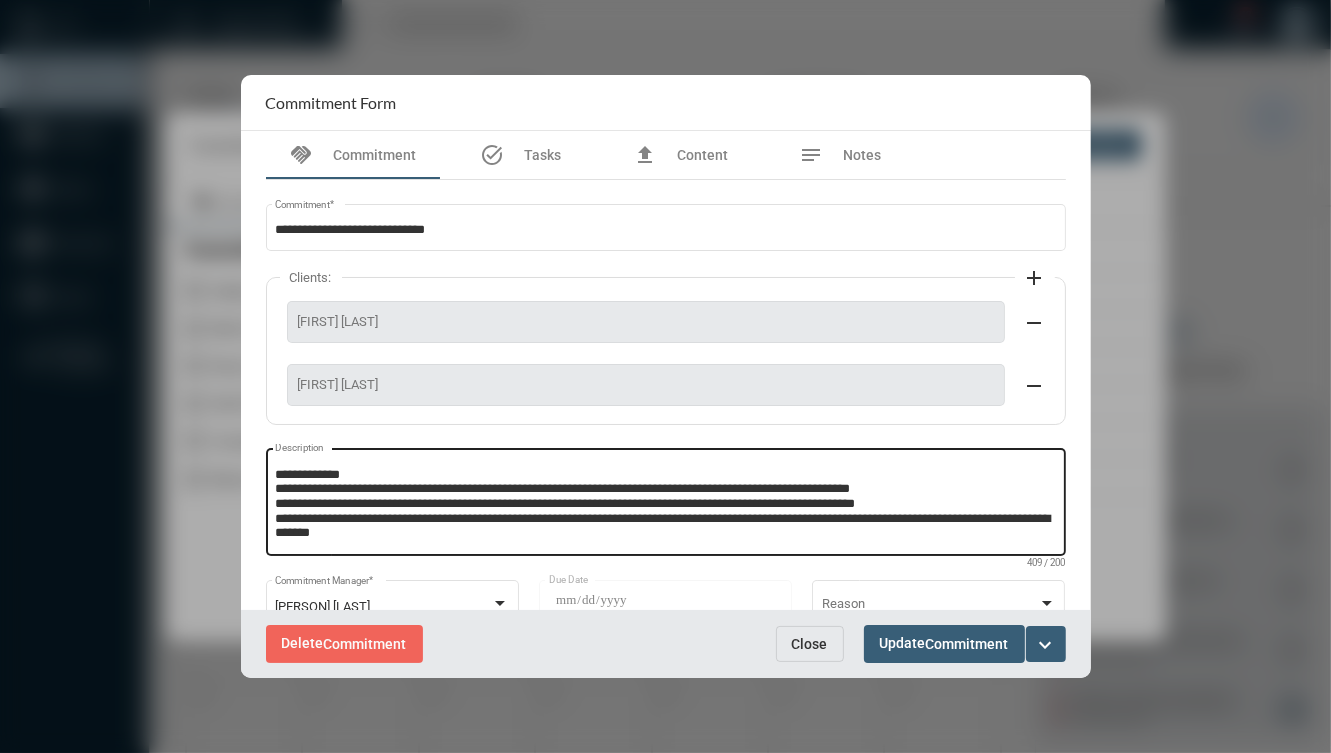 scroll, scrollTop: 80, scrollLeft: 0, axis: vertical 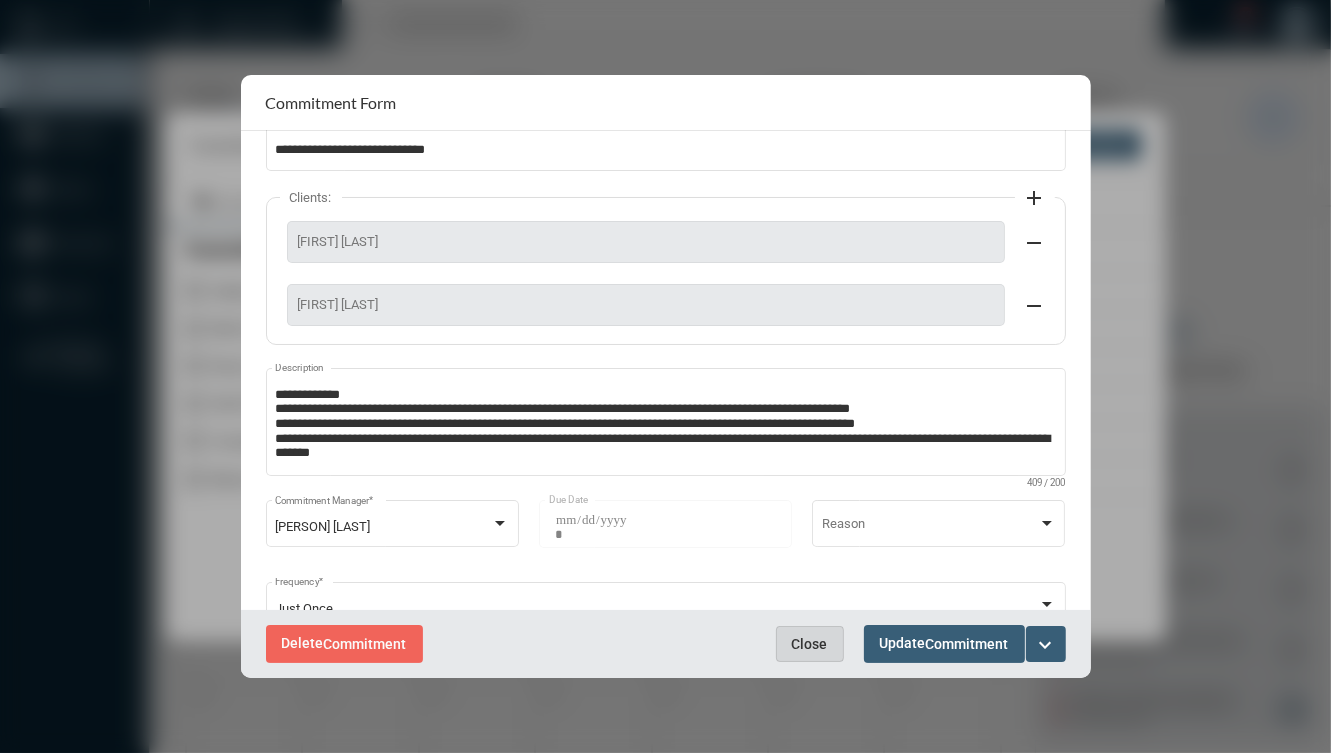 click on "Close" at bounding box center [810, 644] 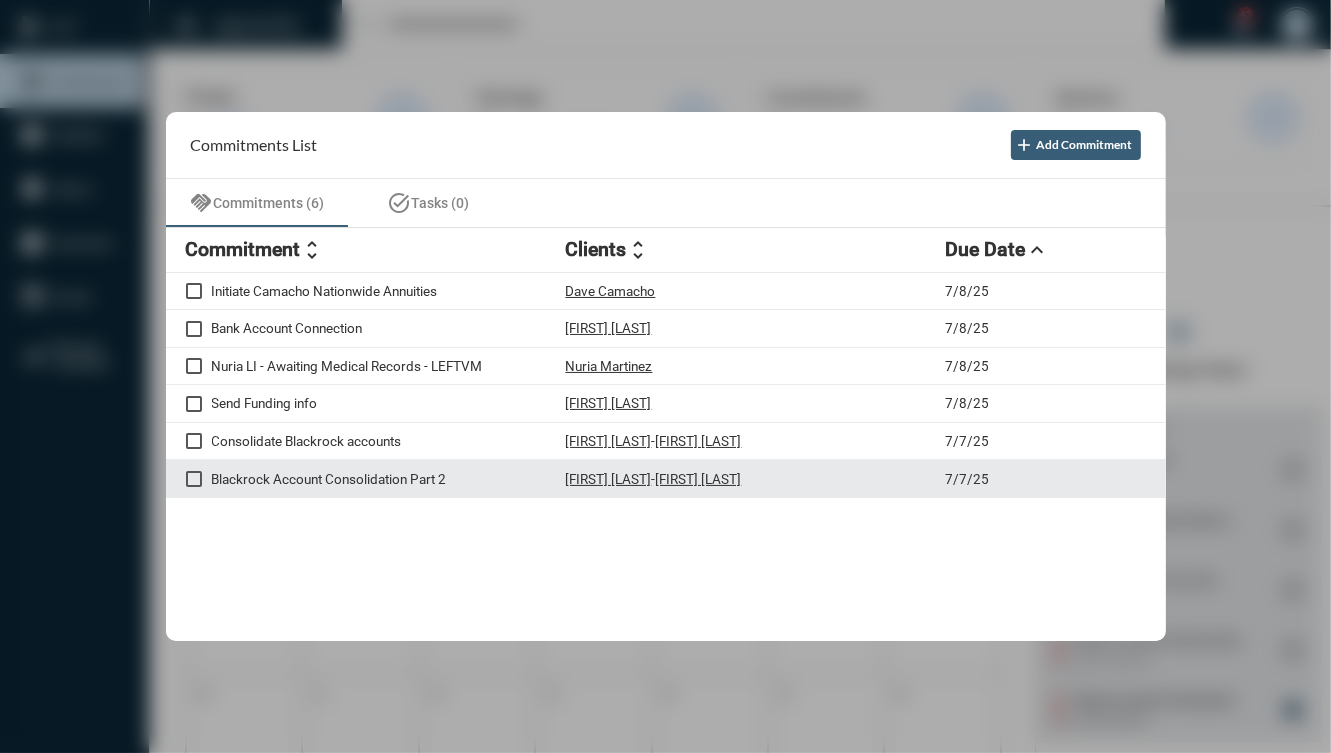 click on "Blackrock Account Consolidation Part 2" at bounding box center [389, 291] 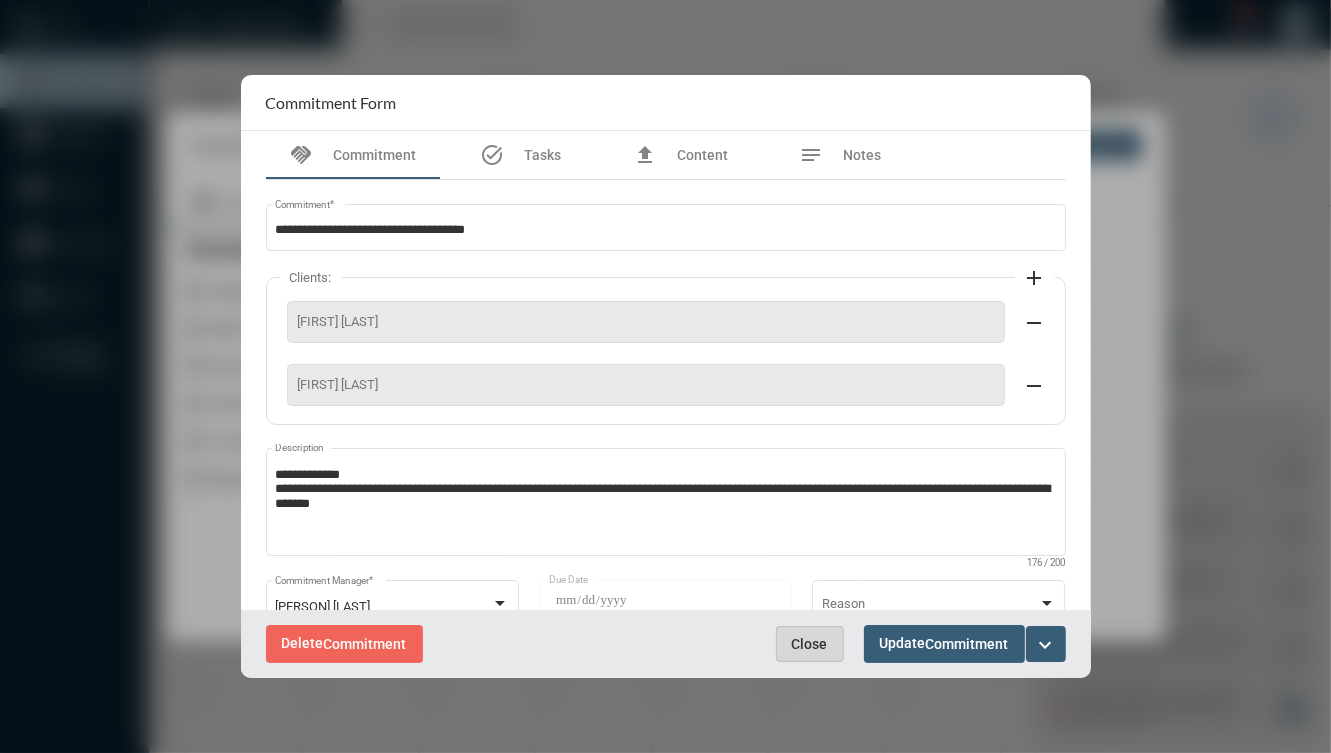 click on "Close" at bounding box center (810, 644) 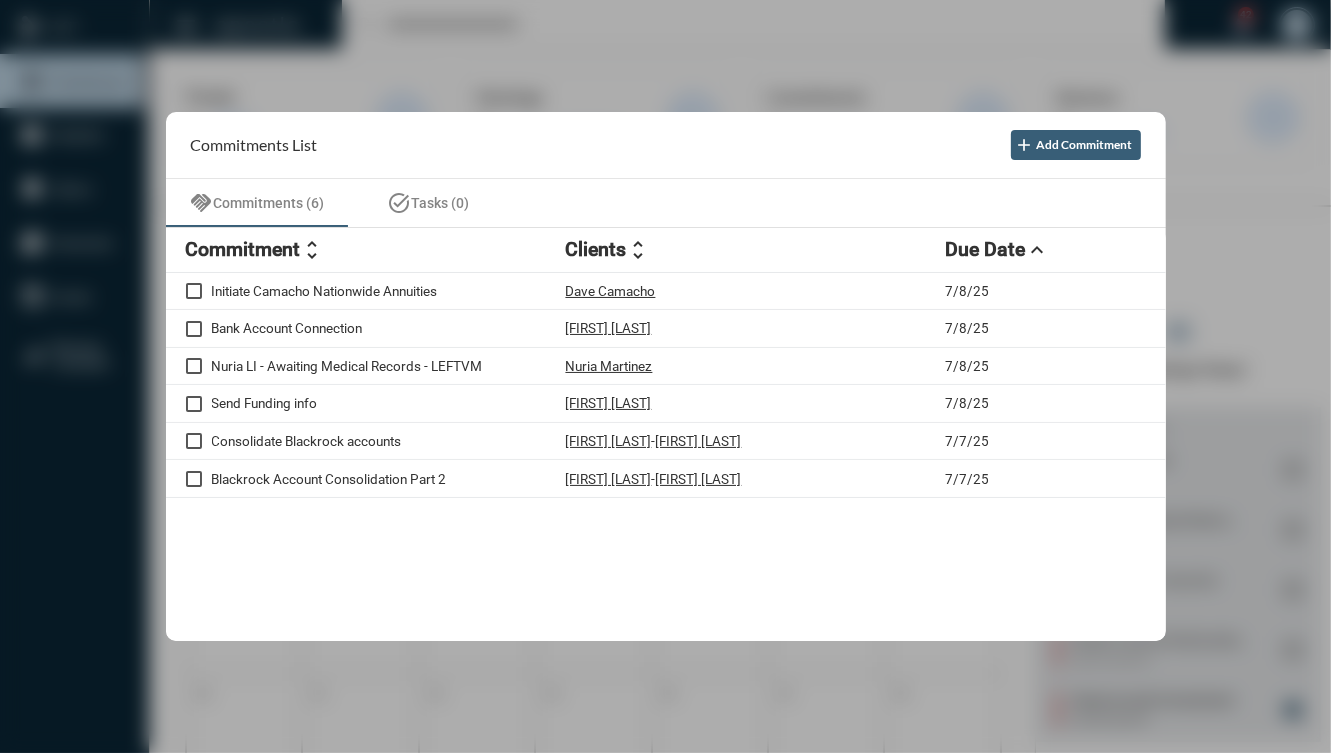 click on "Initiate Camacho Nationwide Annuities   Dave Camacho  7/8/25    Bank Account Connection   David Foley  7/8/25    Nuria LI - Awaiting Medical Records - LEFTVM   Nuria Martinez  7/8/25    Send Funding info   Josh Levine  7/8/25    Consolidate Blackrock accounts   Will Chandler    -   Ariel Handy  7/7/25    Blackrock Account Consolidation Part 2   Will Chandler    -   Ariel Handy  7/7/25" at bounding box center (666, 457) 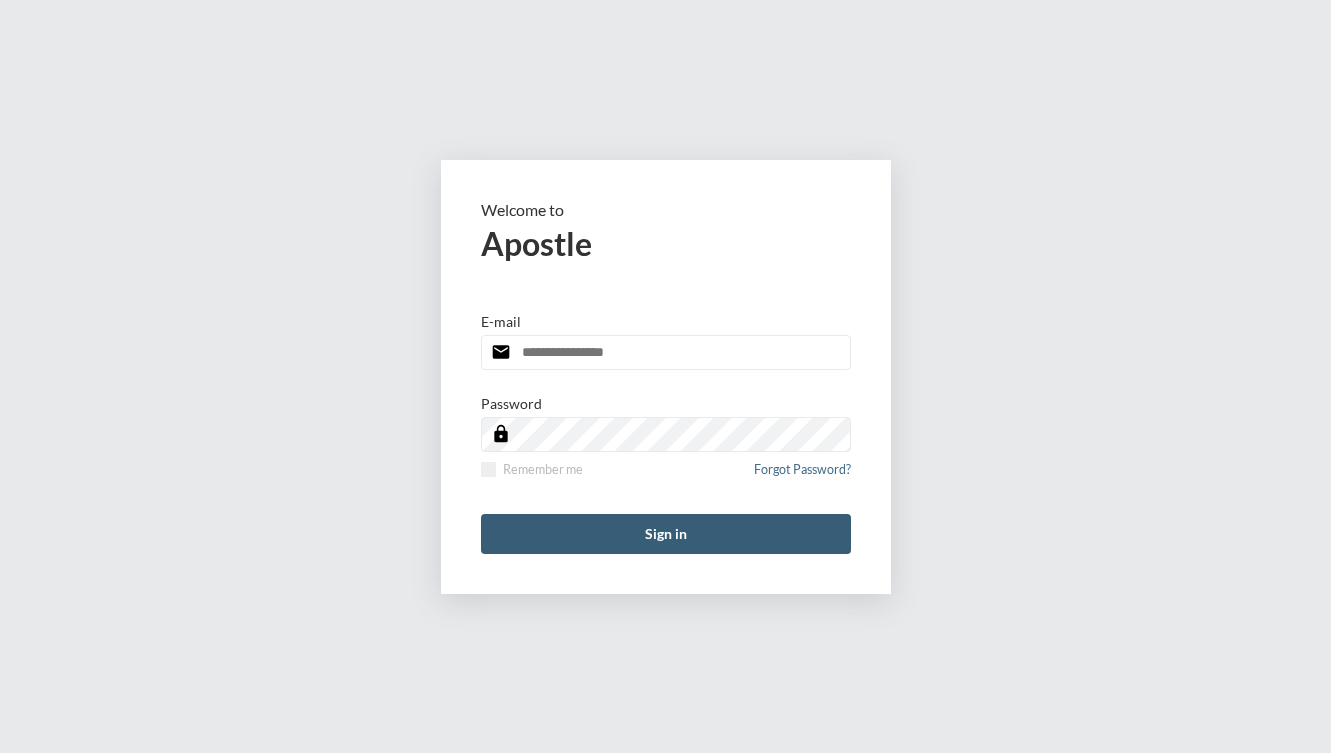 scroll, scrollTop: 0, scrollLeft: 0, axis: both 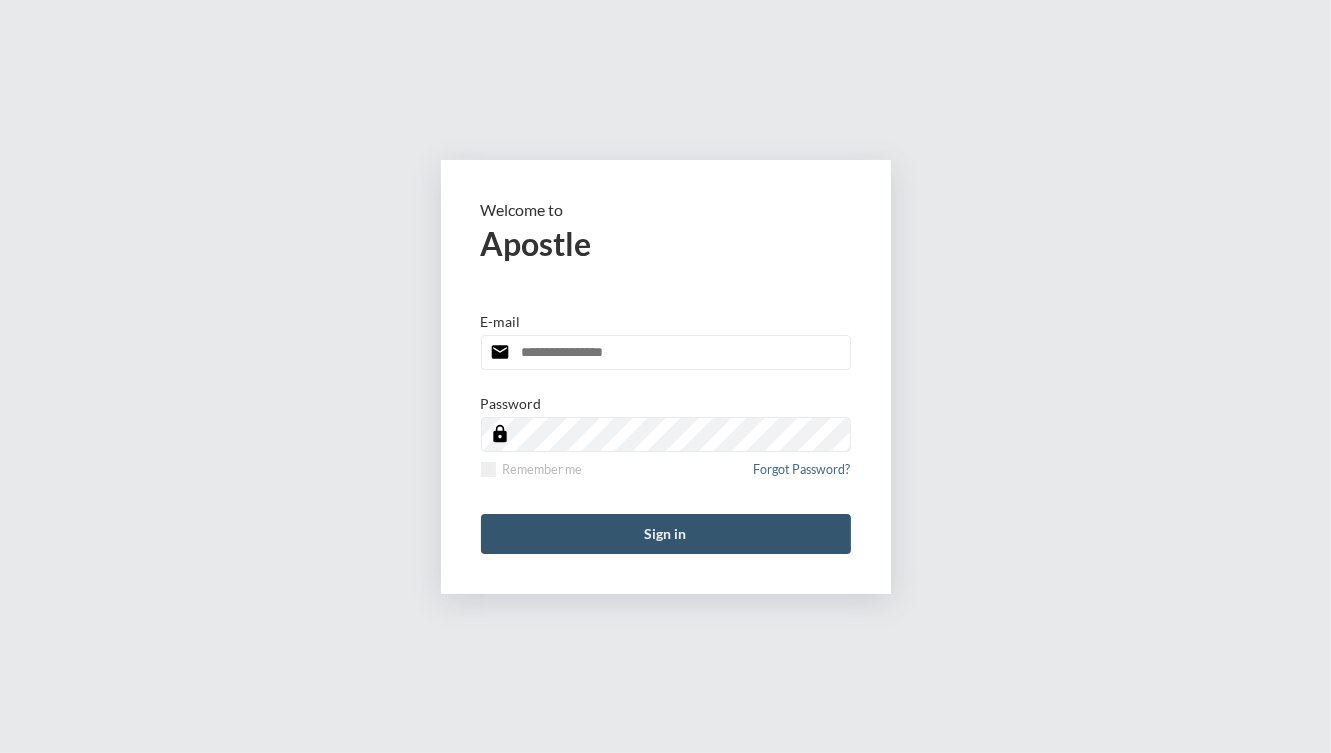 type on "**********" 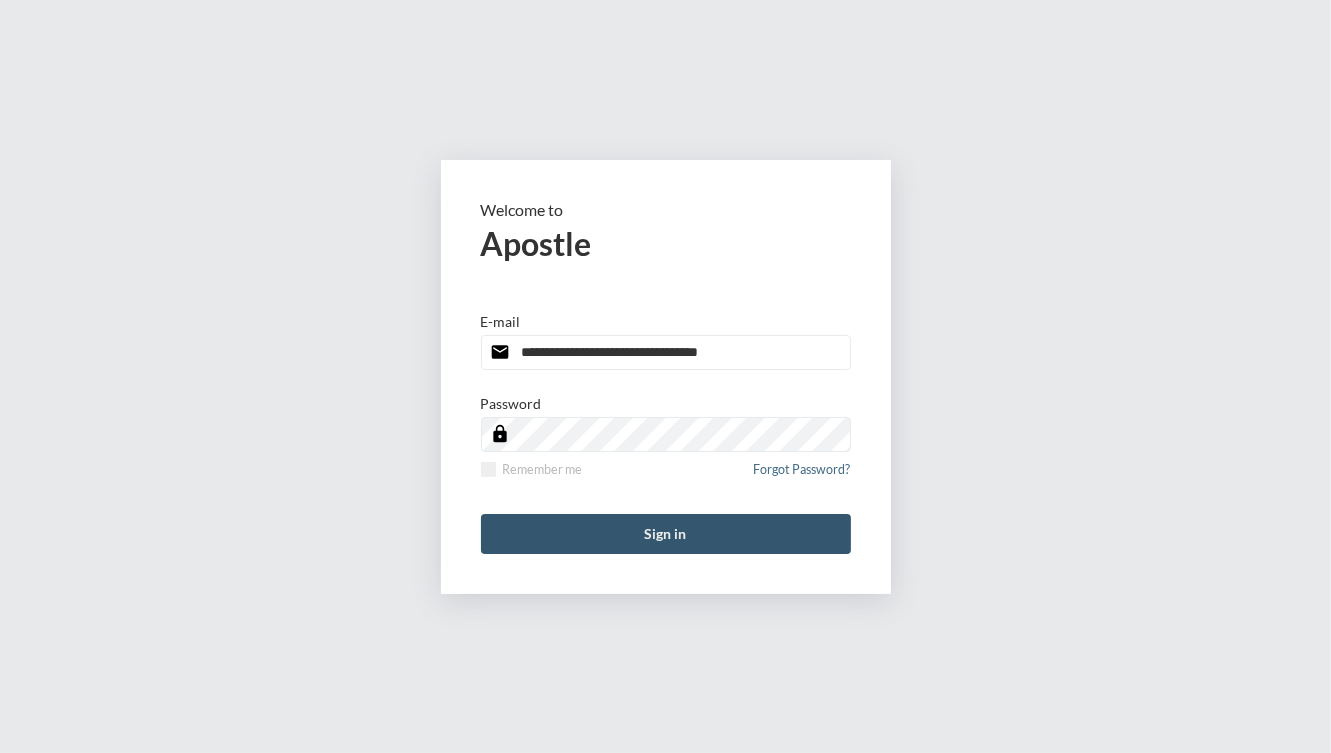 click on "Sign in" at bounding box center [666, 534] 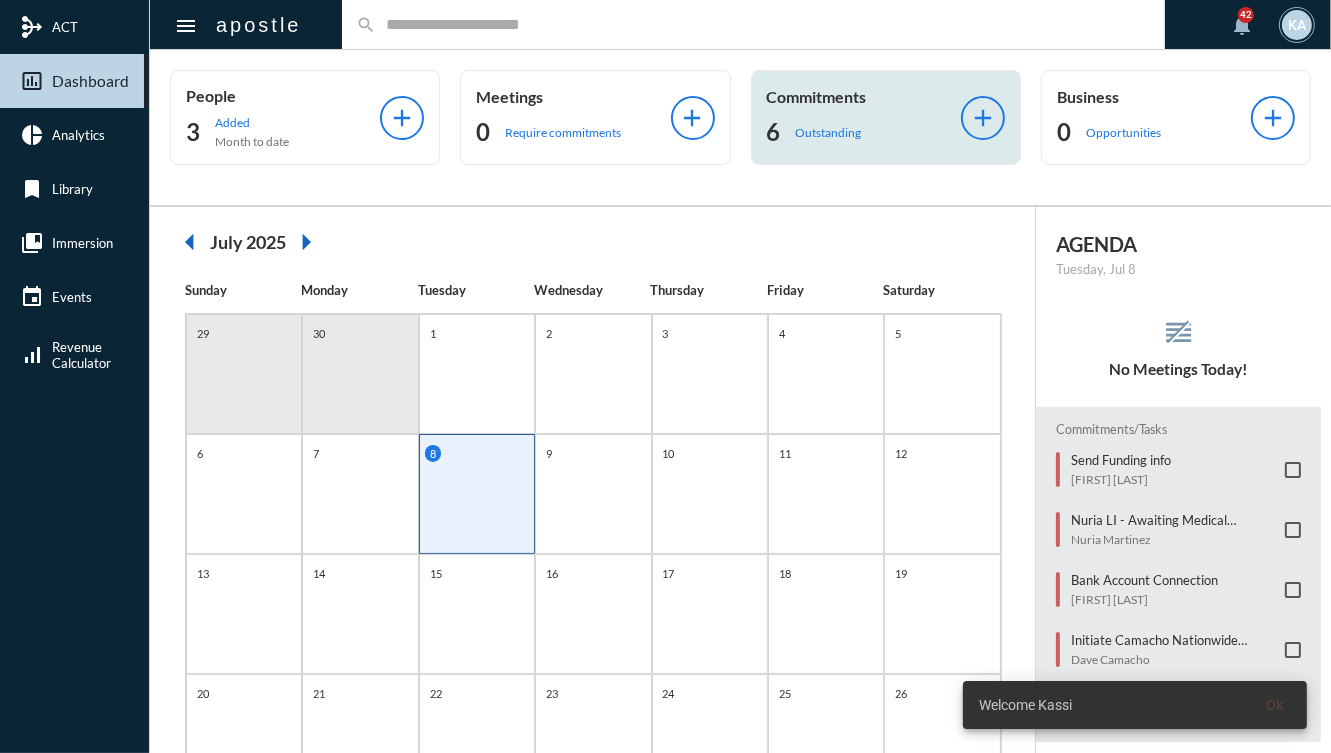 click on "Commitments 6 Outstanding add" at bounding box center (886, 117) 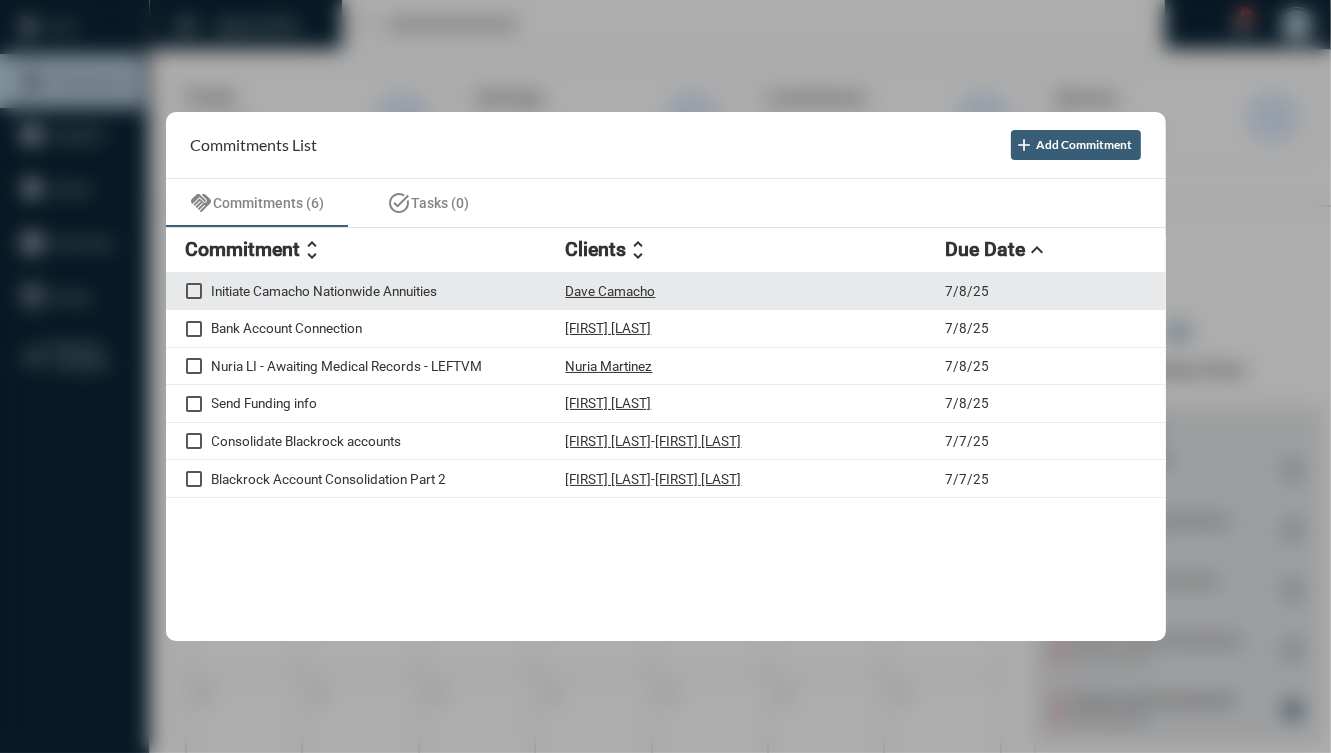 click on "Dave Camacho" at bounding box center [756, 291] 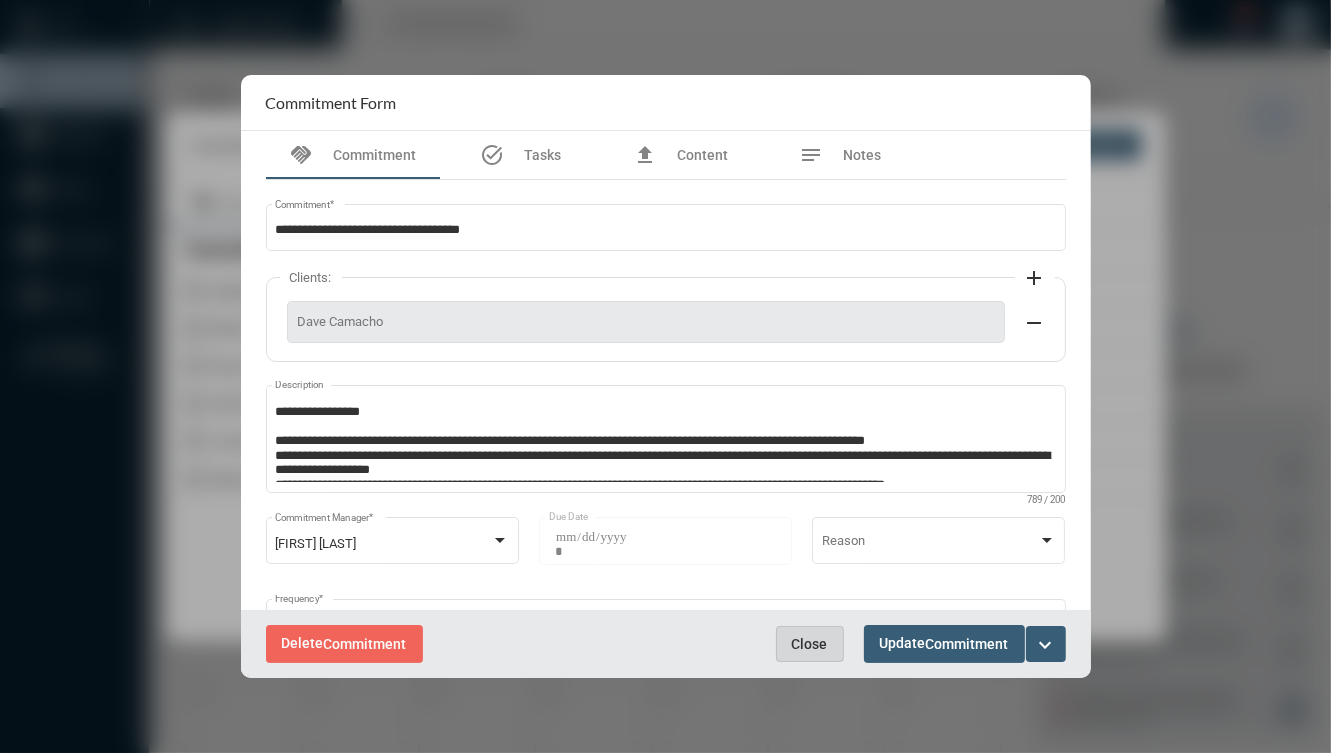 click on "Close" at bounding box center [810, 644] 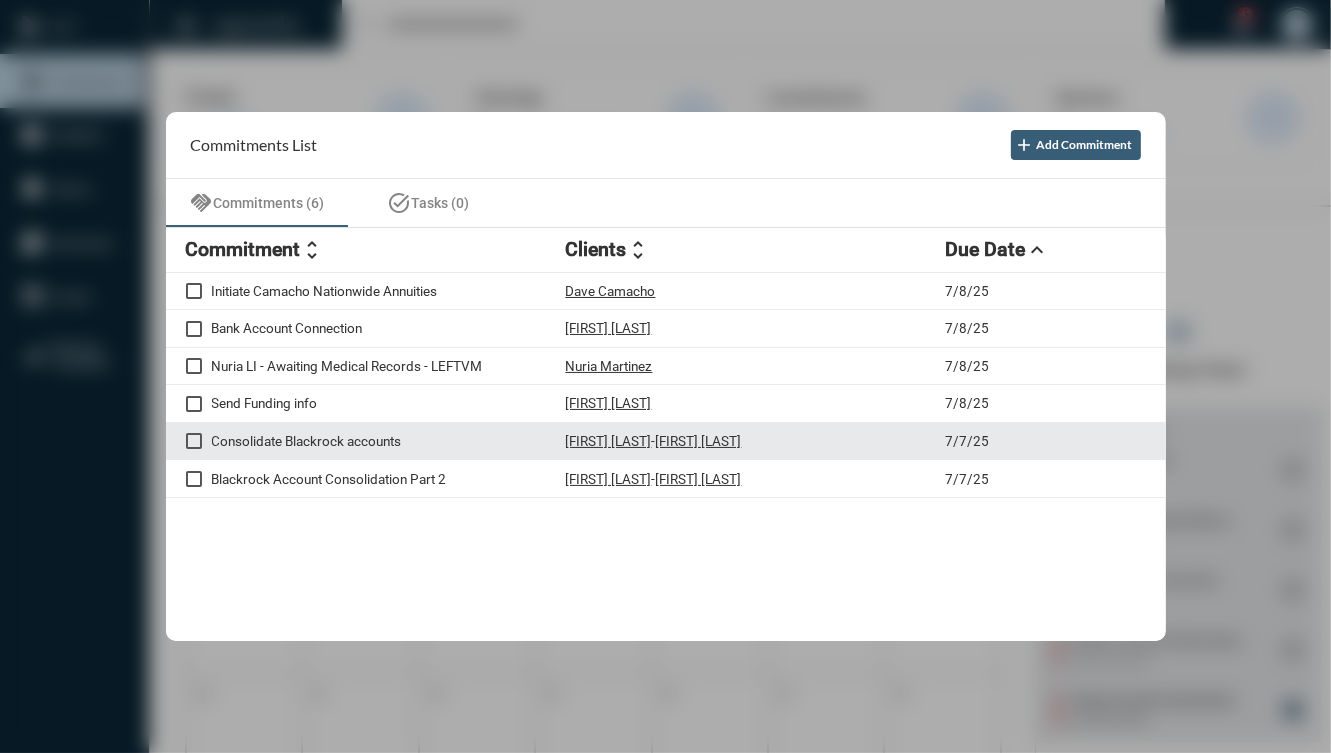 click on "Consolidate Blackrock accounts   Will Chandler    -   Ariel Handy  7/7/25" at bounding box center [666, 442] 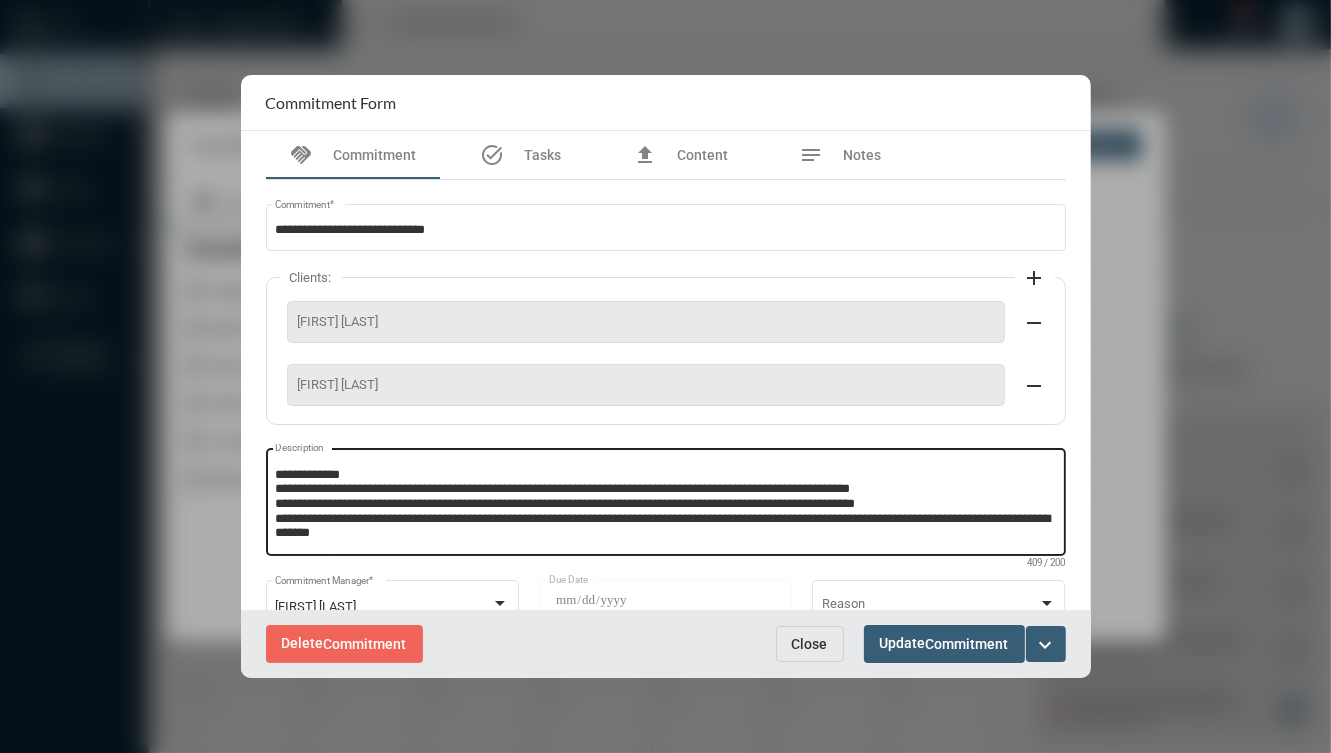 click on "**********" at bounding box center [665, 505] 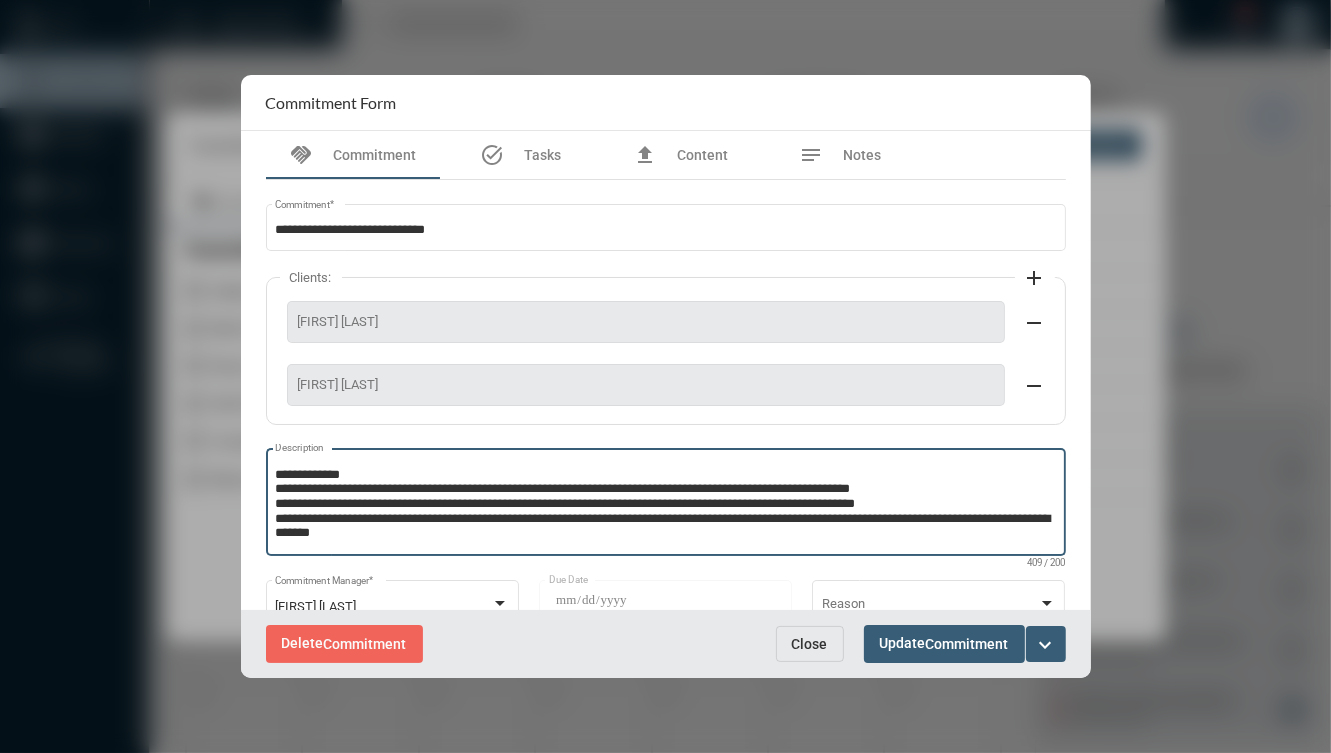 click at bounding box center (647, 563) 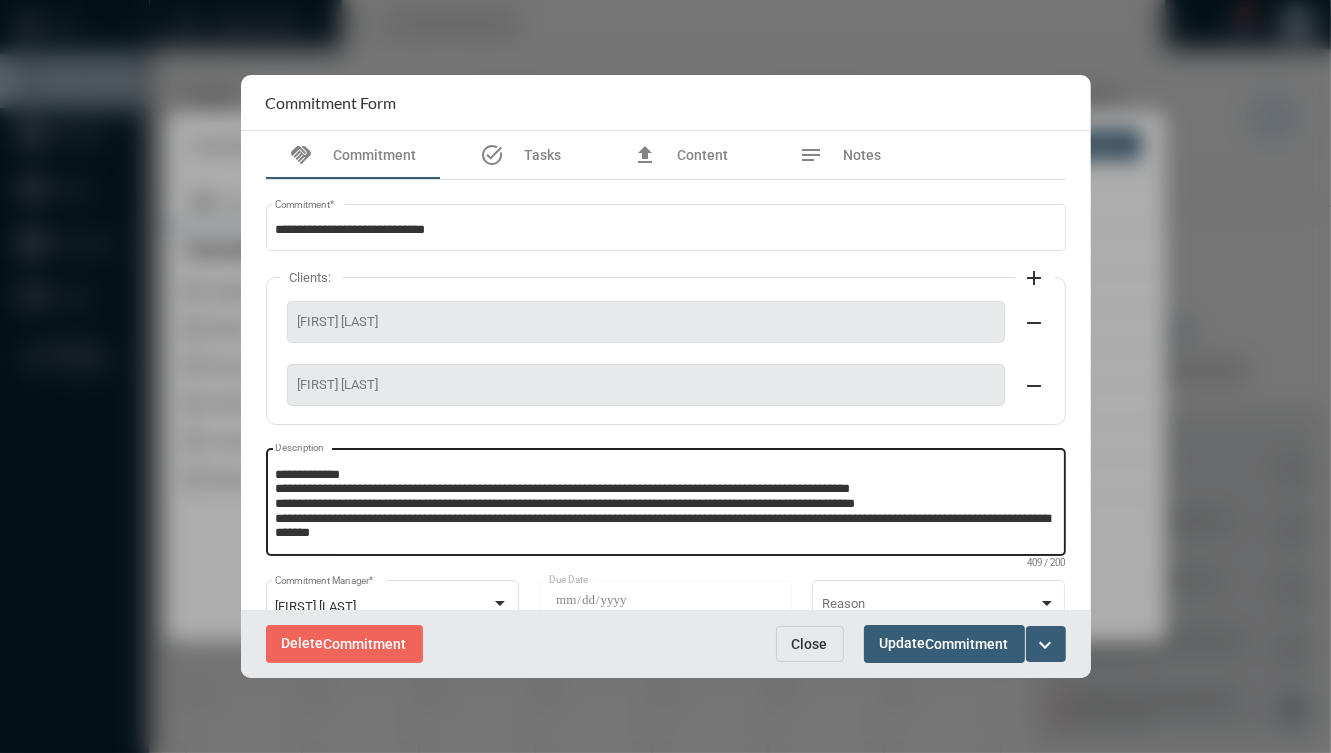 click on "**********" at bounding box center (665, 505) 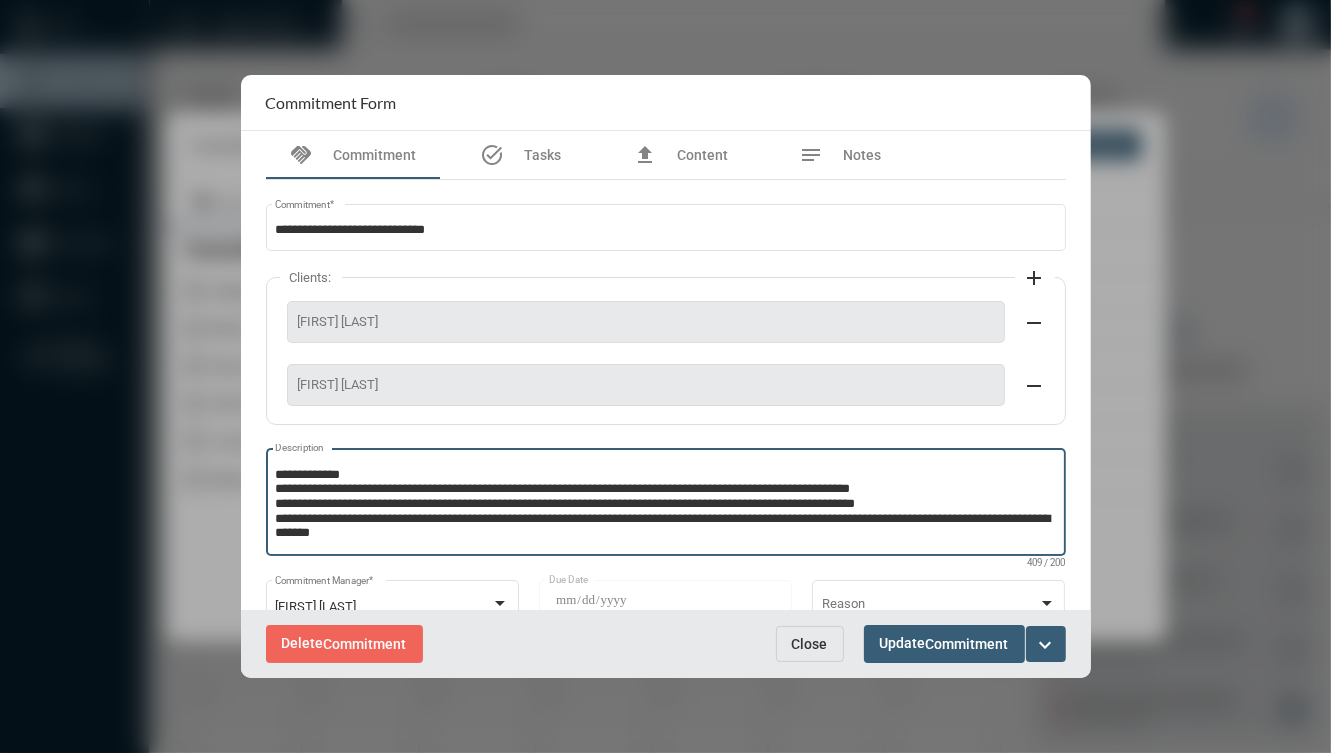 click on "**********" at bounding box center (665, 505) 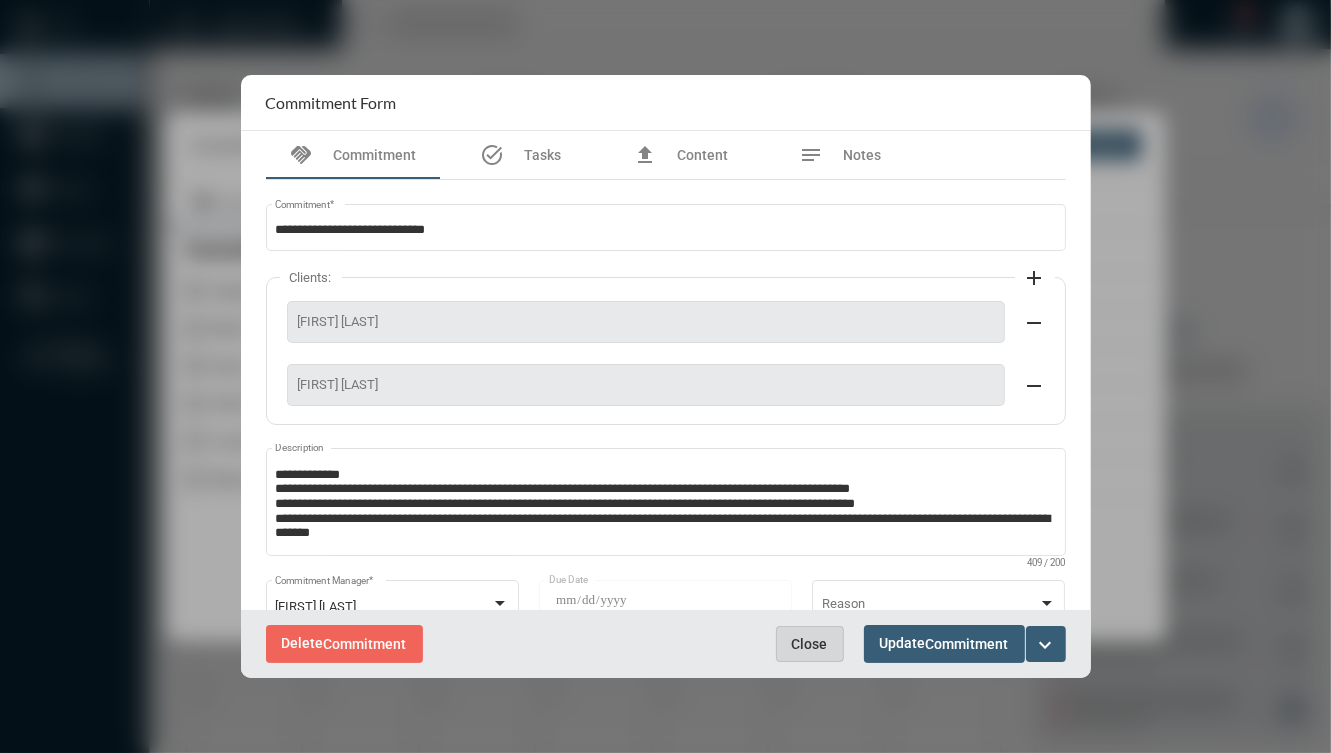 click on "Close" at bounding box center (810, 644) 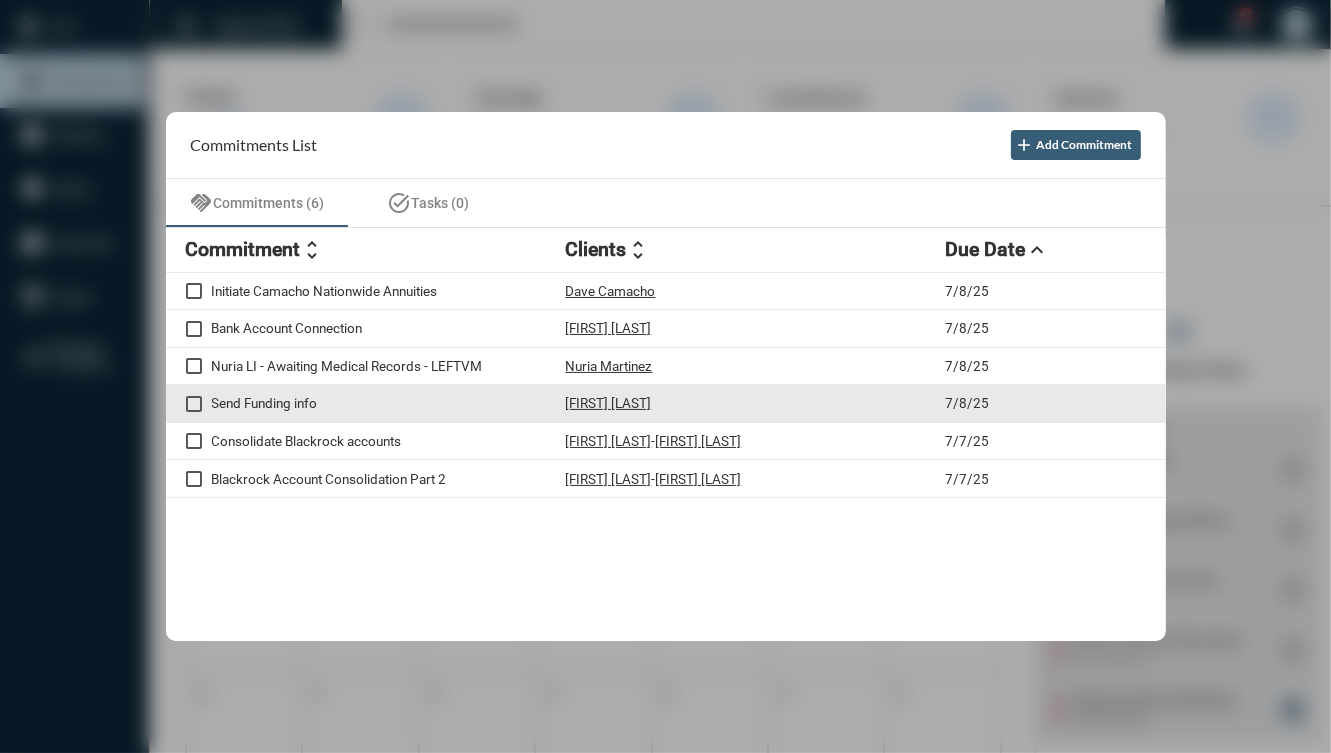 click on "Send Funding info   Josh Levine  7/8/25" at bounding box center [666, 404] 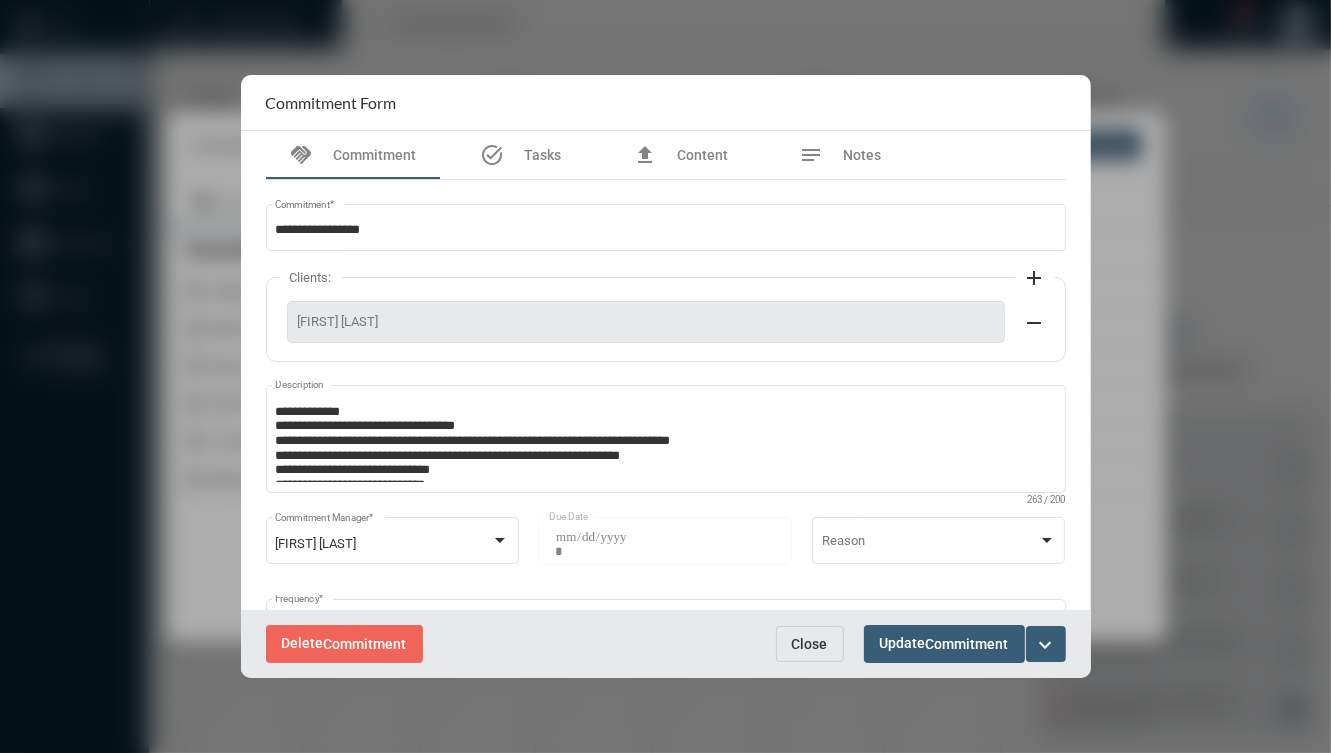 click on "expand_more" at bounding box center [1046, 645] 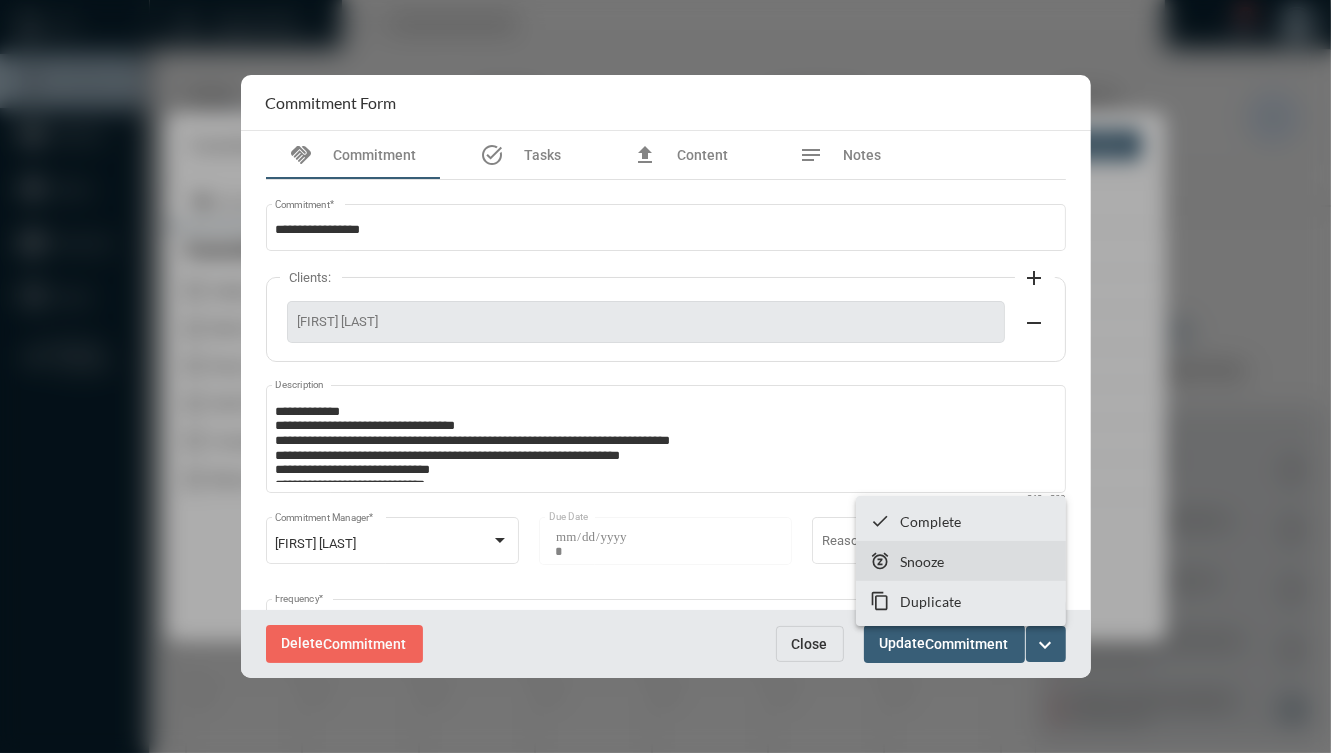 click on "snooze Snooze" at bounding box center [961, 561] 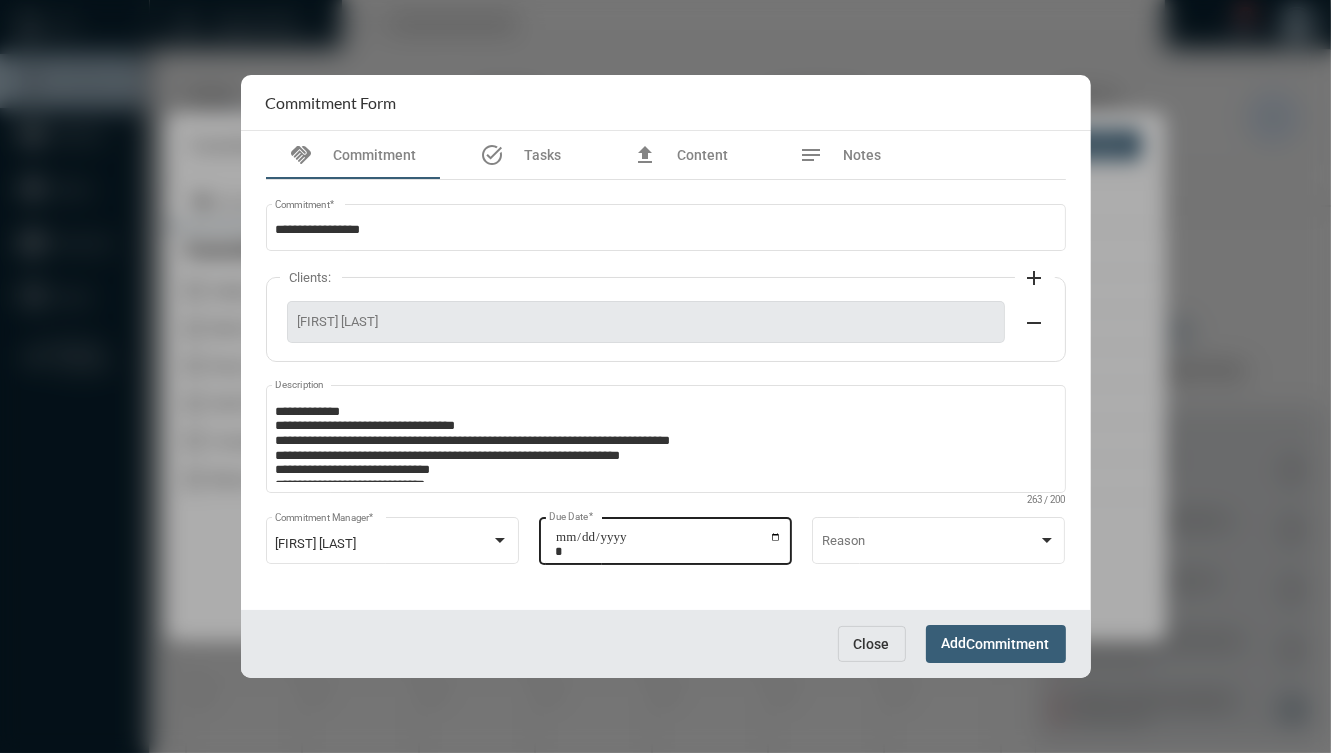 click on "**********" at bounding box center [668, 544] 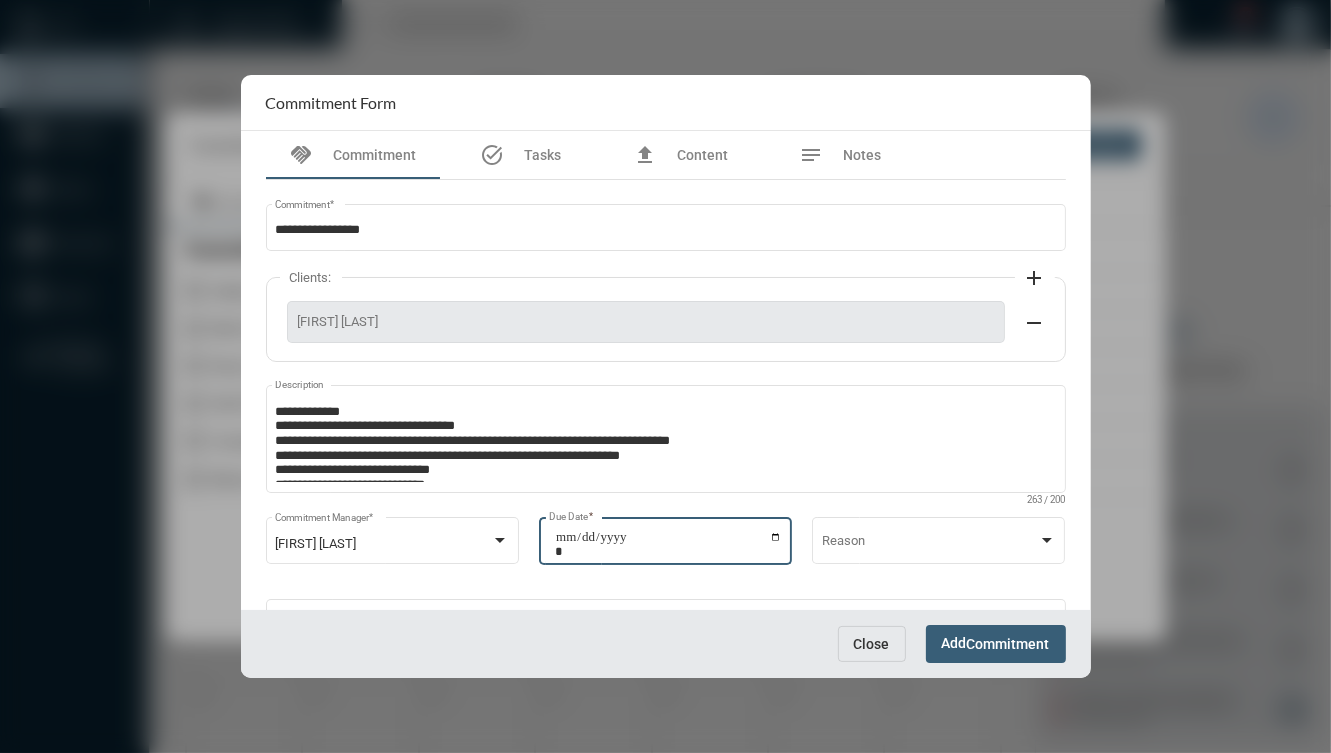 click on "**********" at bounding box center (665, 538) 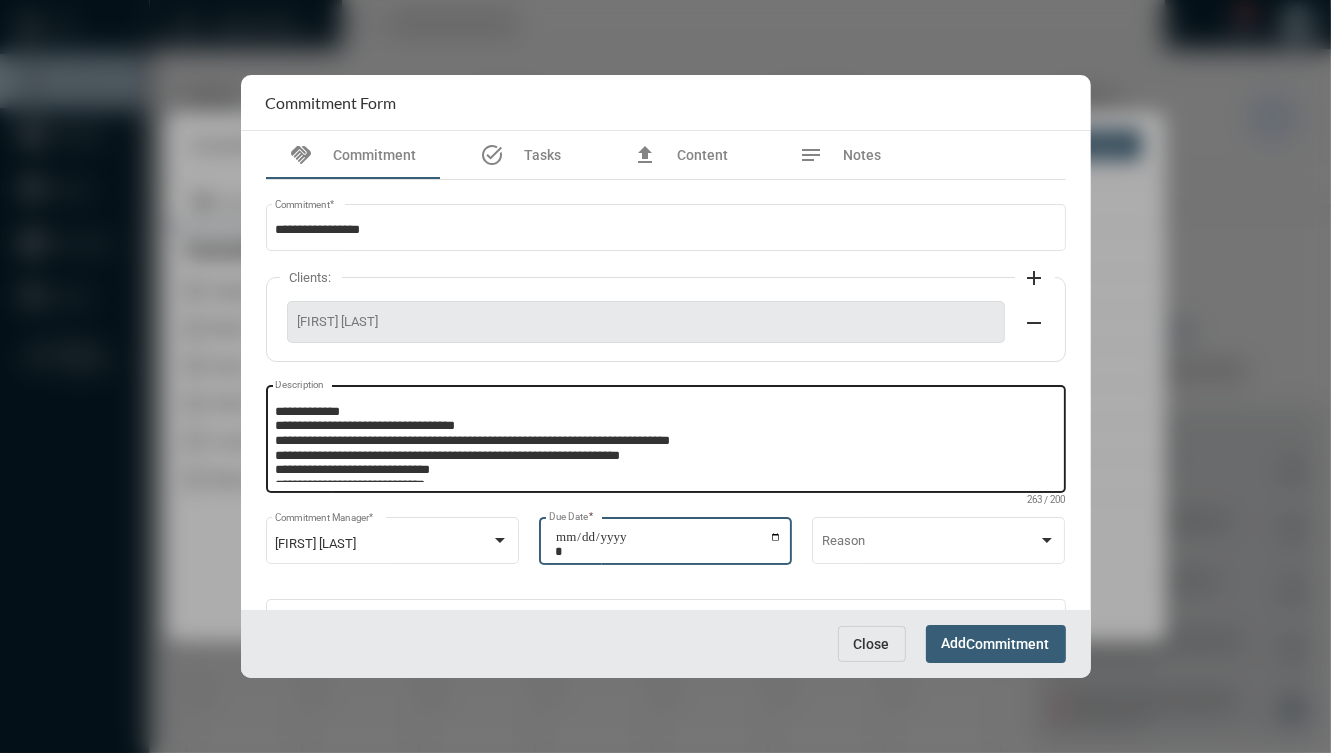 type on "**********" 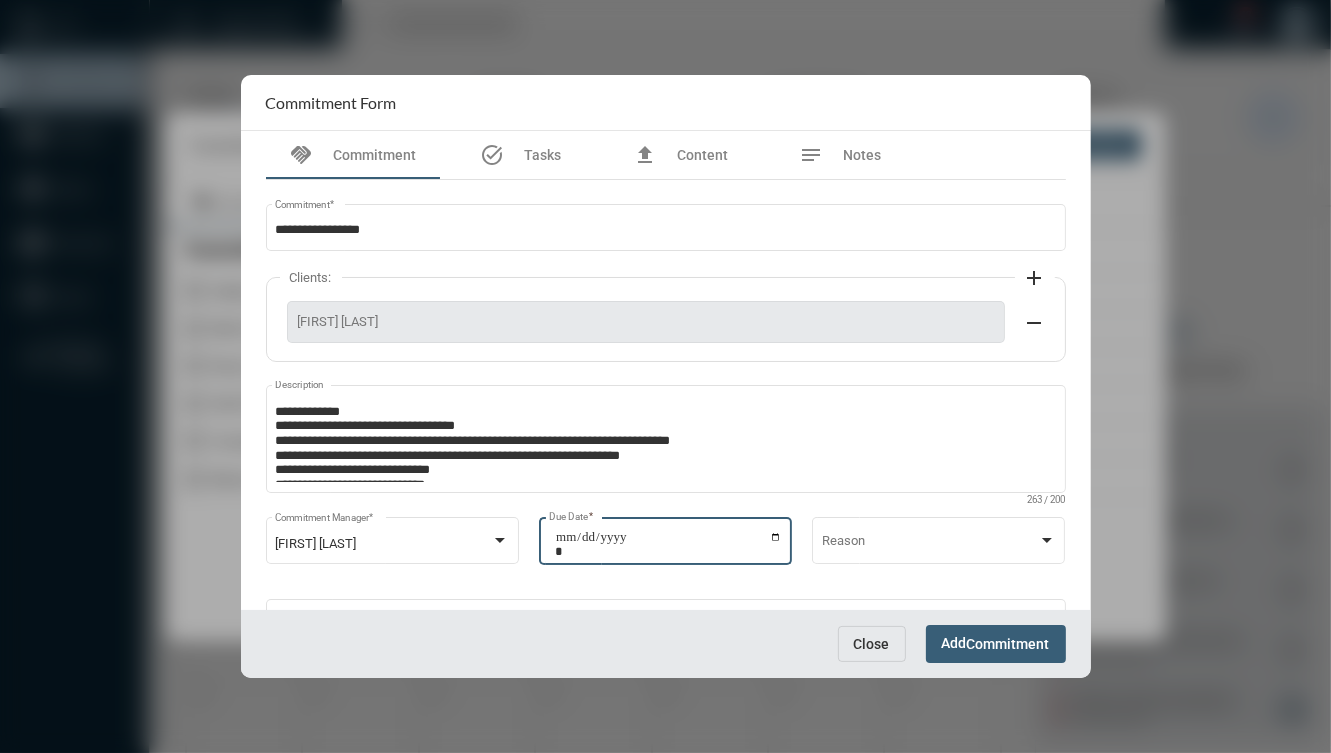 click on "Add   Commitment" at bounding box center [996, 643] 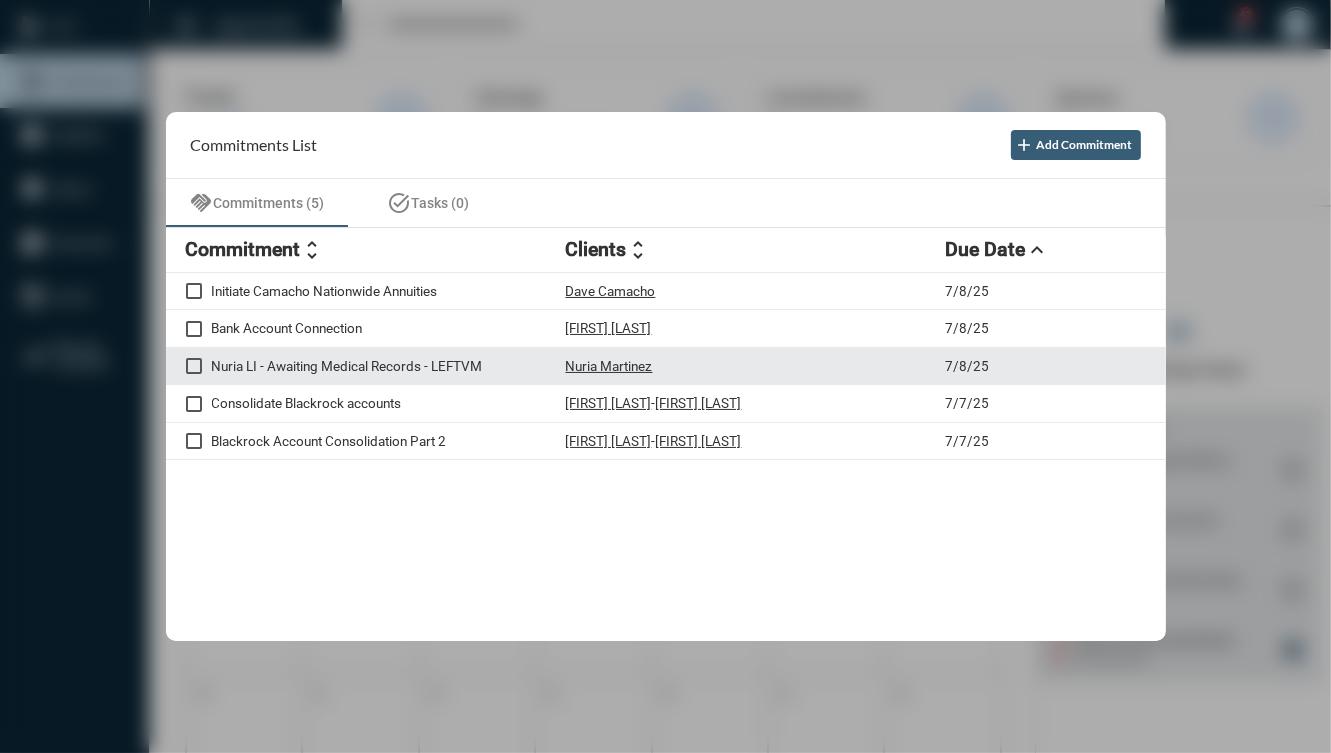 click on "Nuria LI - Awaiting Medical Records - LEFTVM   Nuria Martinez  7/8/25" at bounding box center [666, 367] 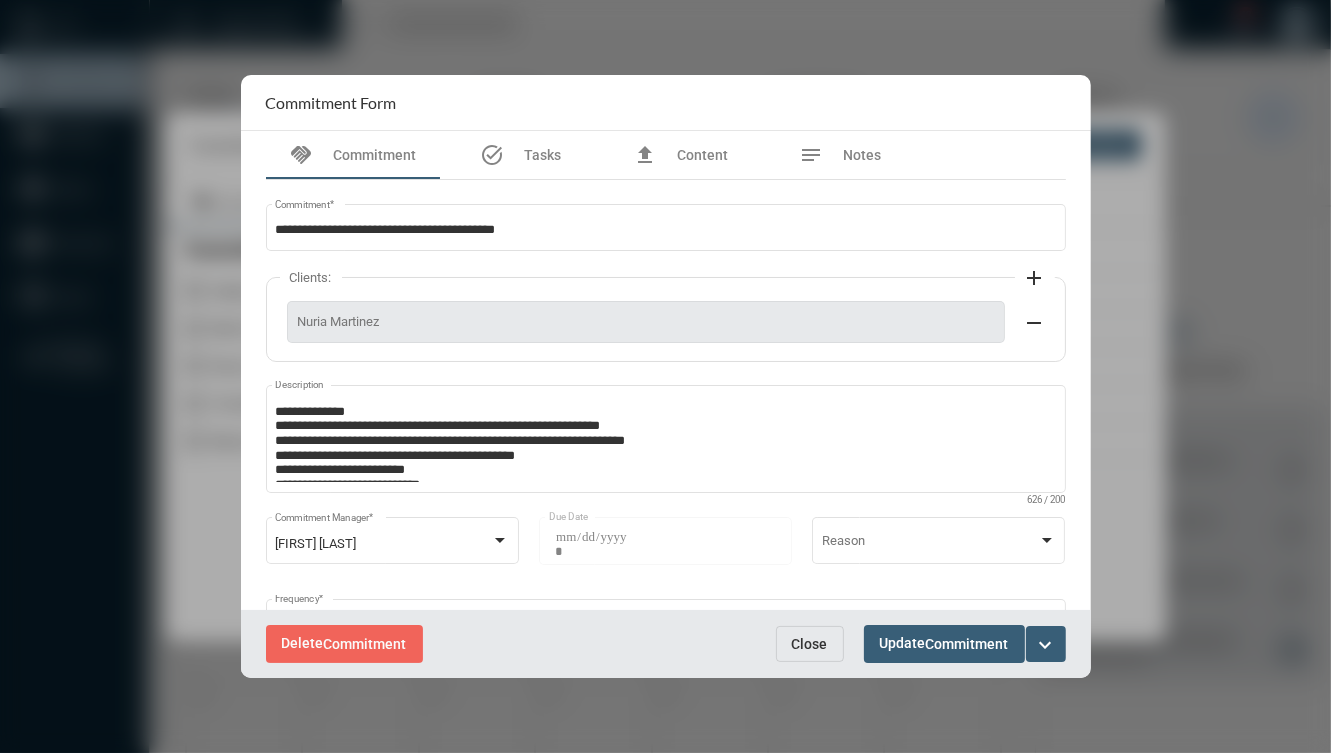 click on "Close" at bounding box center (810, 644) 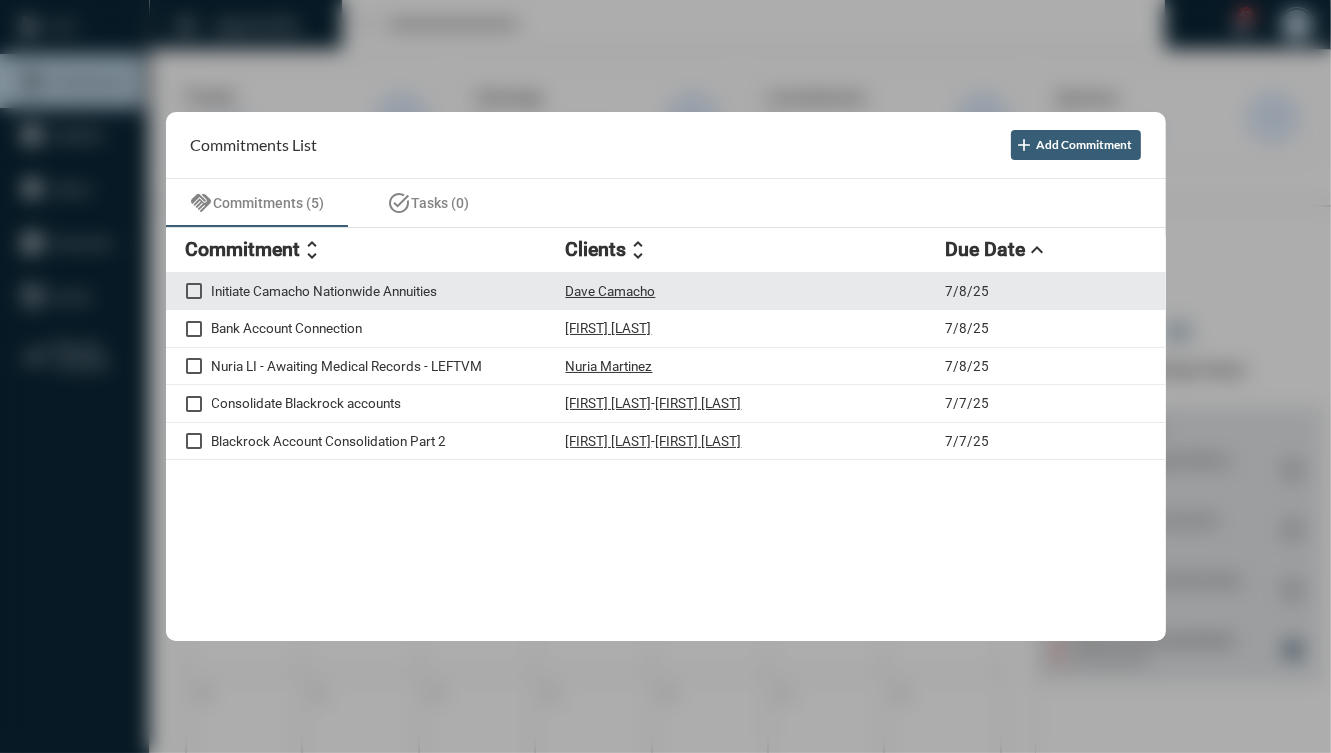 click on "Dave Camacho" at bounding box center [756, 291] 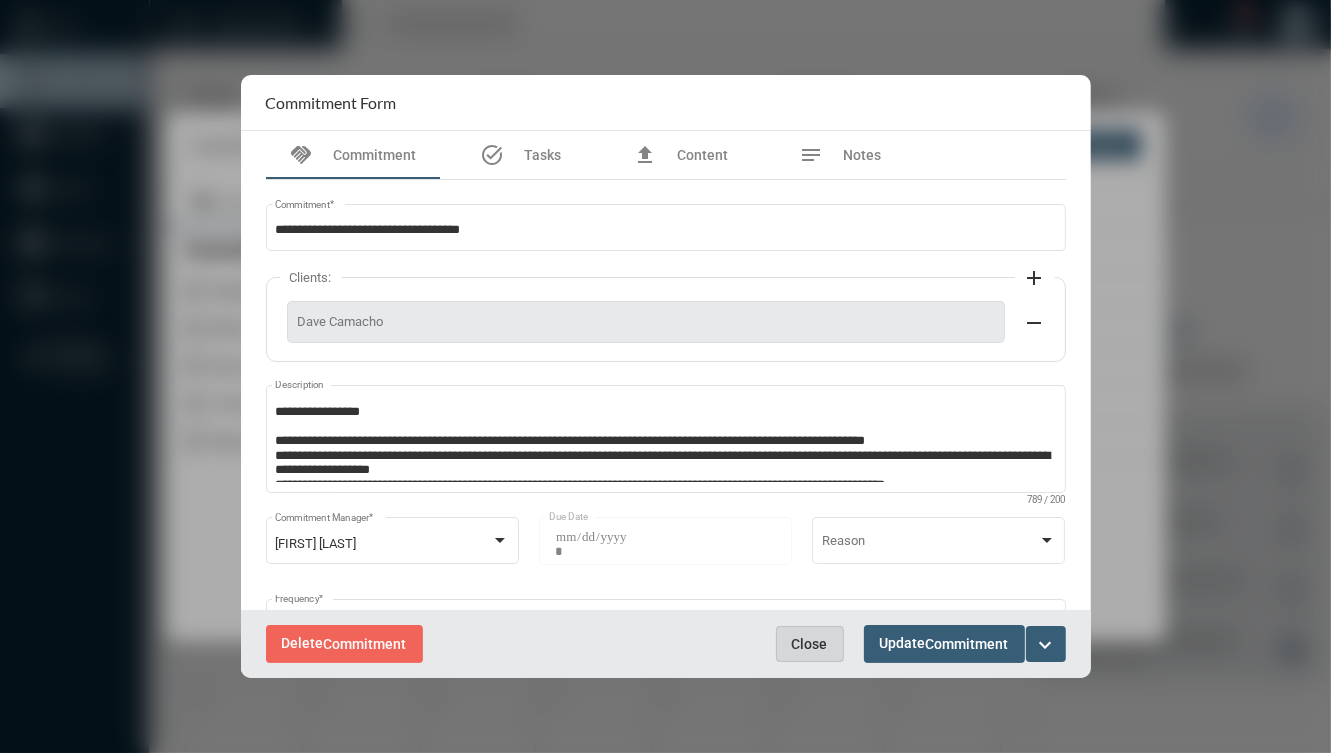 click on "Close" at bounding box center (810, 644) 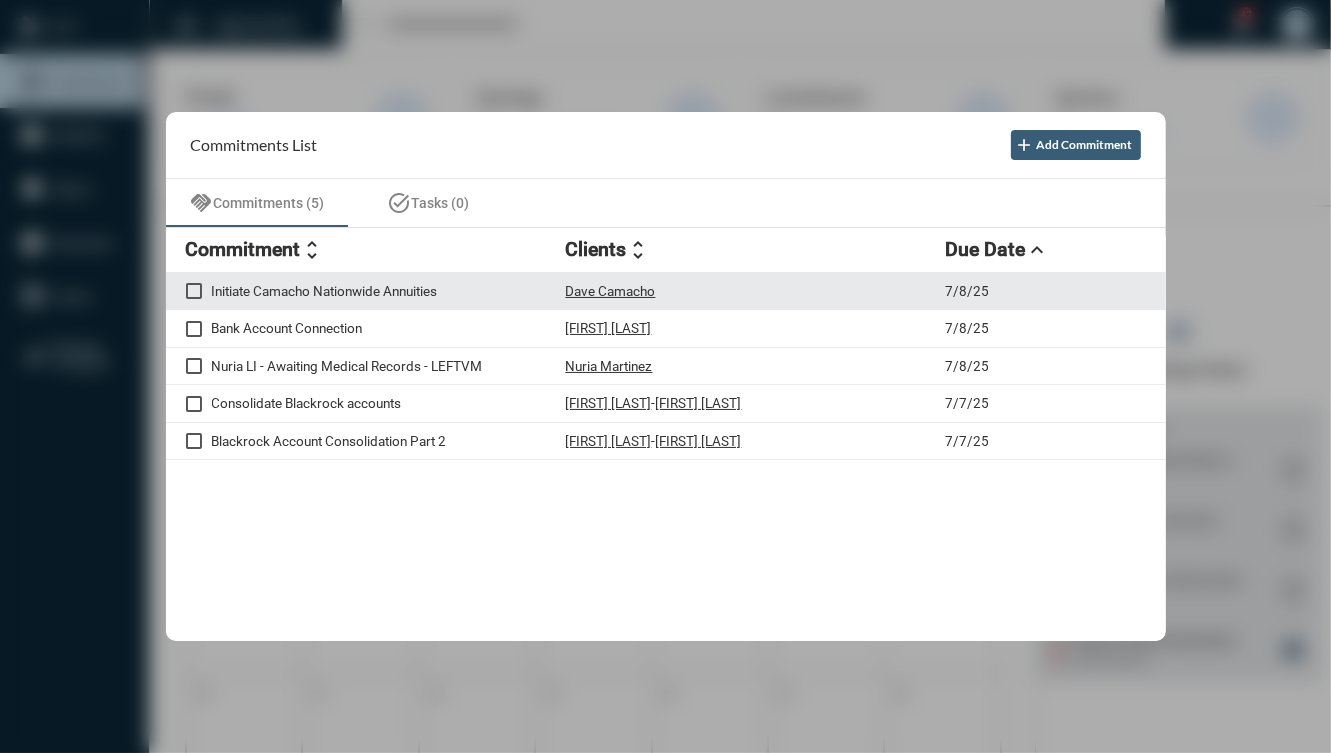 click on "Initiate Camacho Nationwide Annuities" at bounding box center (389, 291) 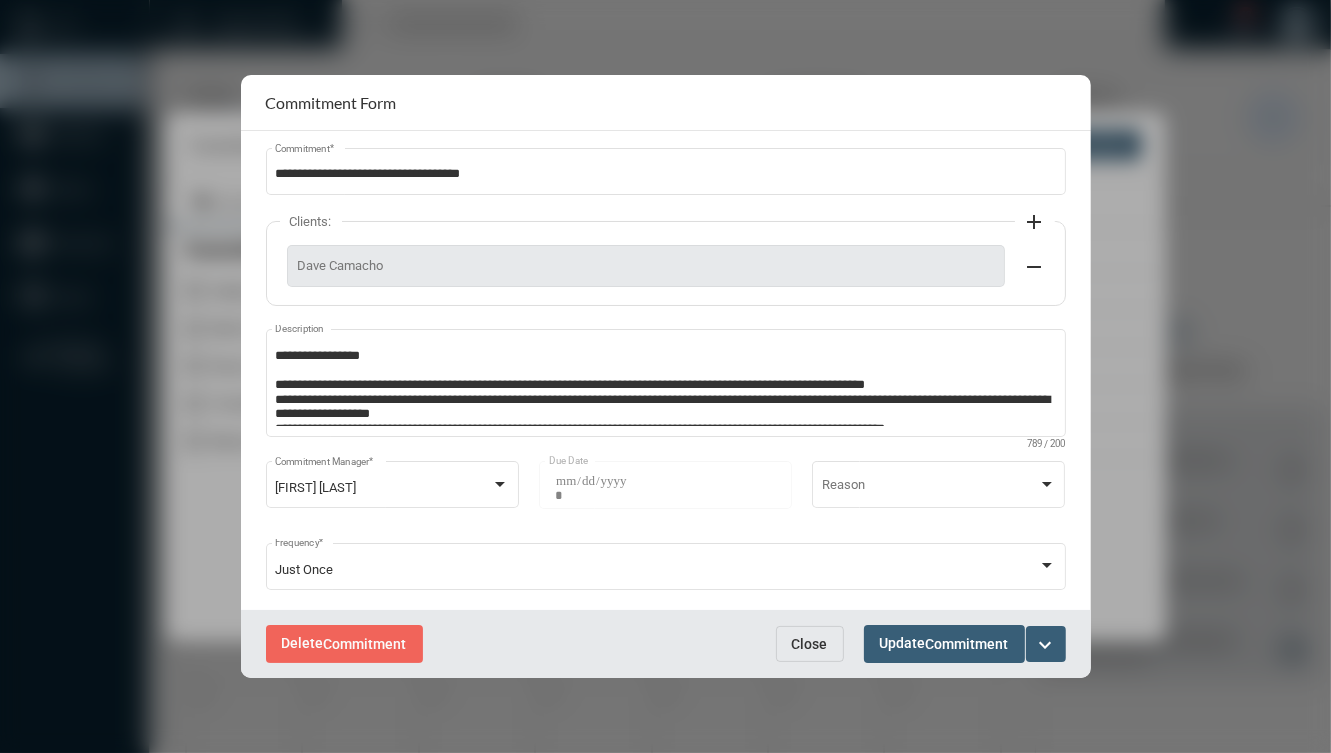 scroll, scrollTop: 80, scrollLeft: 0, axis: vertical 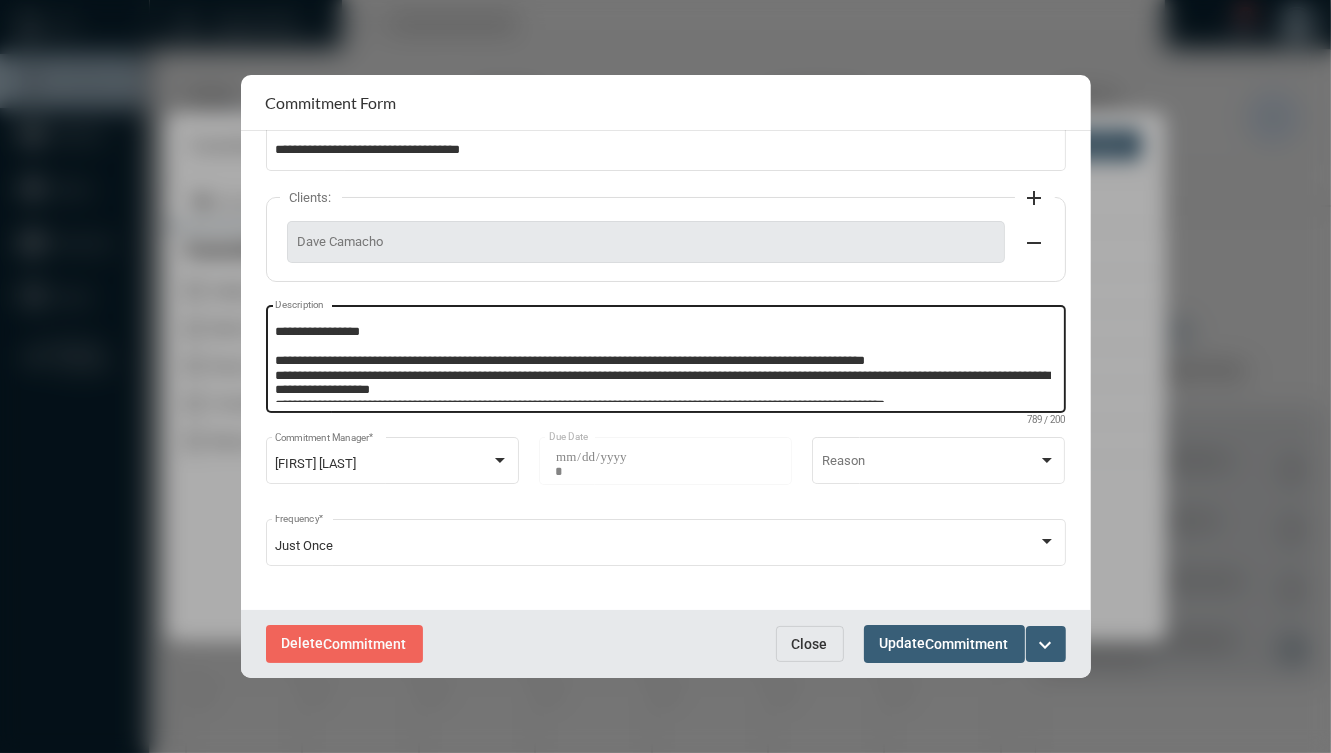 click on "**********" at bounding box center (663, 362) 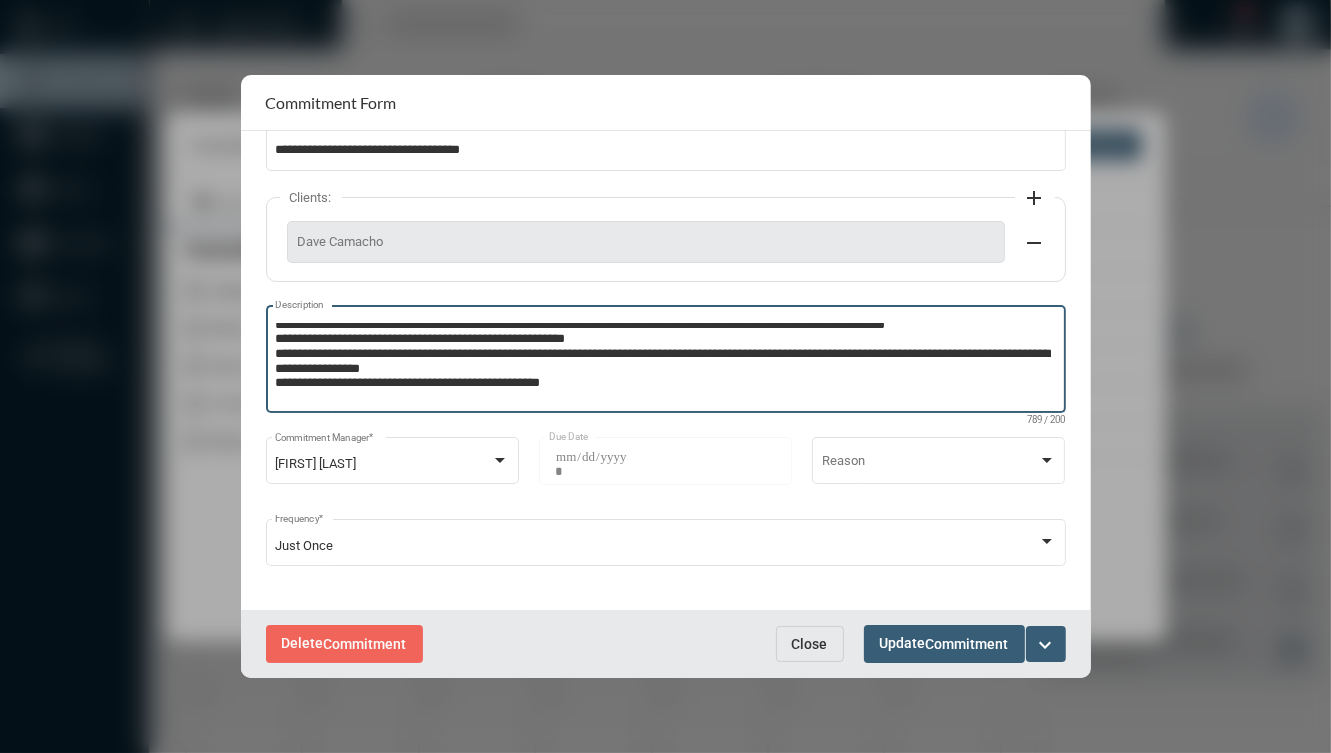 scroll, scrollTop: 144, scrollLeft: 0, axis: vertical 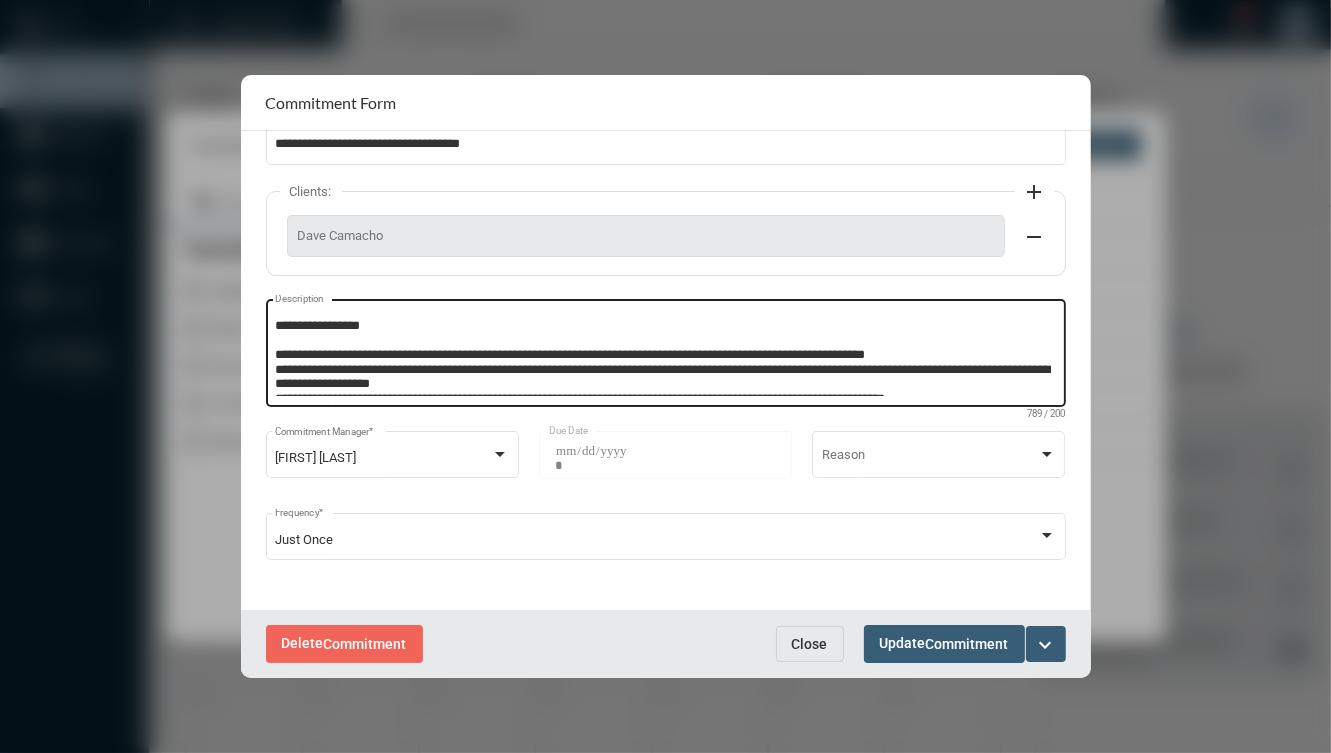click on "**********" at bounding box center [663, 356] 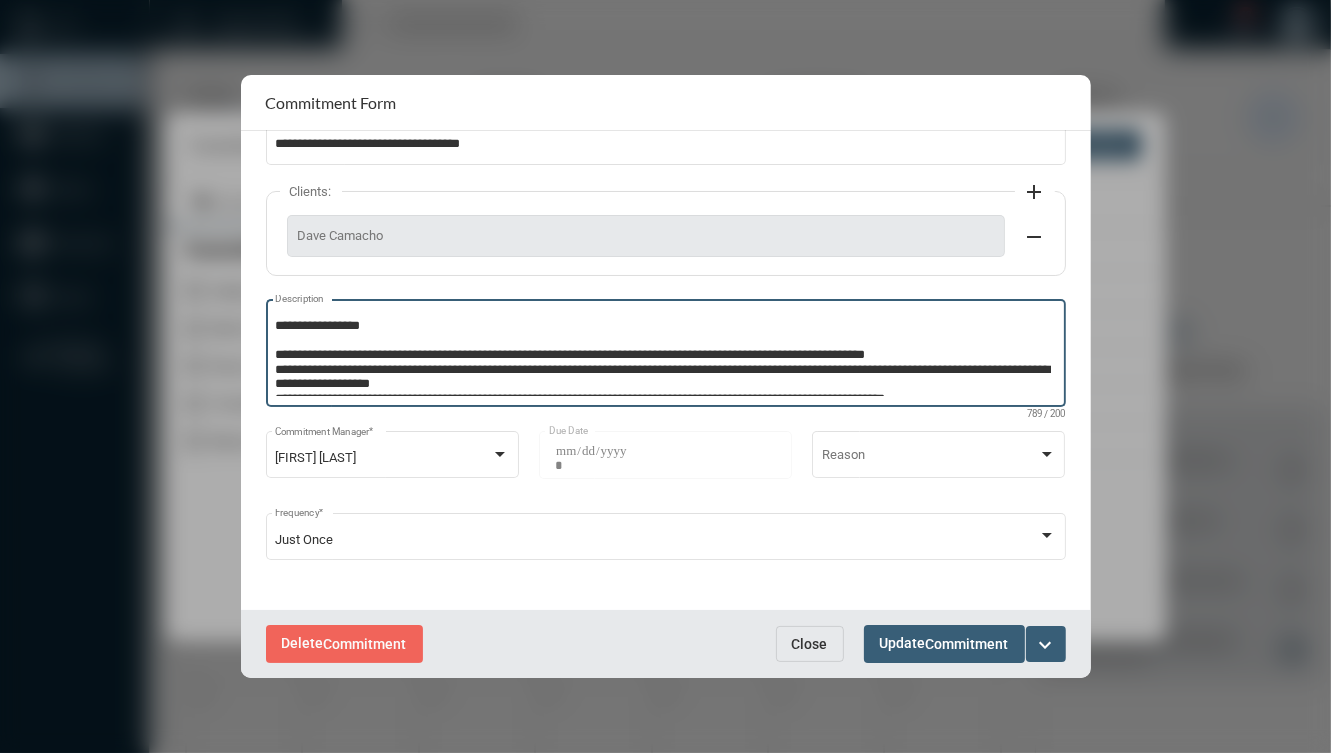 click on "**********" at bounding box center [663, 356] 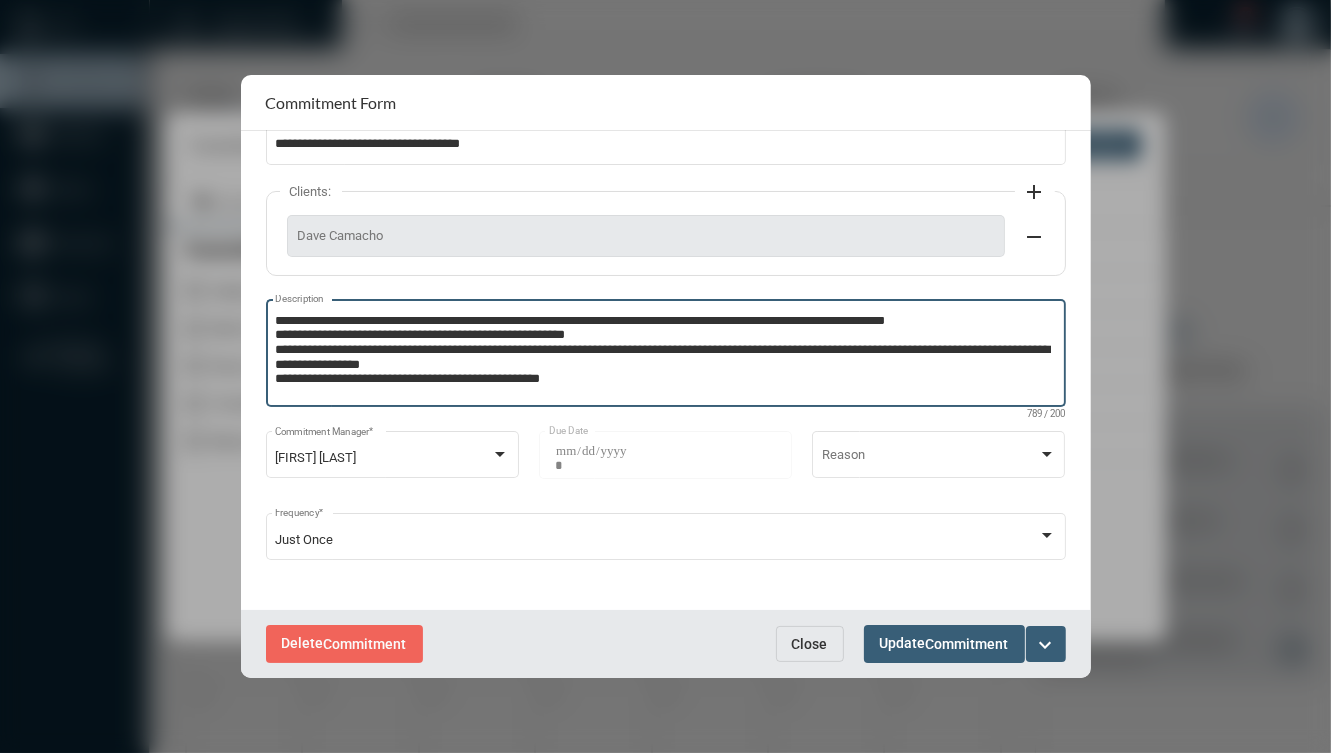 scroll, scrollTop: 75, scrollLeft: 0, axis: vertical 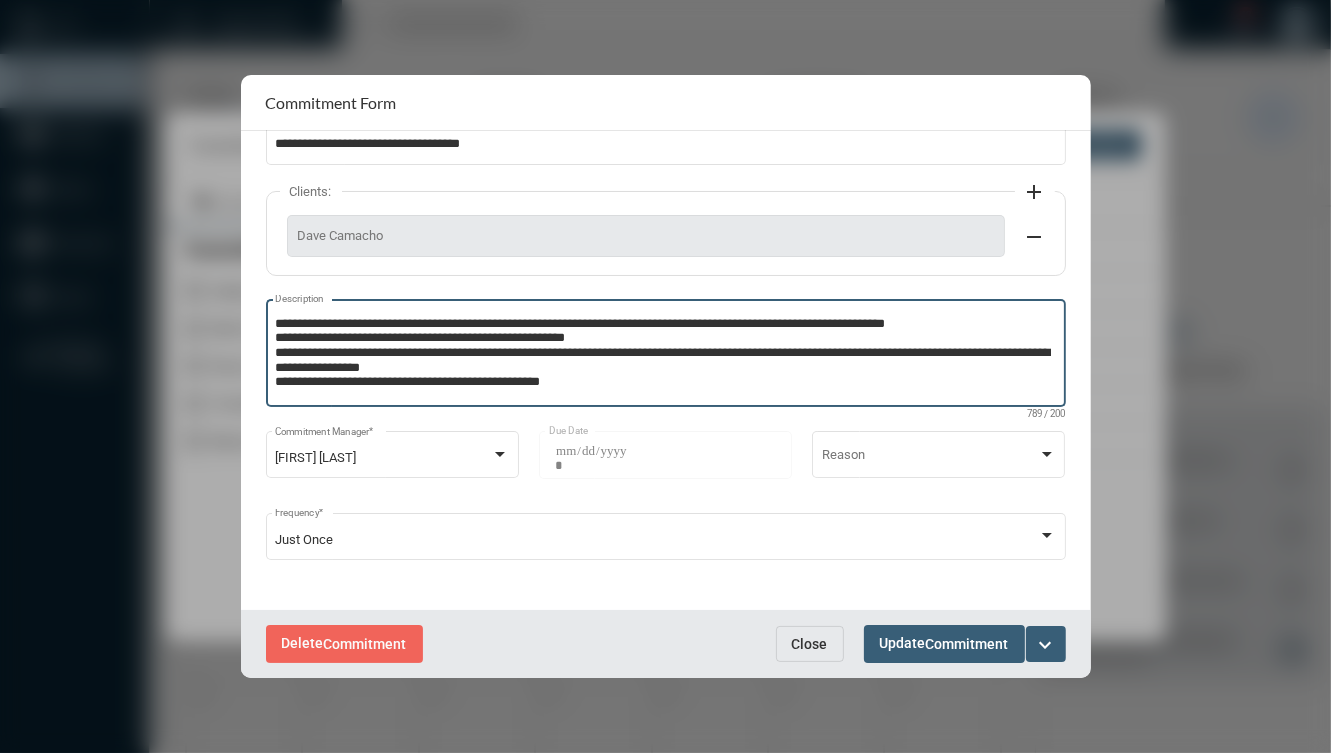 click on "**********" at bounding box center (663, 356) 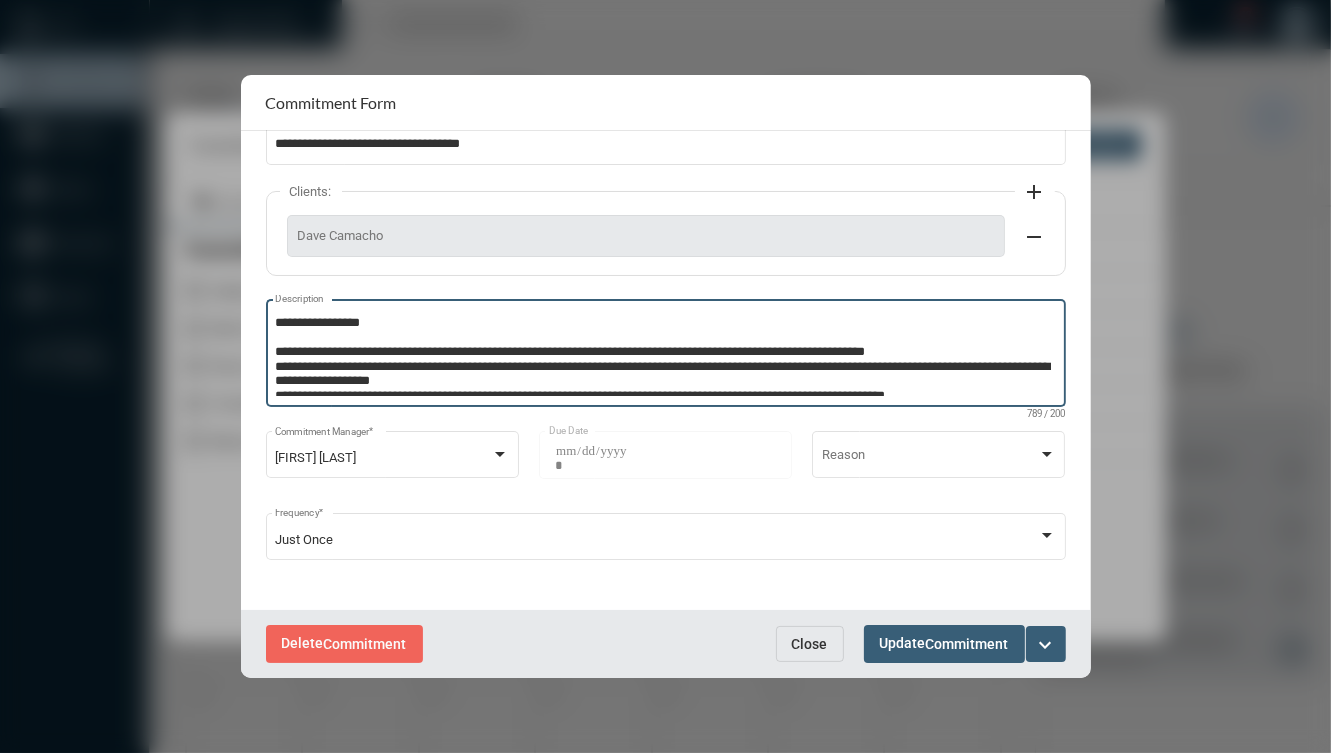 scroll, scrollTop: 0, scrollLeft: 0, axis: both 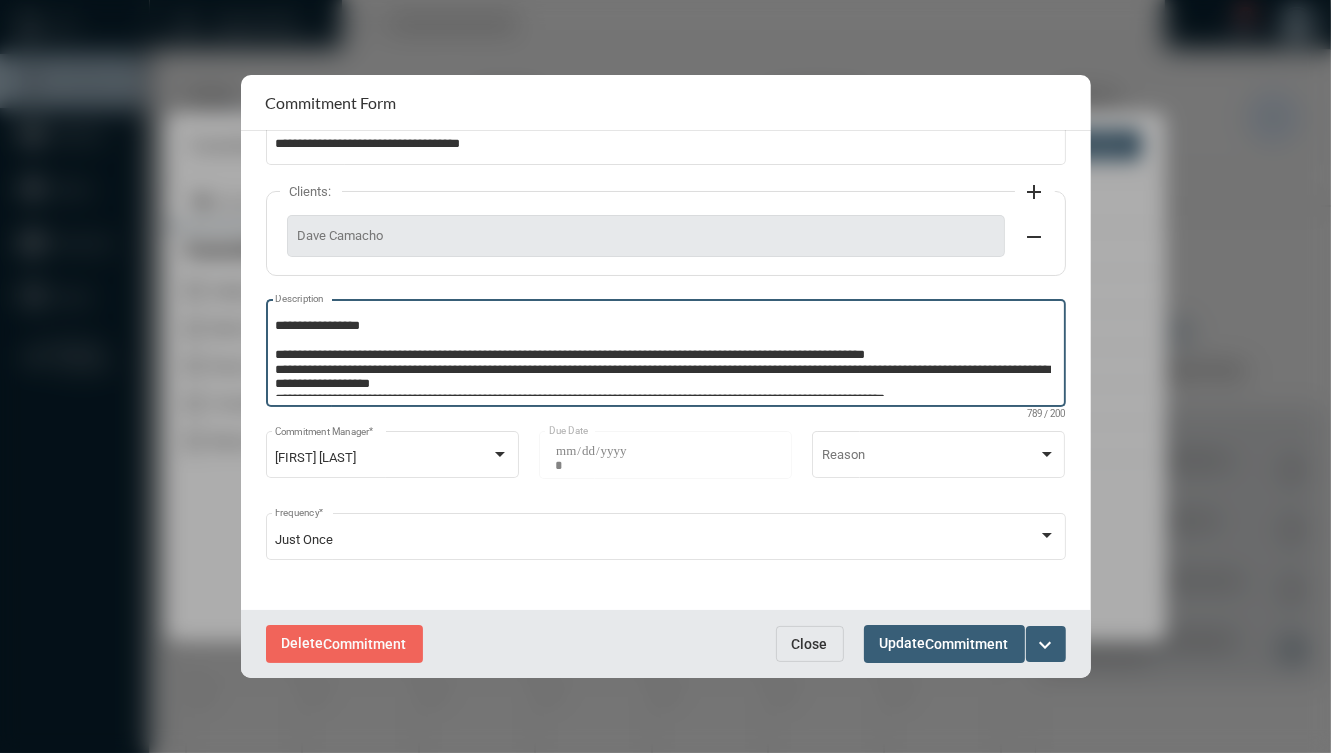 drag, startPoint x: 619, startPoint y: 387, endPoint x: 252, endPoint y: 350, distance: 368.8604 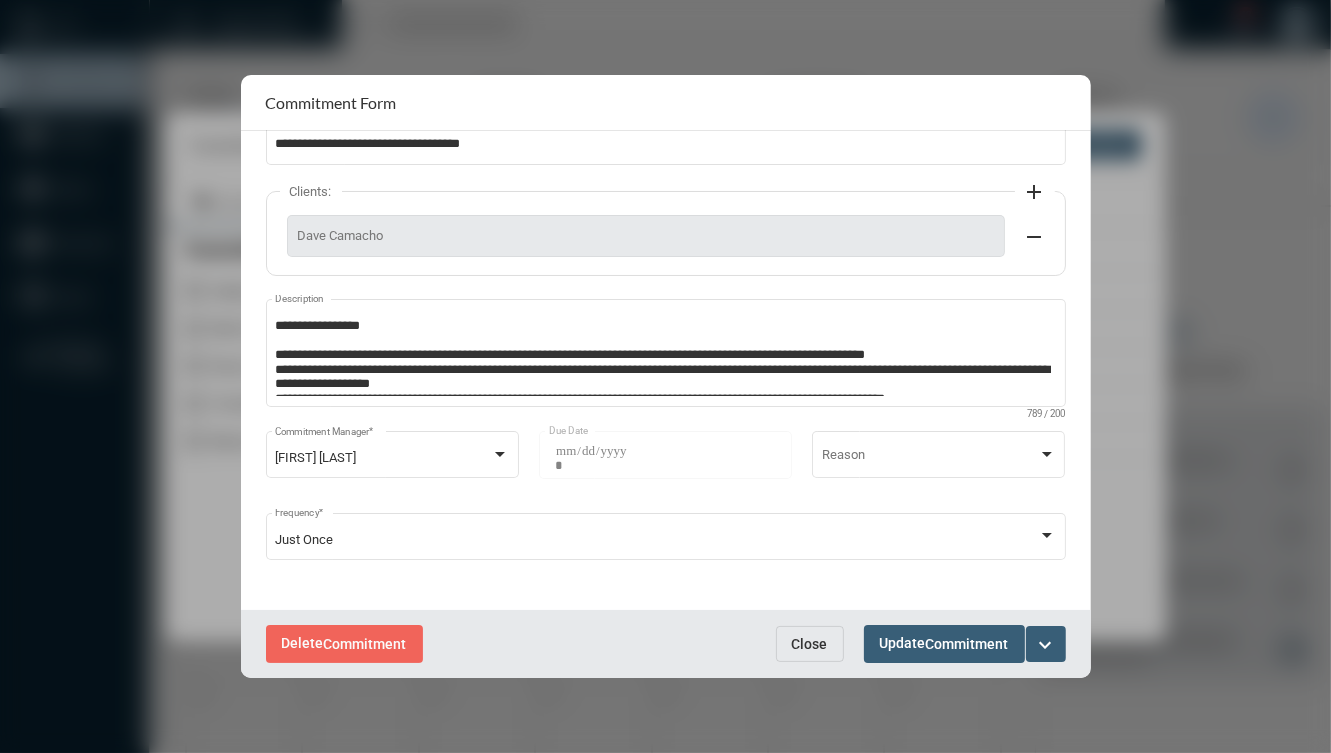 click on "Close" at bounding box center (810, 644) 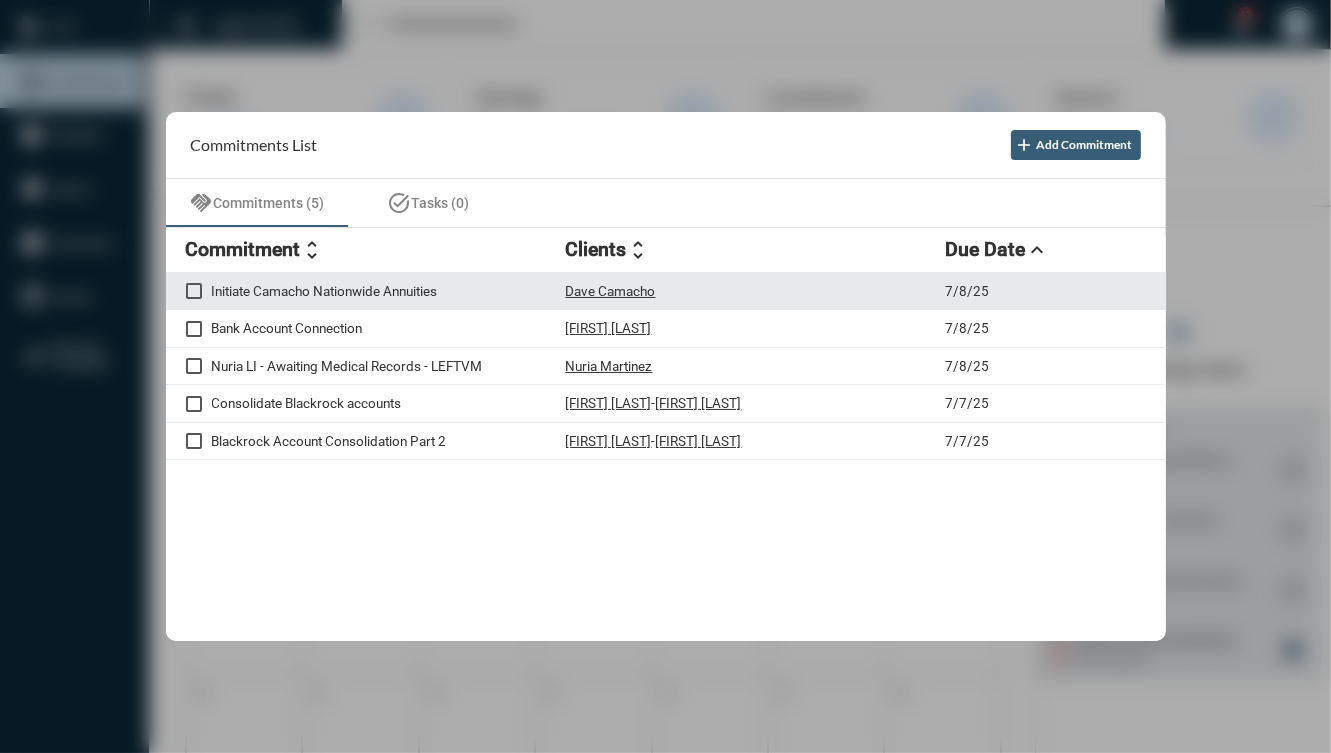 click on "Dave Camacho" at bounding box center [756, 291] 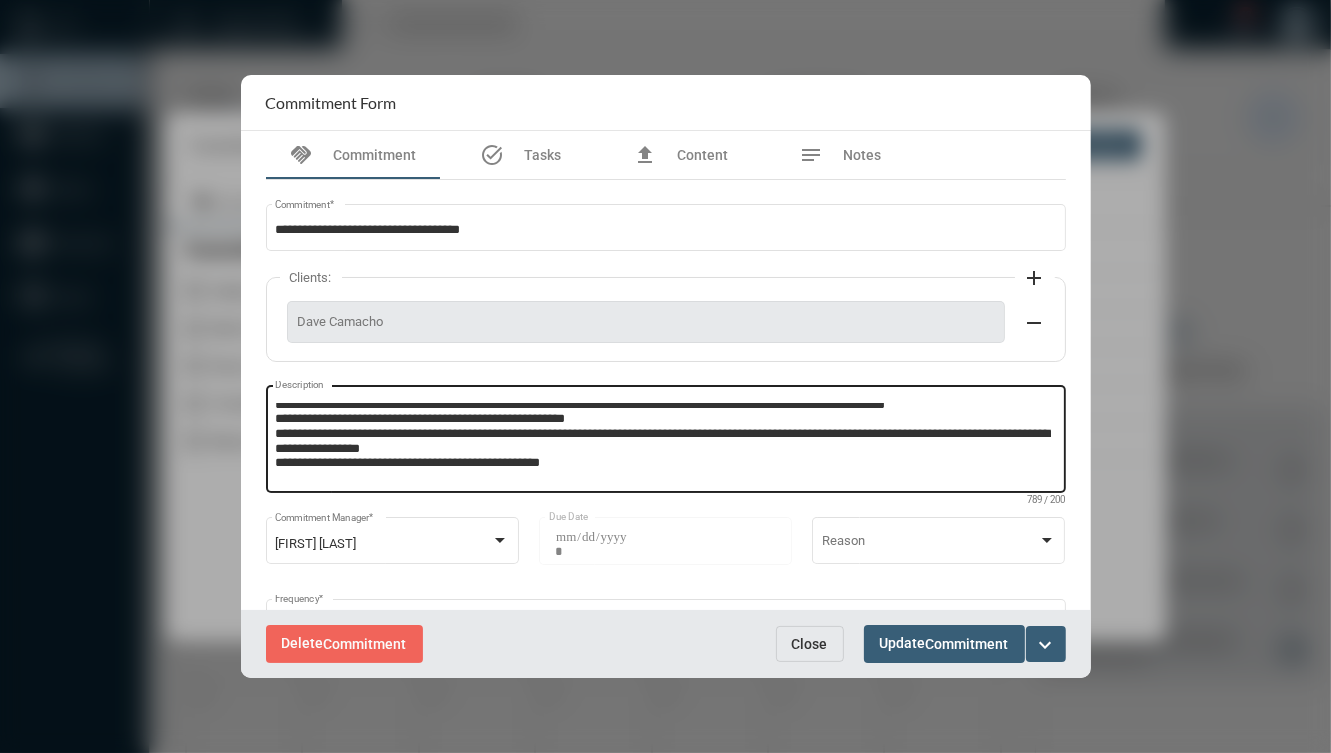 scroll, scrollTop: 0, scrollLeft: 0, axis: both 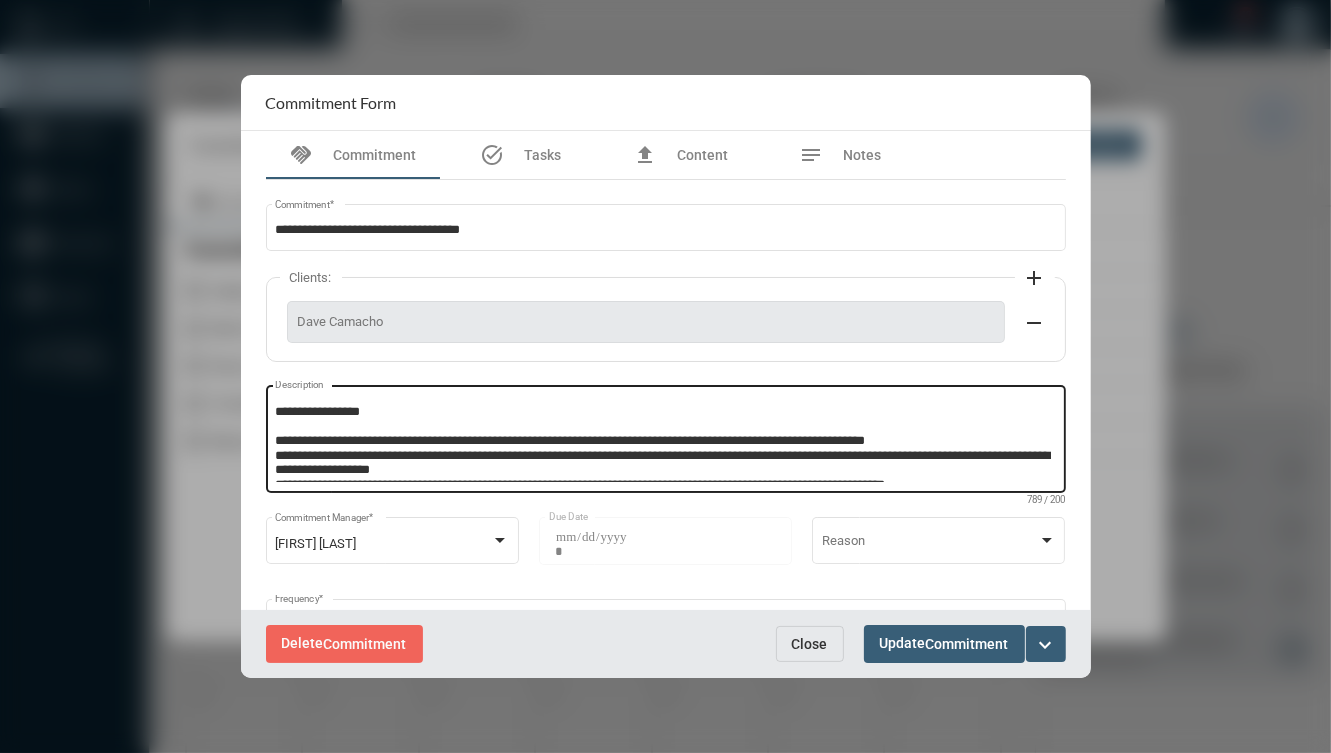 click on "**********" at bounding box center (665, 437) 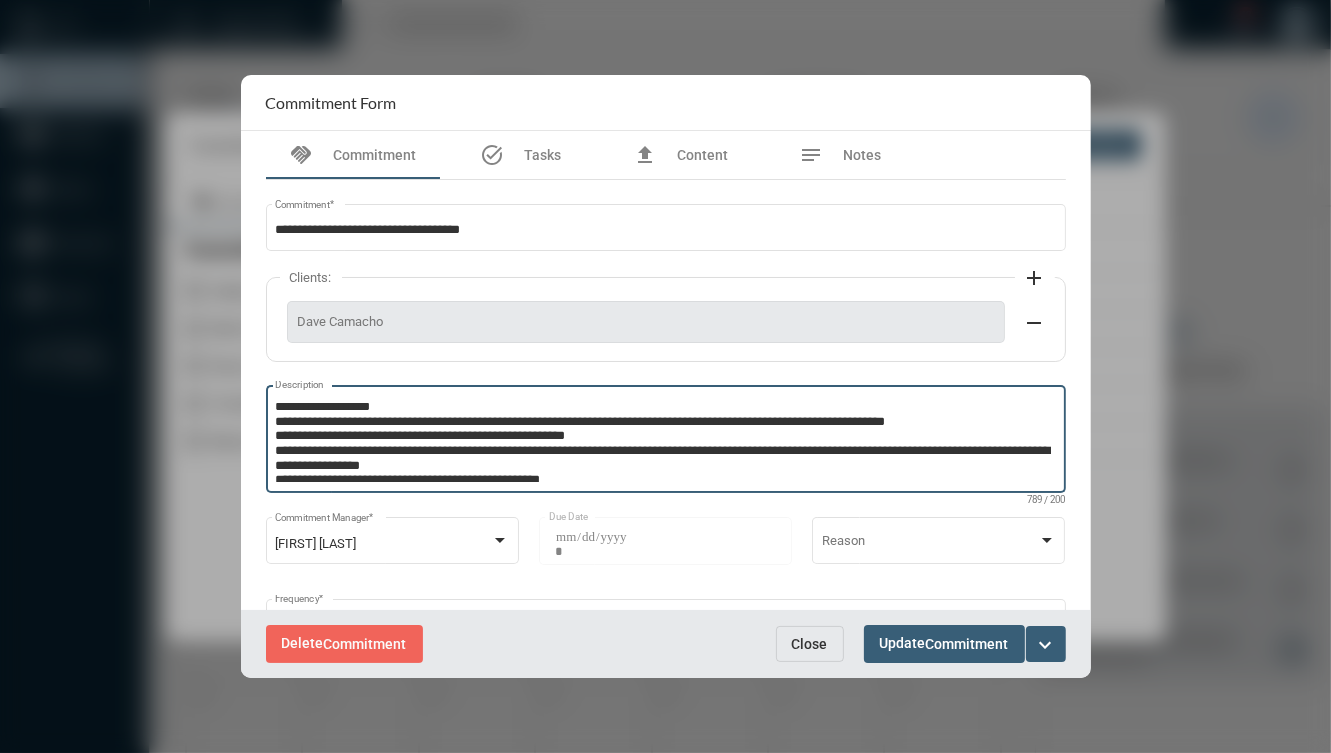scroll, scrollTop: 0, scrollLeft: 0, axis: both 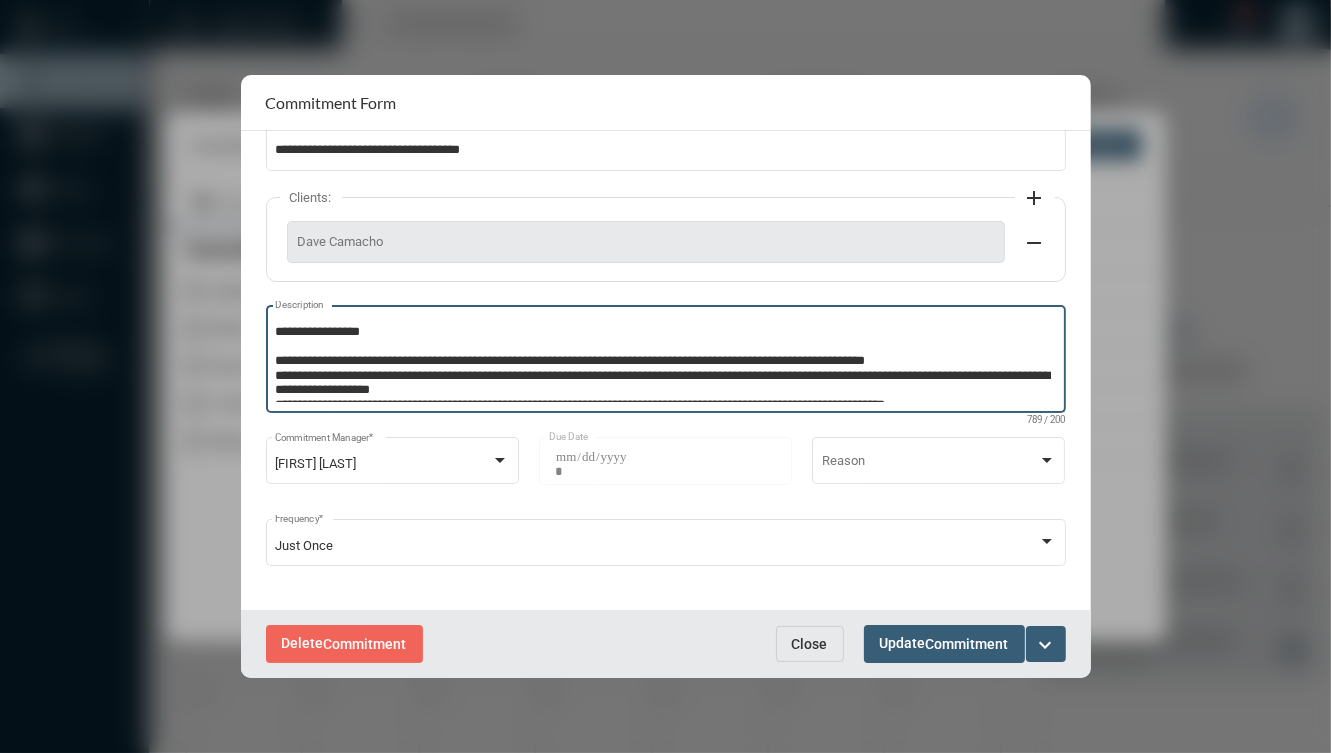 drag, startPoint x: 607, startPoint y: 378, endPoint x: 273, endPoint y: 311, distance: 340.65378 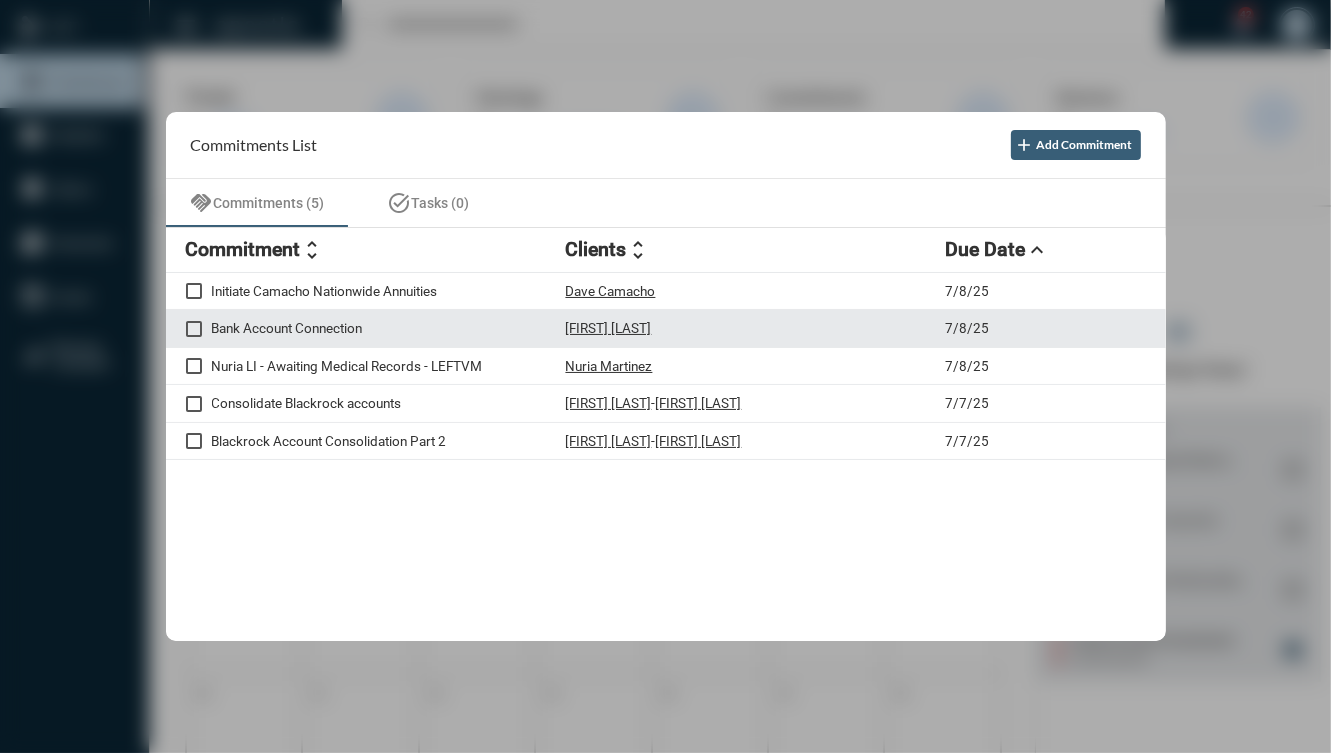 click on "Bank Account Connection   David Foley  7/8/25" at bounding box center (666, 329) 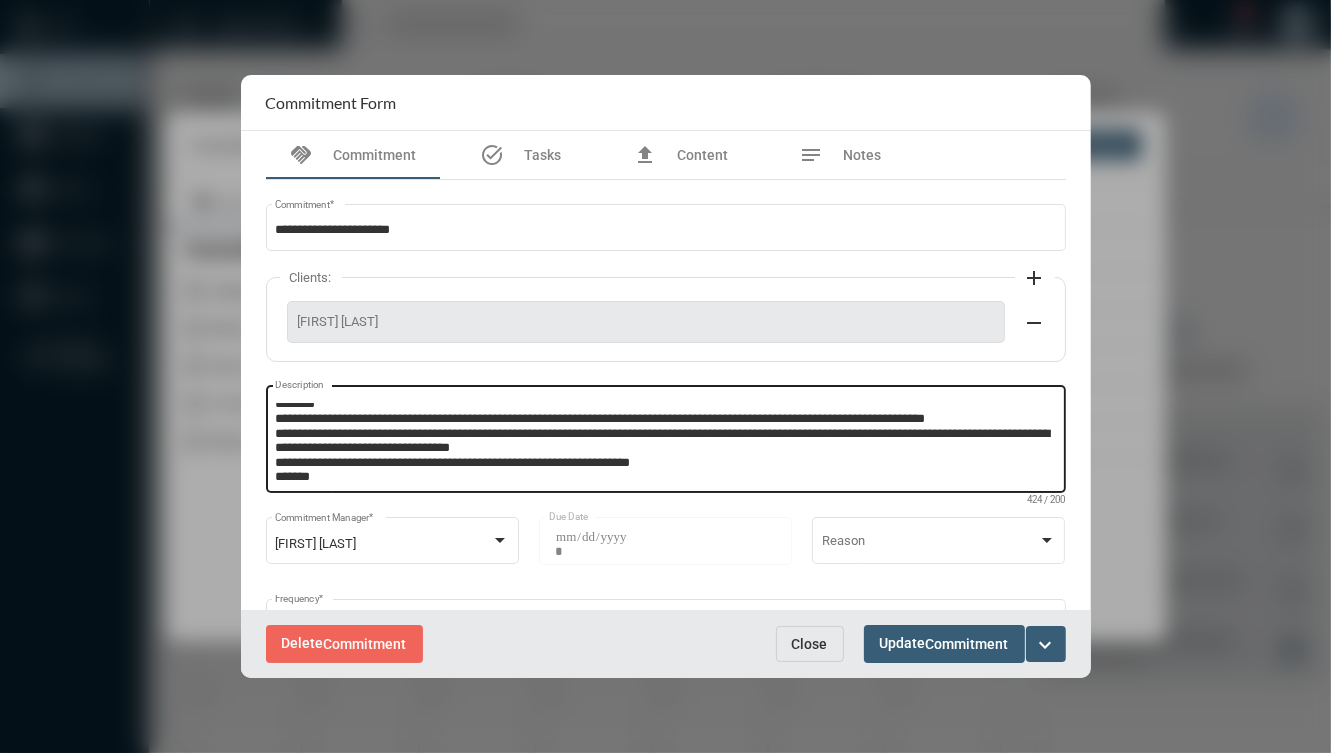 scroll, scrollTop: 41, scrollLeft: 0, axis: vertical 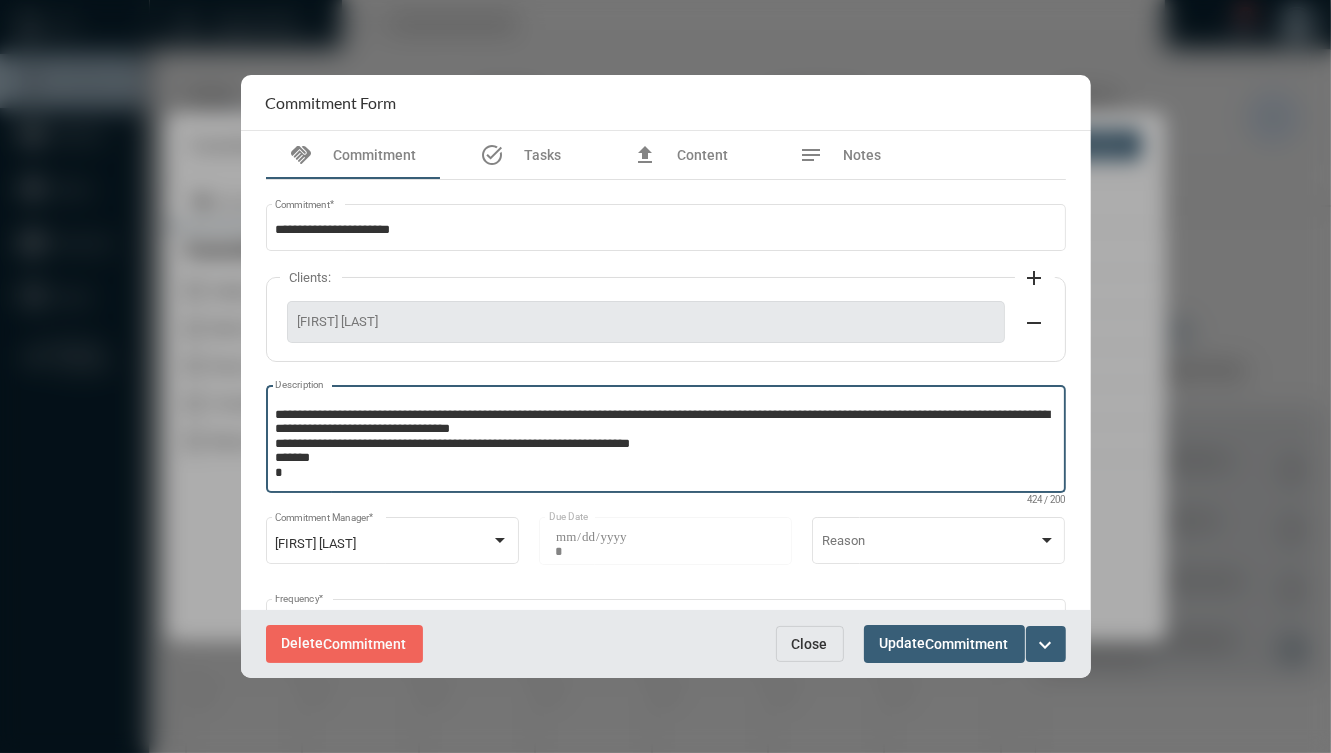 click on "**********" at bounding box center [663, 442] 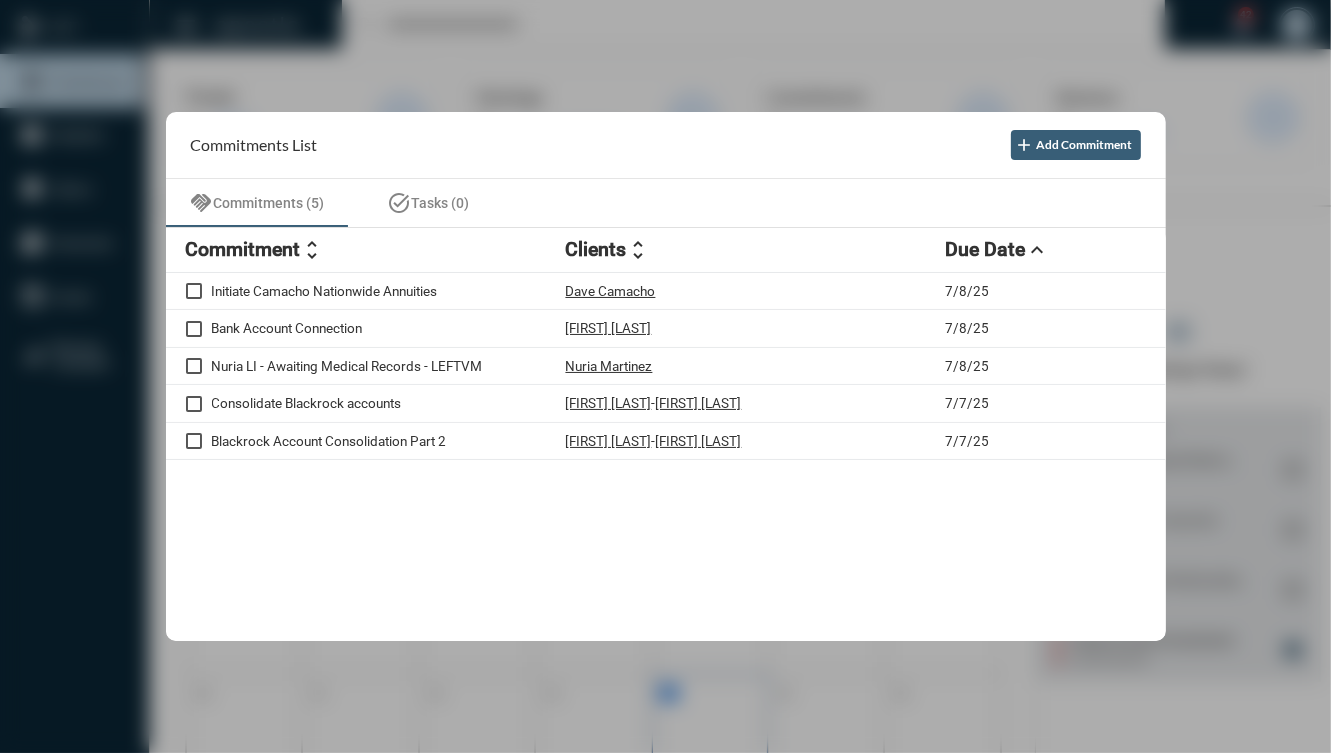 drag, startPoint x: 734, startPoint y: 716, endPoint x: 728, endPoint y: 705, distance: 12.529964 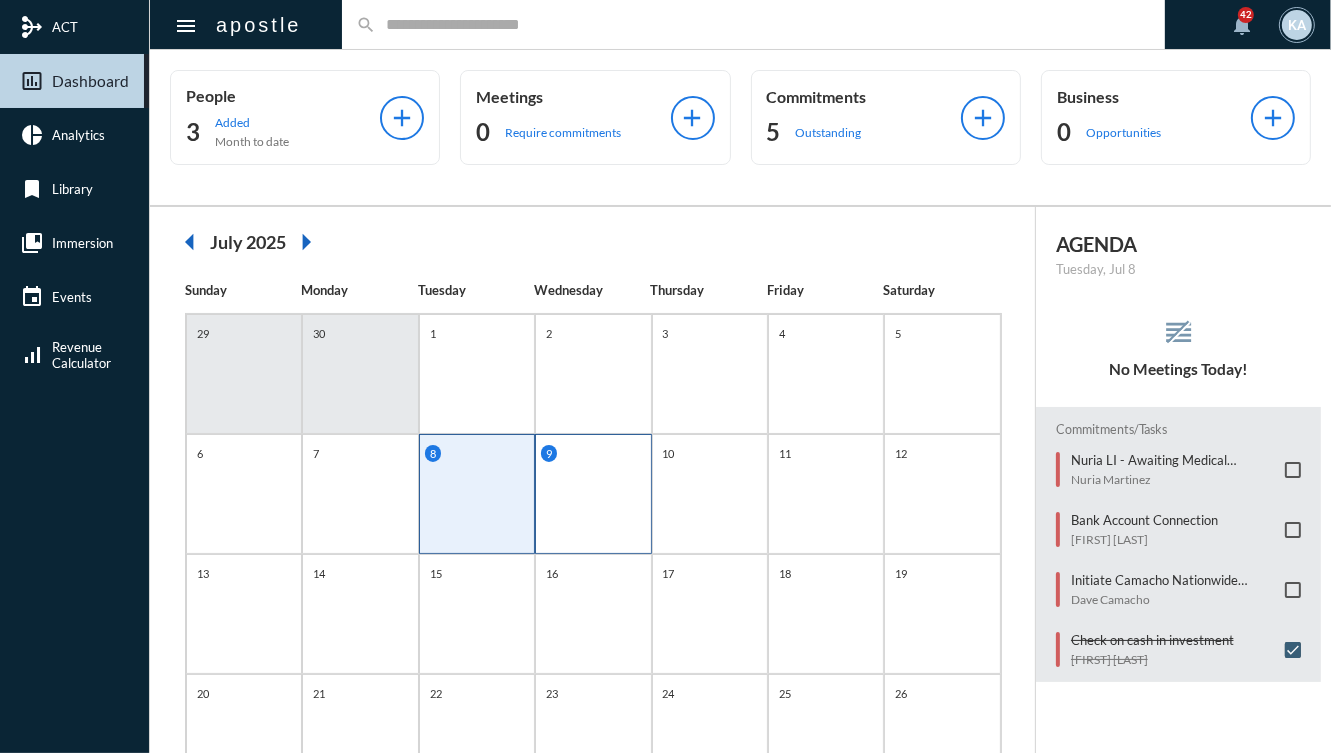 click on "9" at bounding box center (593, 374) 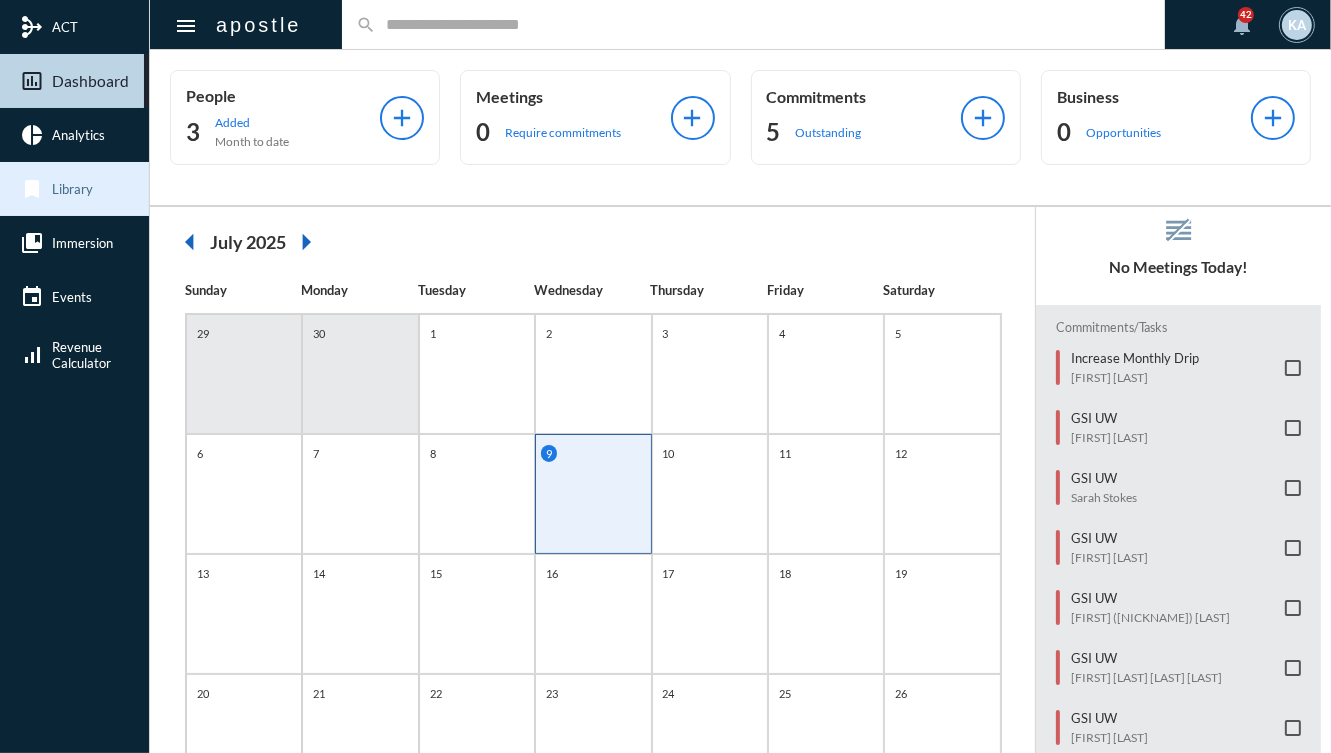 scroll, scrollTop: 0, scrollLeft: 0, axis: both 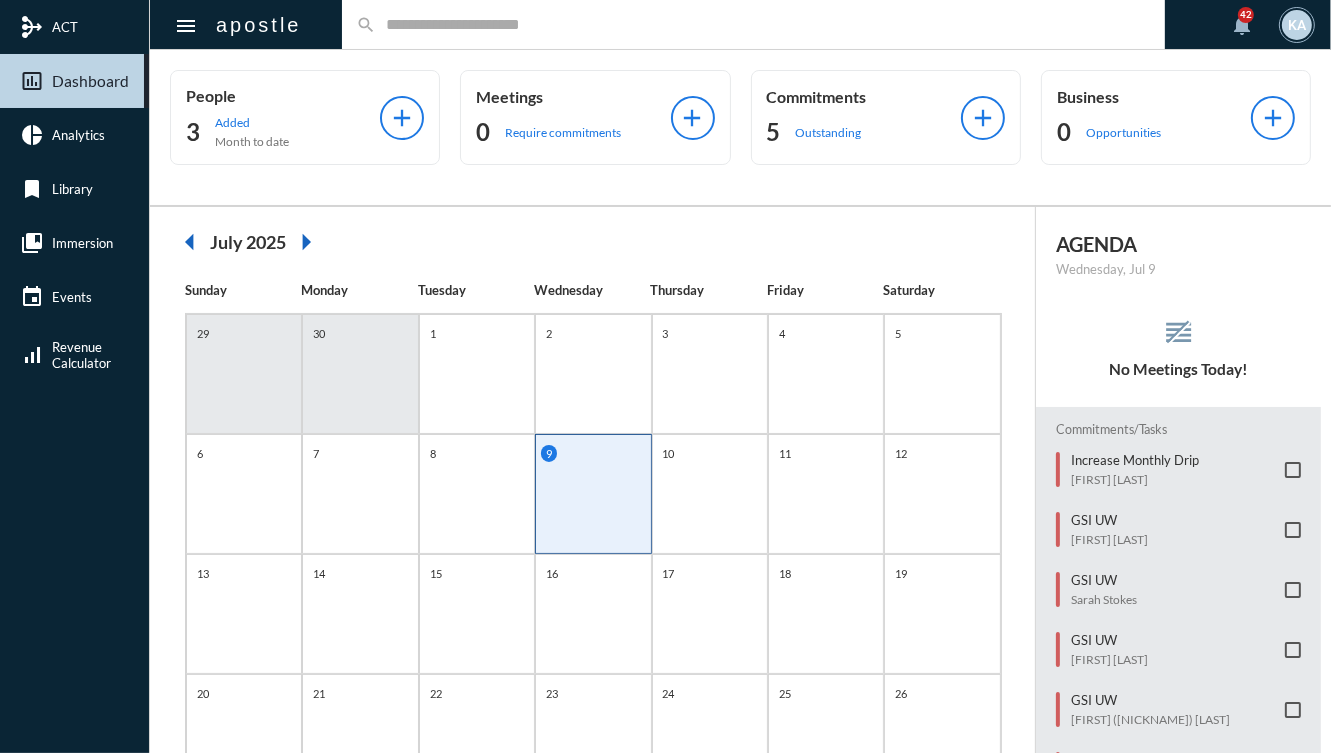 click on "People 3 Added Month to date add Meetings 0 Require commitments add Commitments 5 Outstanding add Business 0 Opportunities add" at bounding box center [740, 117] 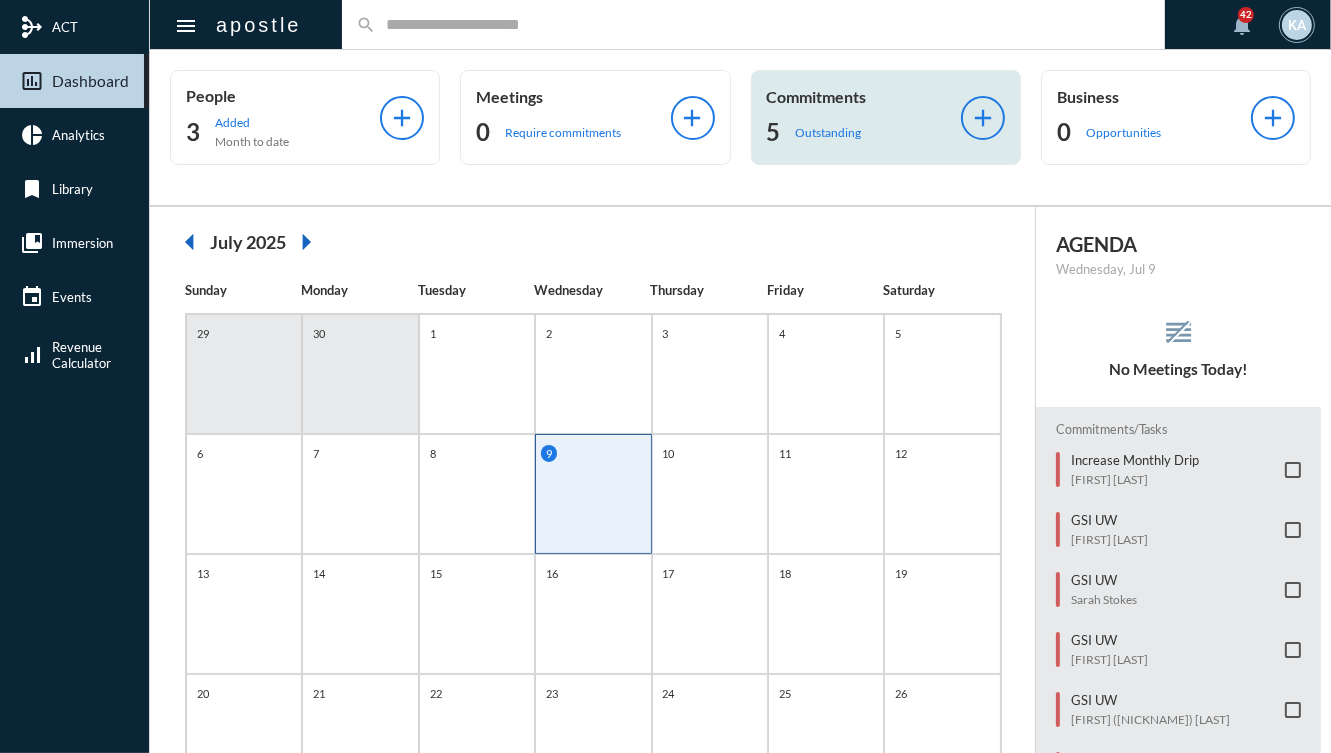 click on "5" at bounding box center [193, 132] 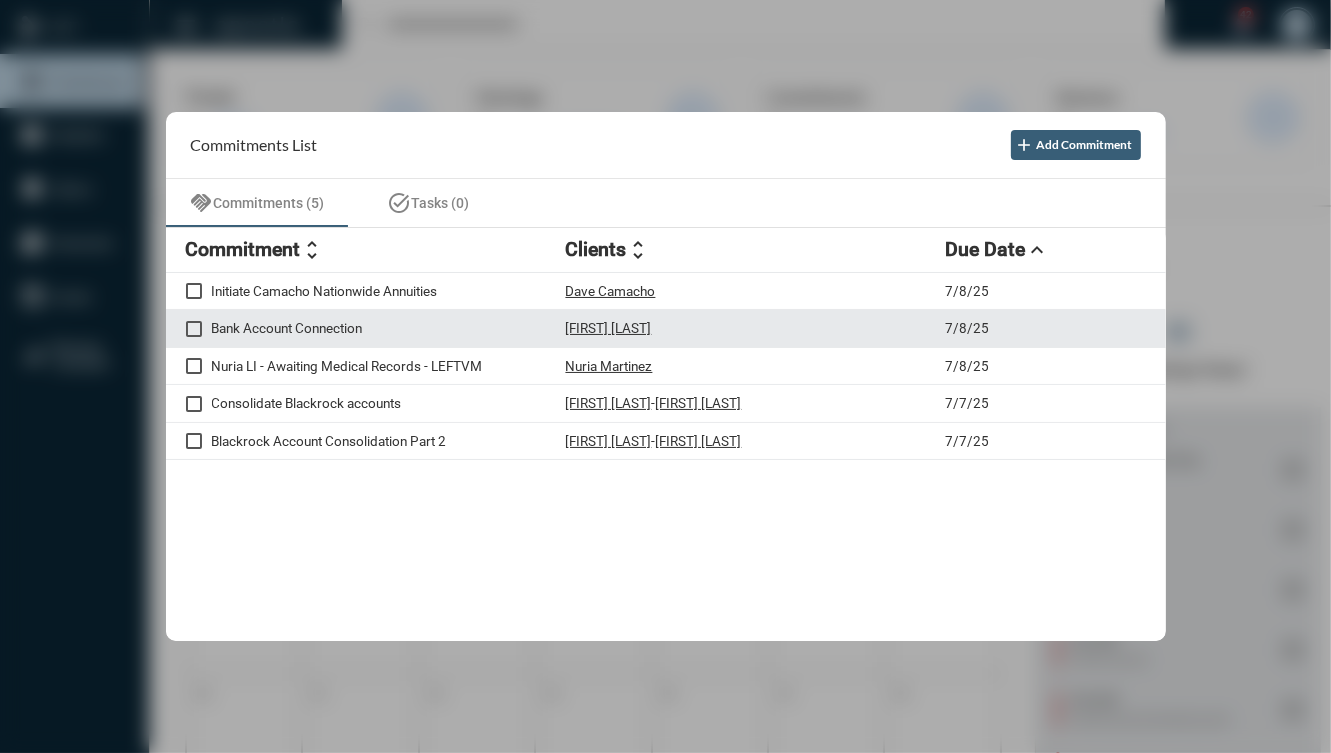 click on "Bank Account Connection" at bounding box center [389, 291] 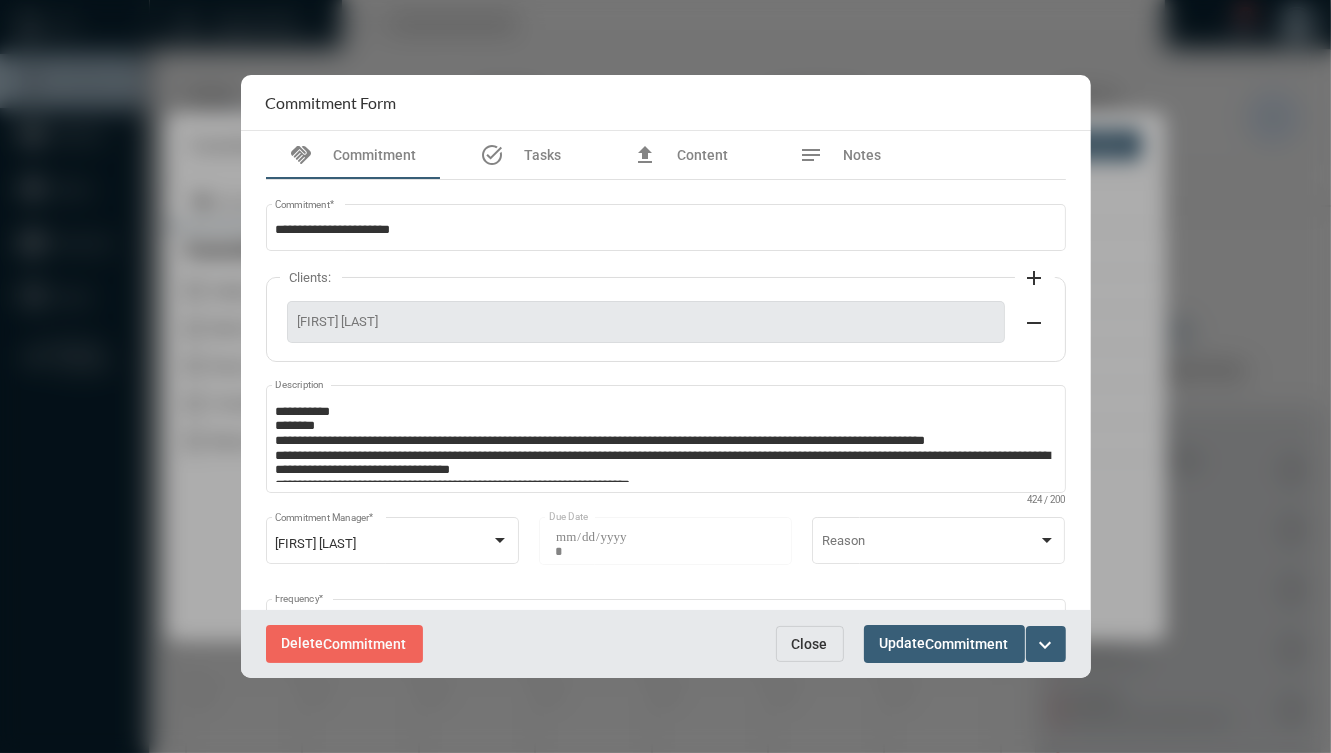 click on "expand_more" at bounding box center (1046, 645) 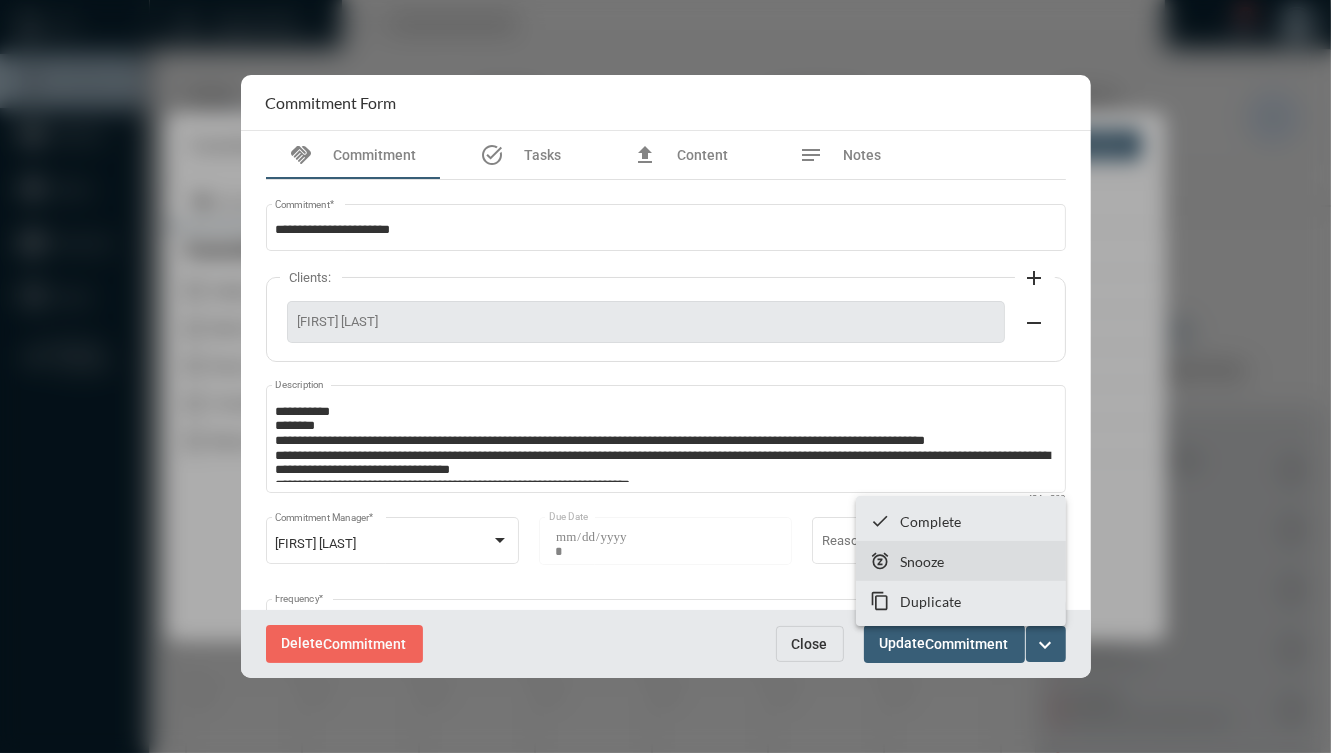 click on "snooze Snooze" at bounding box center (961, 561) 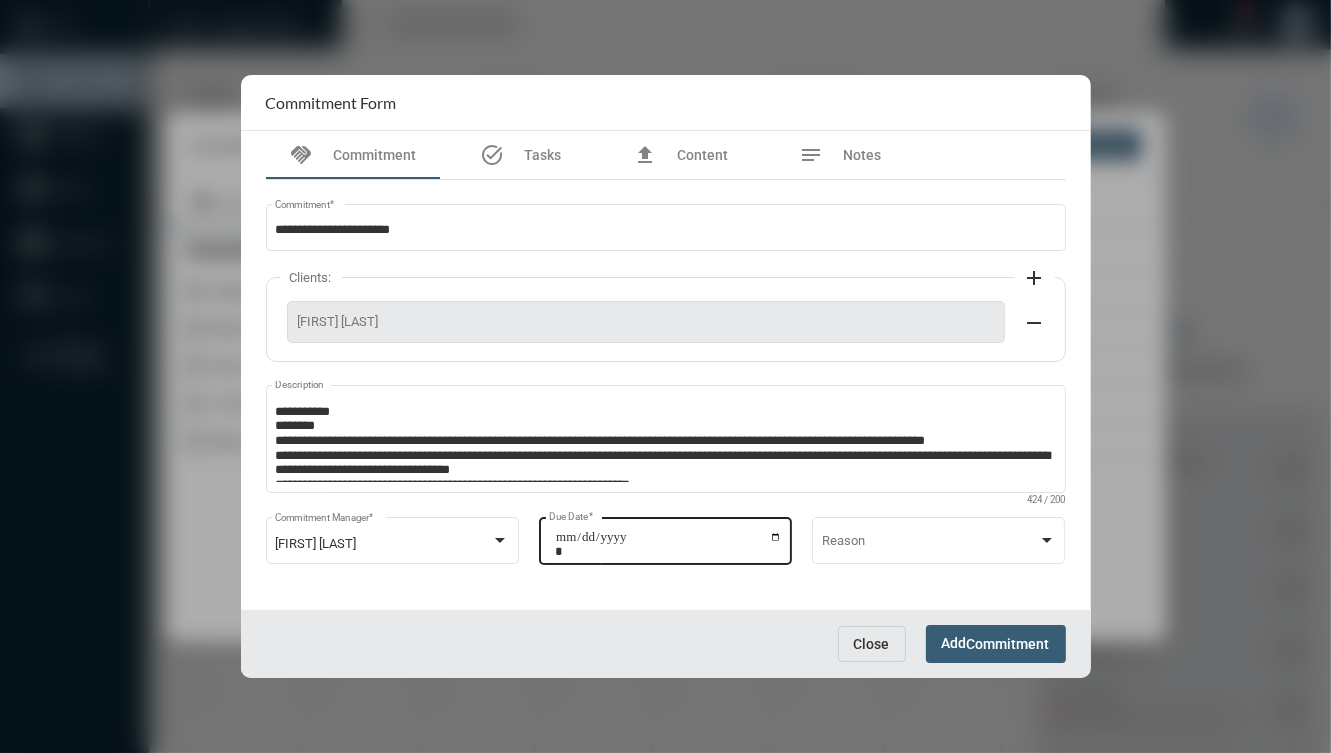 click on "**********" at bounding box center (668, 544) 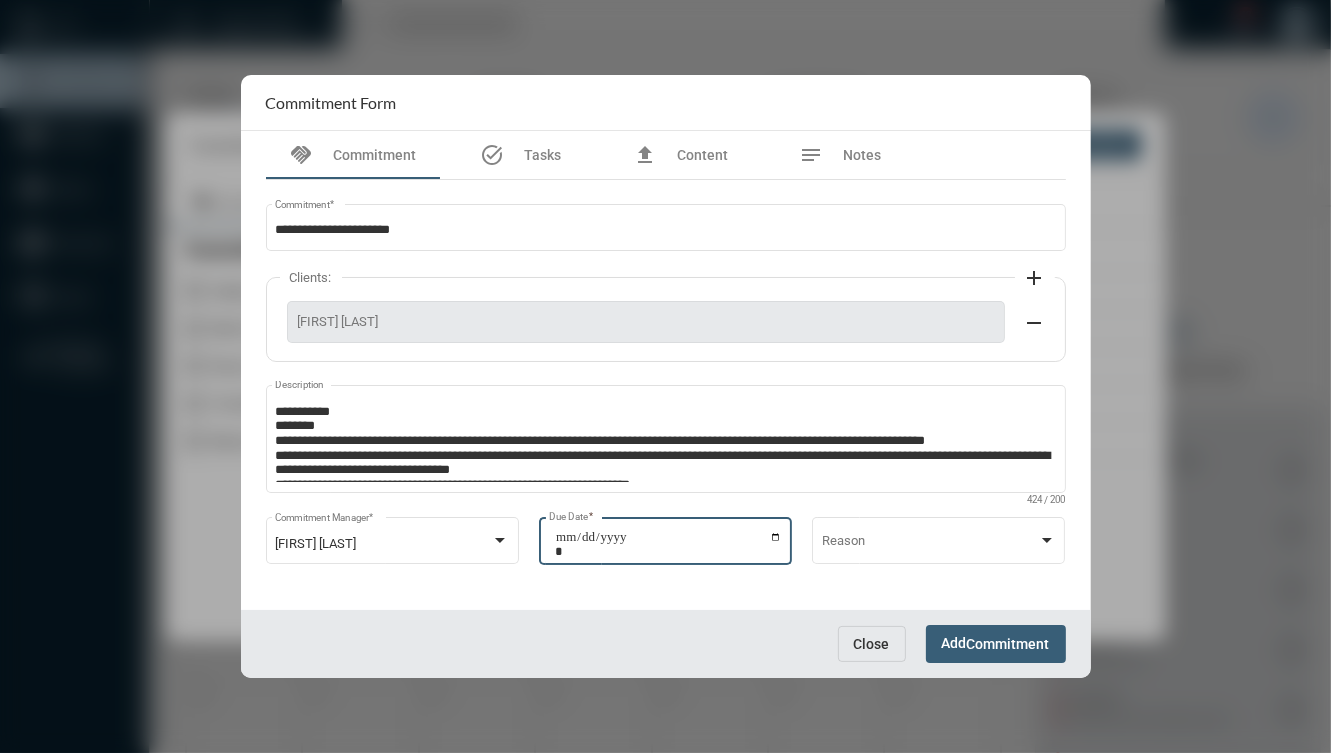 click on "**********" at bounding box center (668, 544) 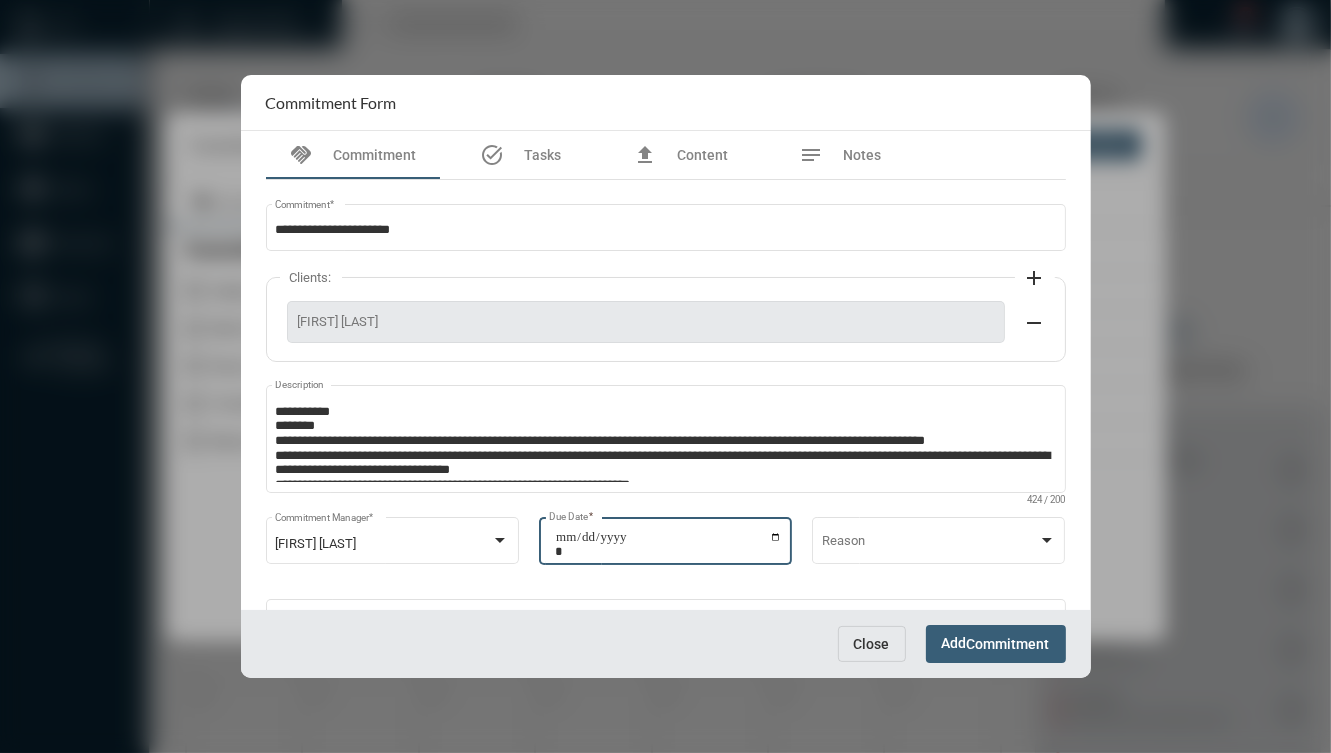 click on "Commitment" at bounding box center (1008, 645) 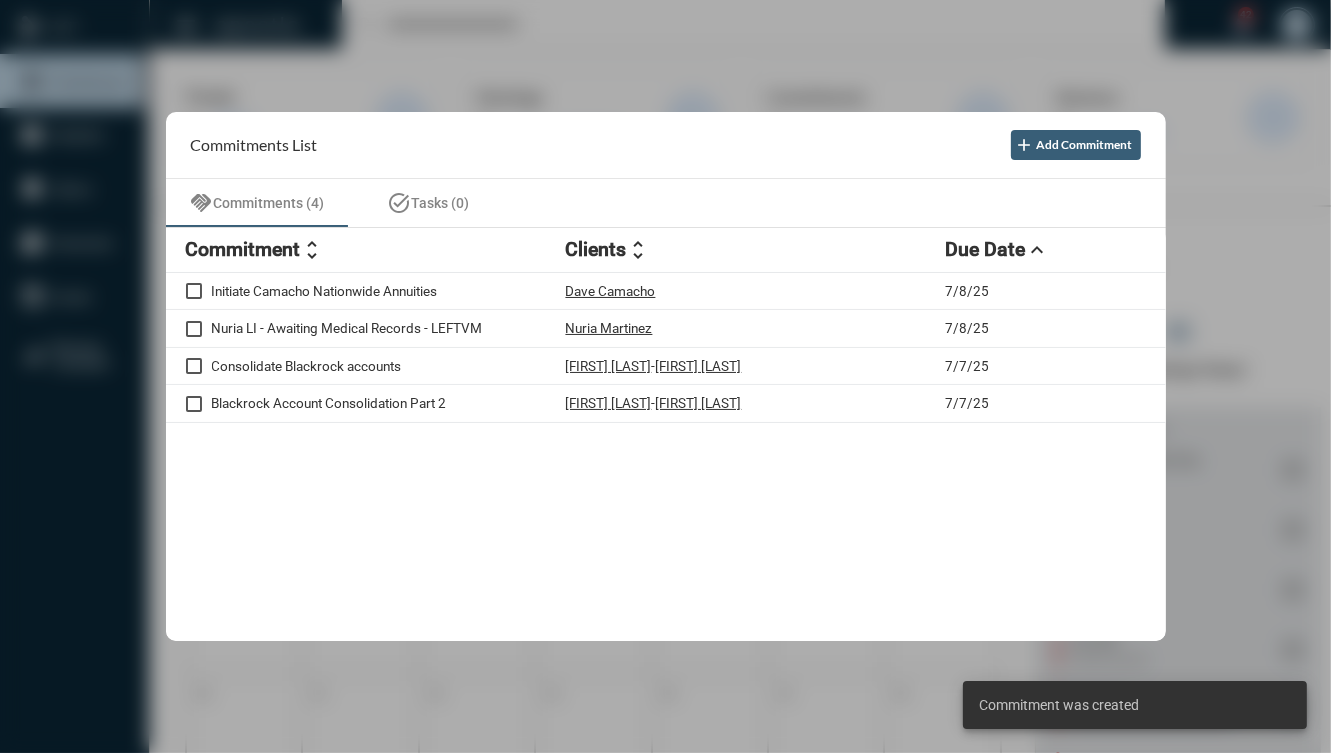 click at bounding box center [665, 376] 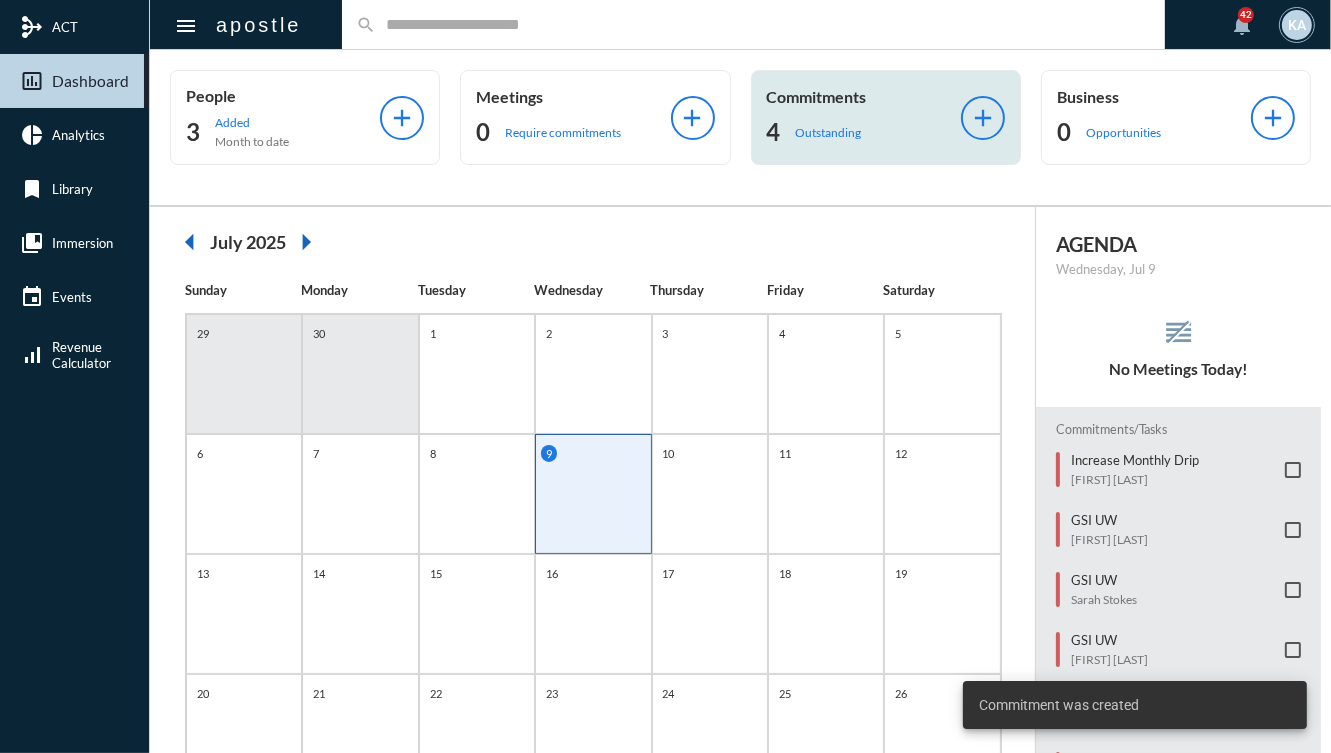 click on "4 Outstanding" at bounding box center (283, 132) 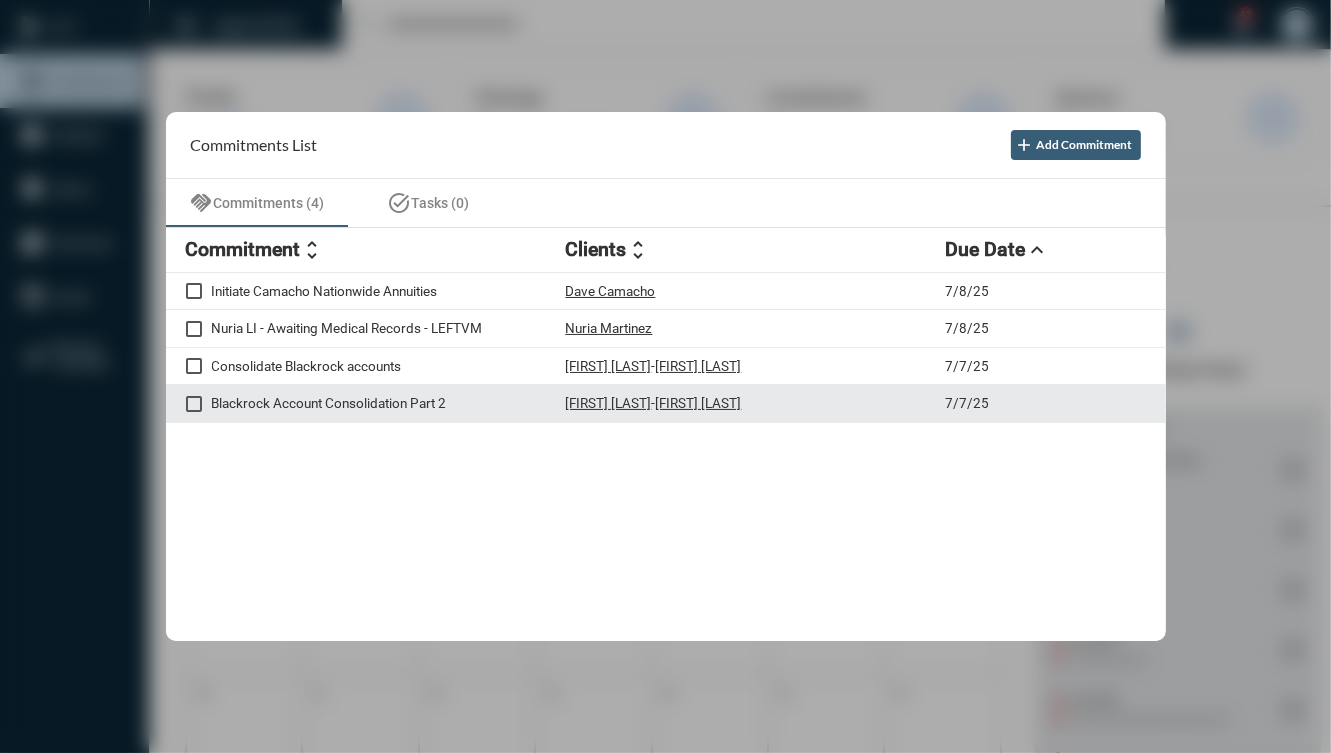 click on "Blackrock Account Consolidation Part 2" at bounding box center [389, 291] 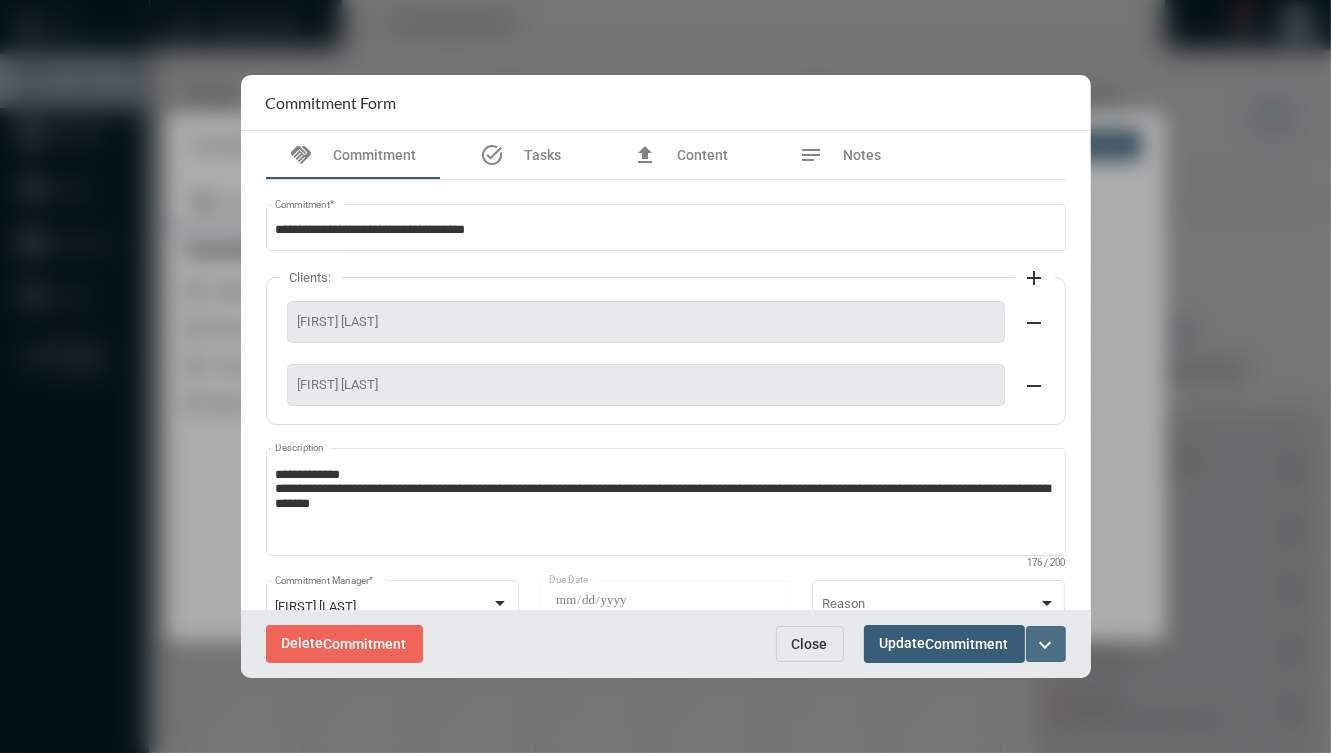 click on "expand_more" at bounding box center [1046, 644] 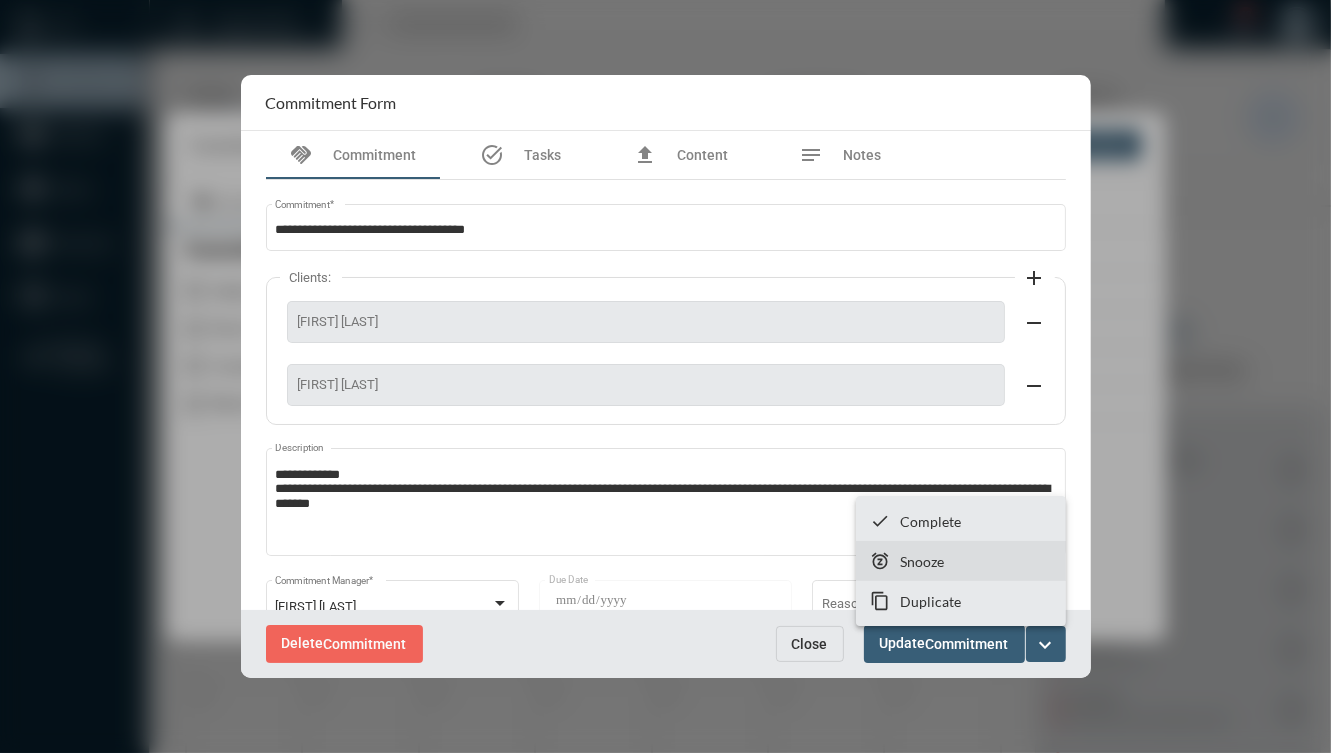 click on "Snooze" at bounding box center [930, 521] 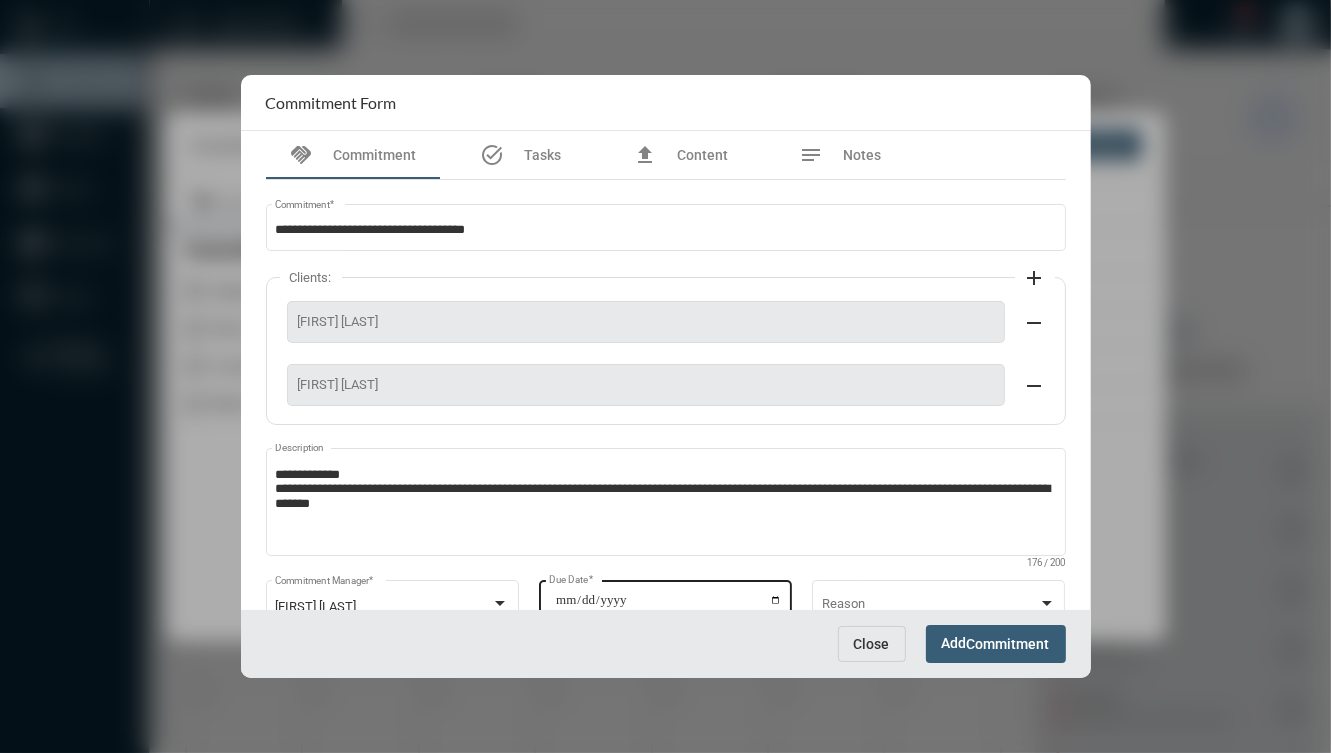 click on "**********" at bounding box center [668, 607] 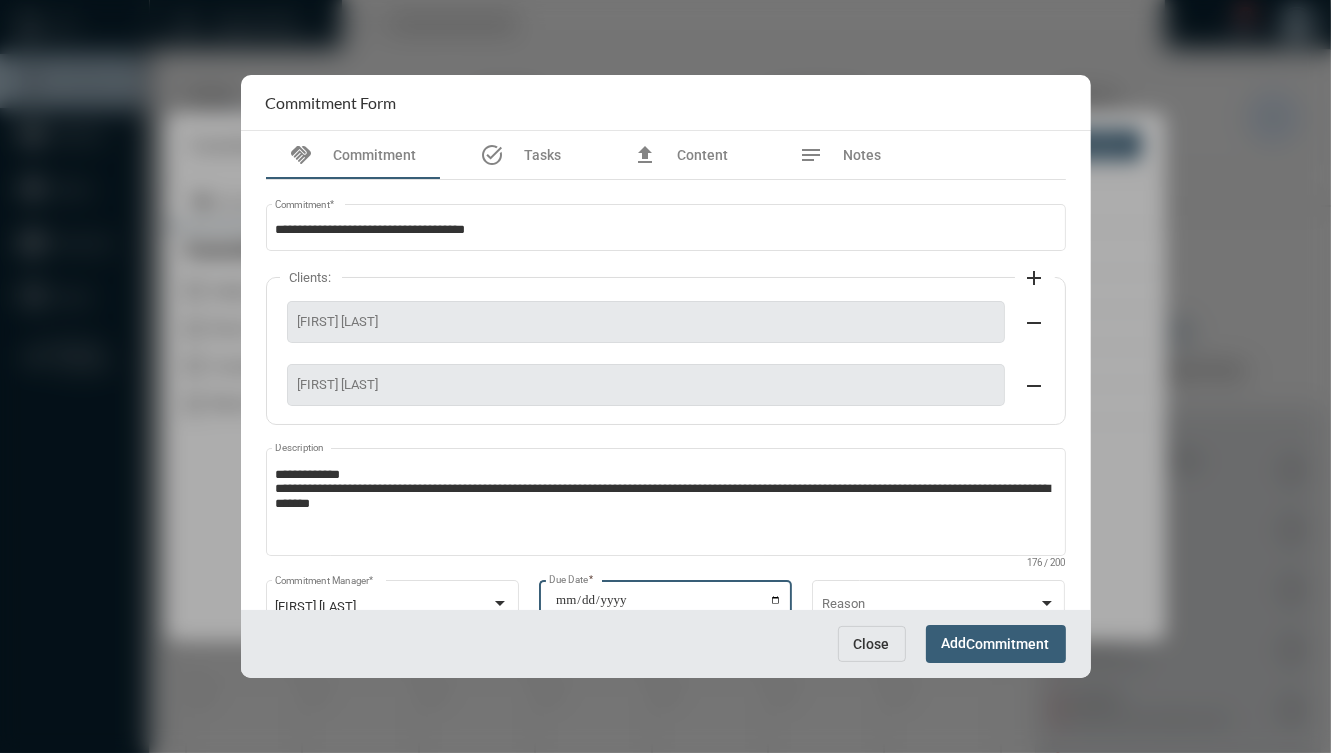 click on "**********" at bounding box center (668, 607) 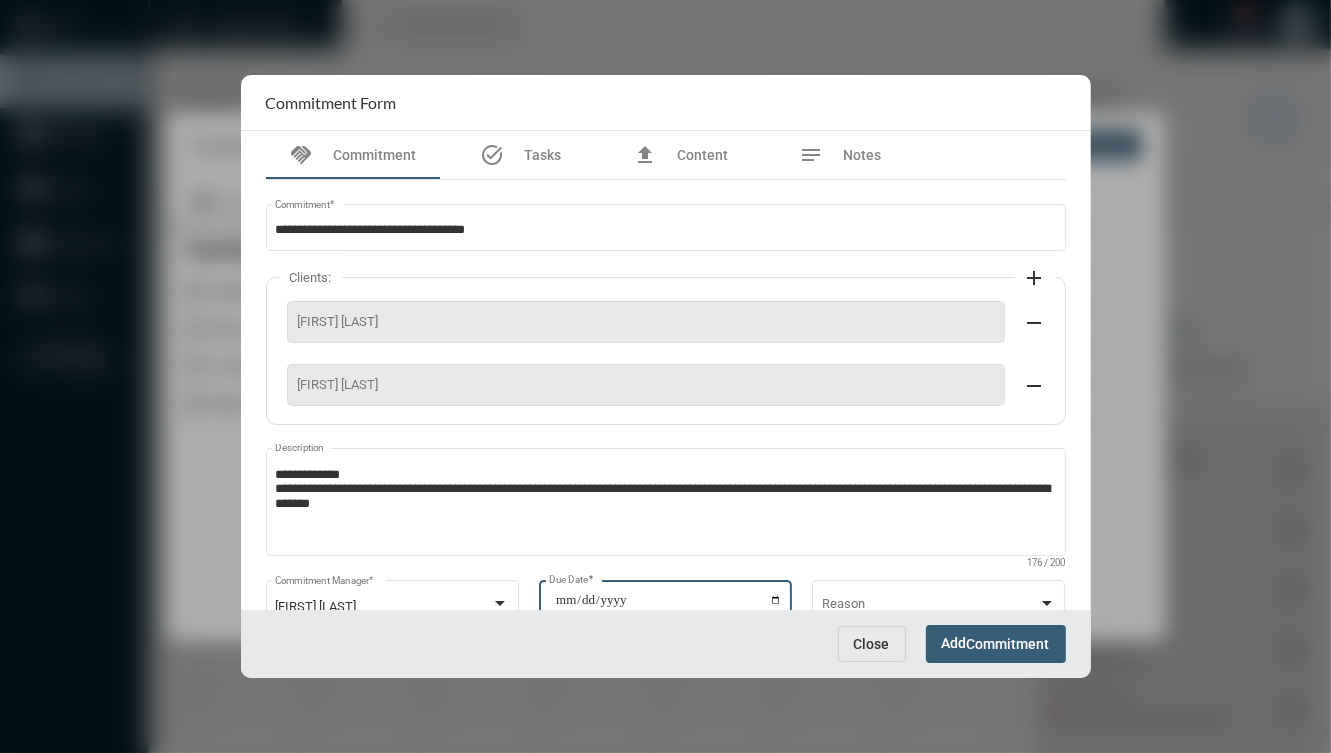 click on "Close   Add   Commitment" at bounding box center [666, 643] 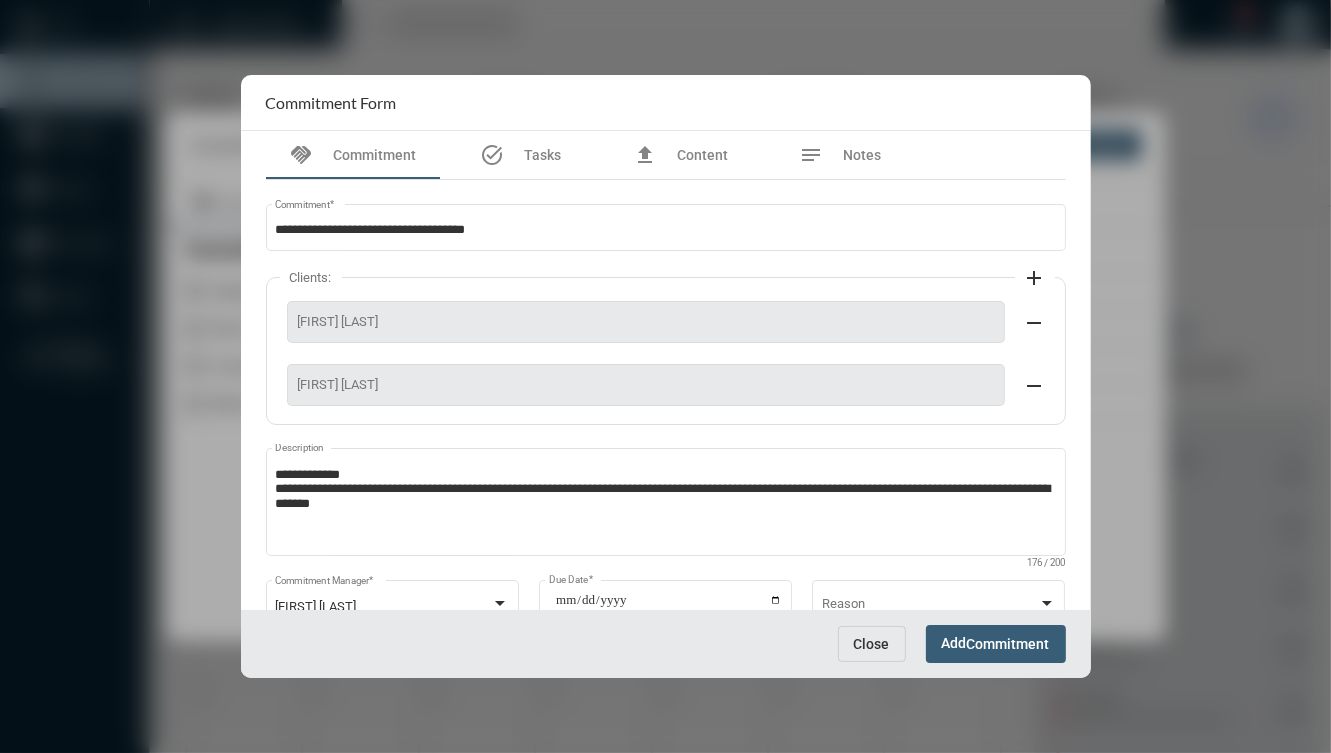 click on "Add   Commitment" at bounding box center (996, 643) 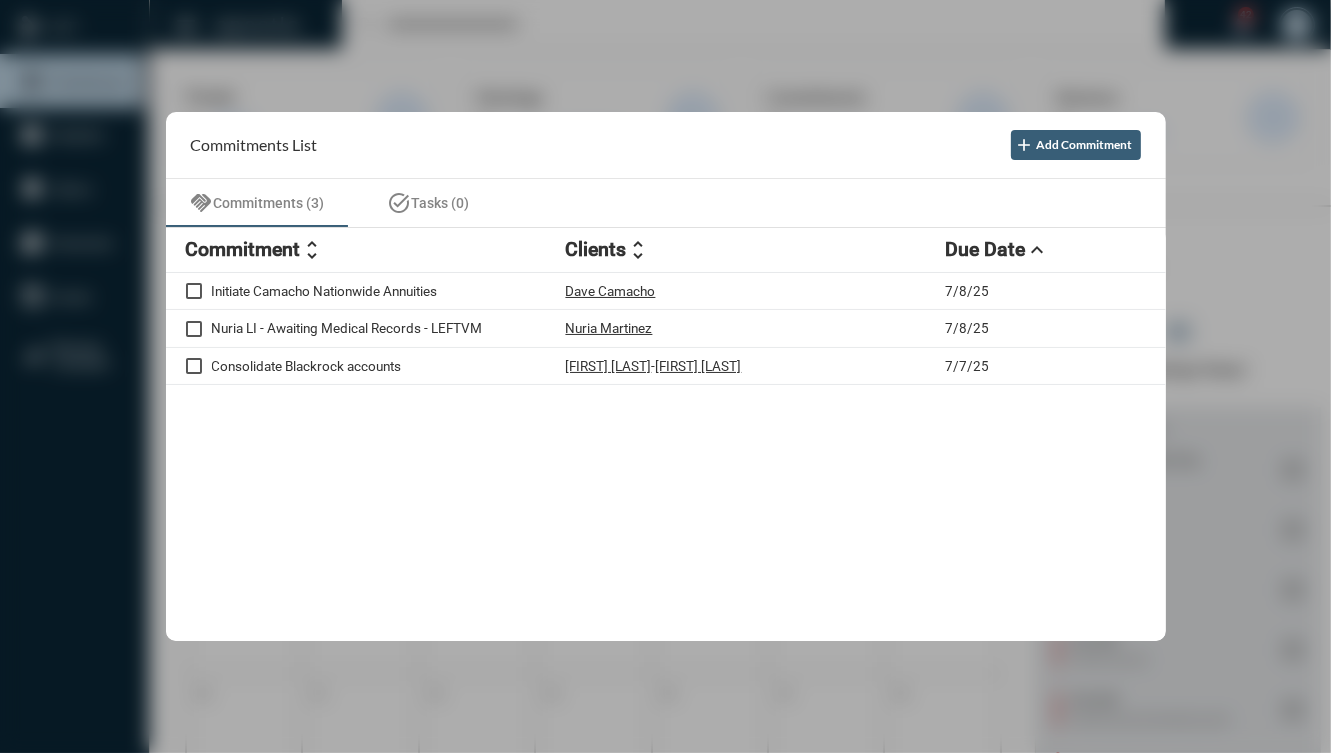 click at bounding box center [665, 376] 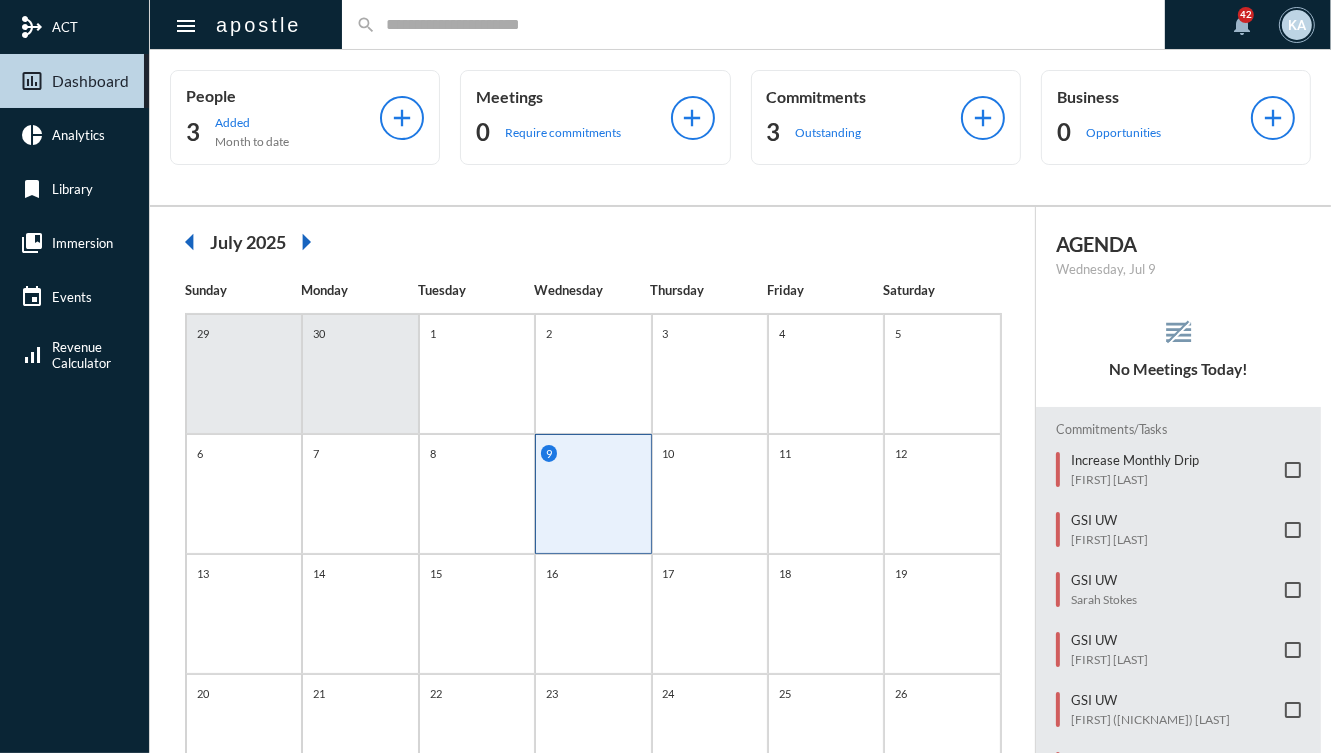 click on "People 3 Added Month to date add Meetings 0 Require commitments add Commitments 3 Outstanding add Business 0 Opportunities add" at bounding box center (740, 127) 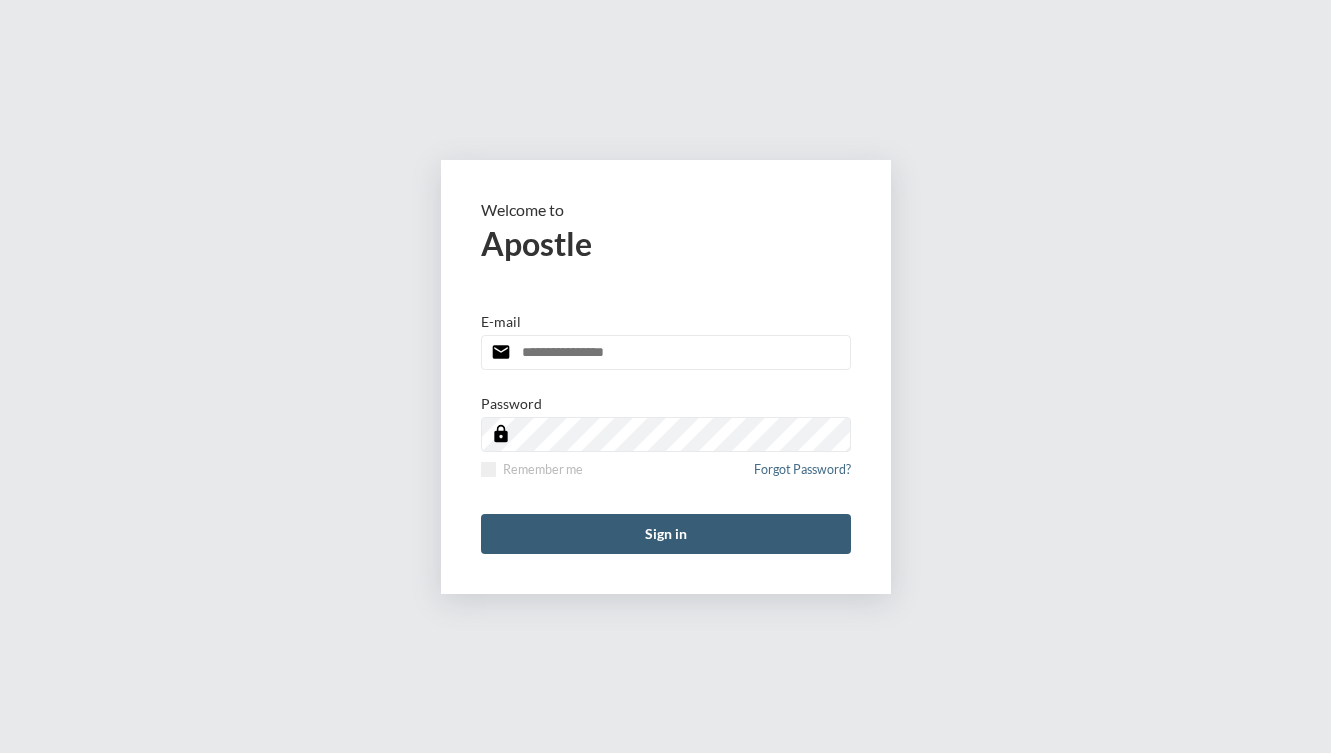 scroll, scrollTop: 0, scrollLeft: 0, axis: both 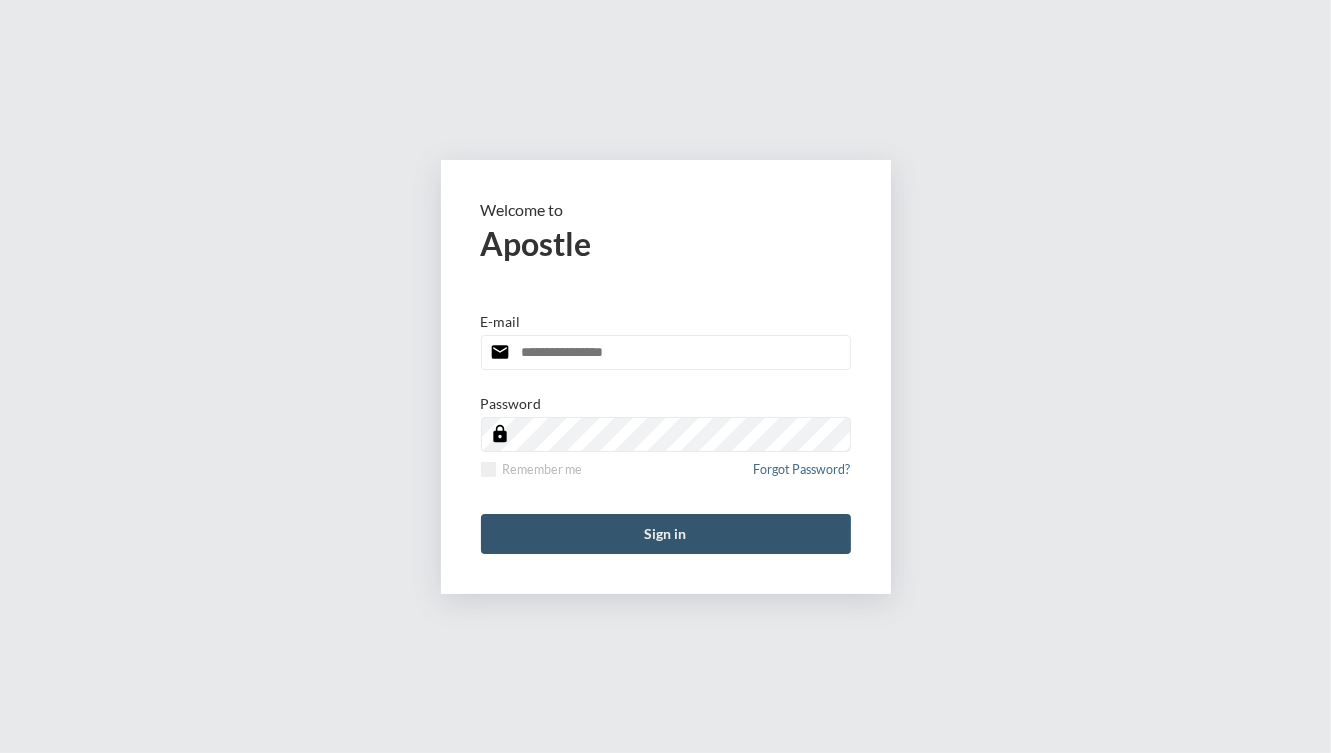 type on "**********" 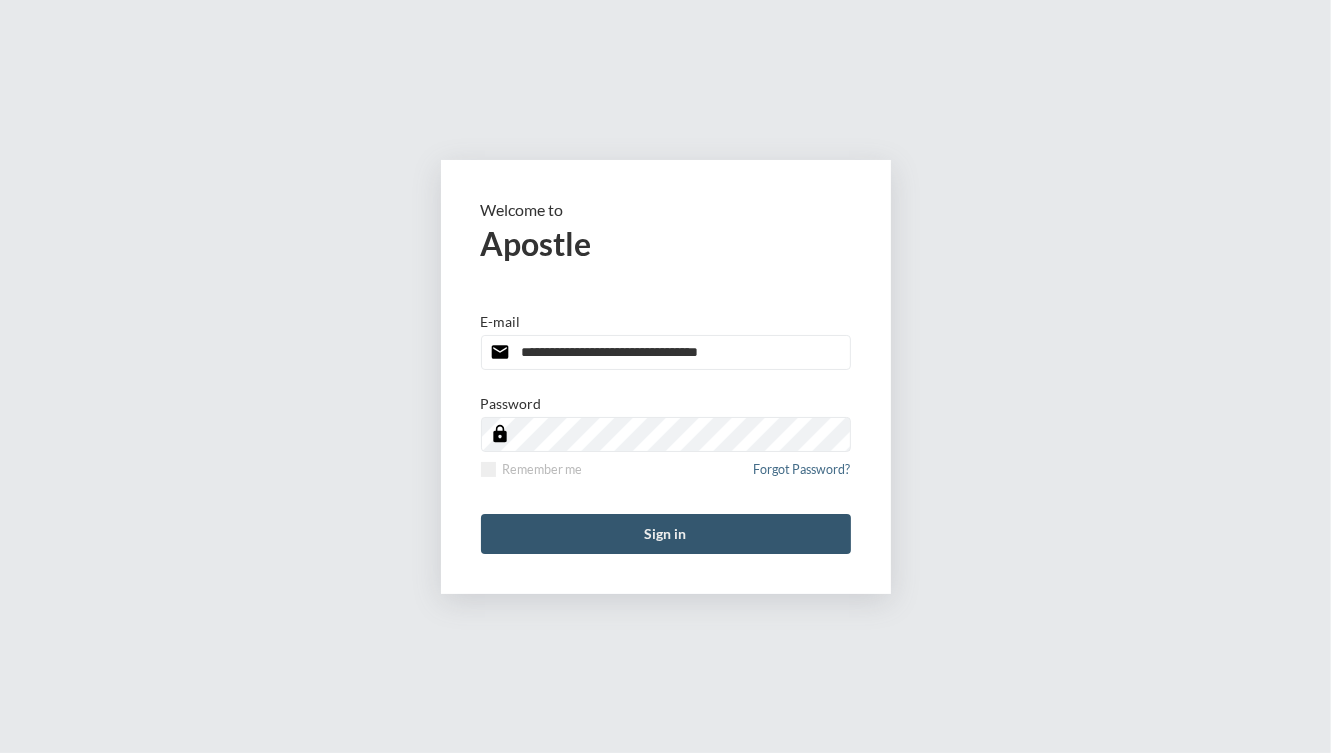 click on "Sign in" at bounding box center [666, 534] 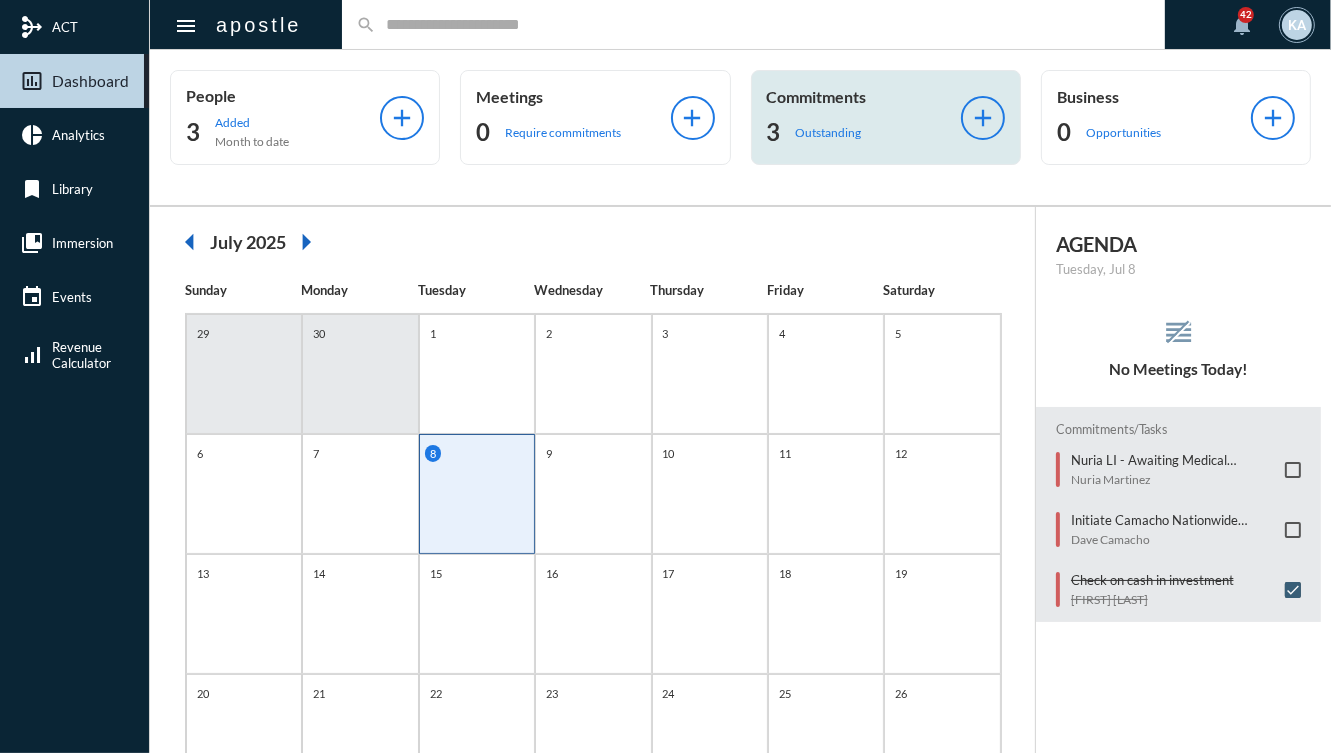 click on "Commitments 3 Outstanding add" at bounding box center (886, 117) 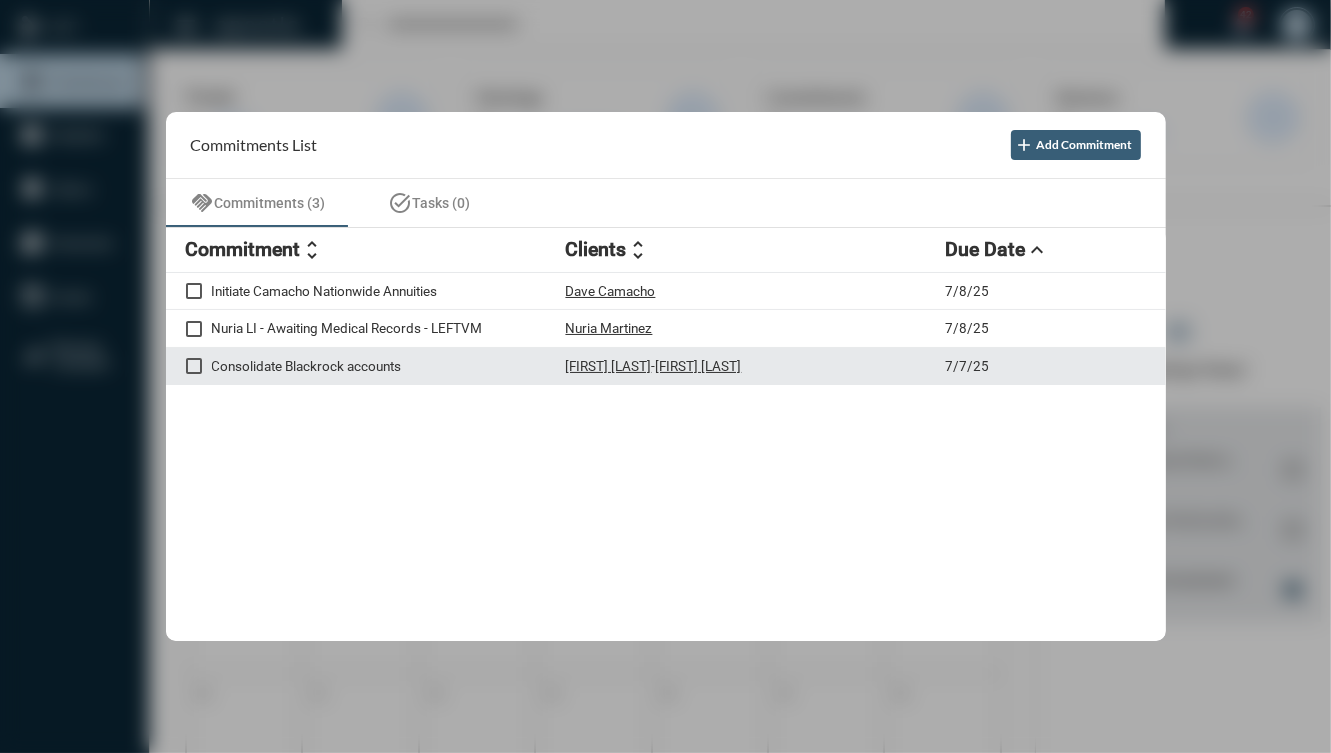 click on "Consolidate Blackrock accounts   Will Chandler    -   Ariel Handy  7/7/25" at bounding box center (666, 367) 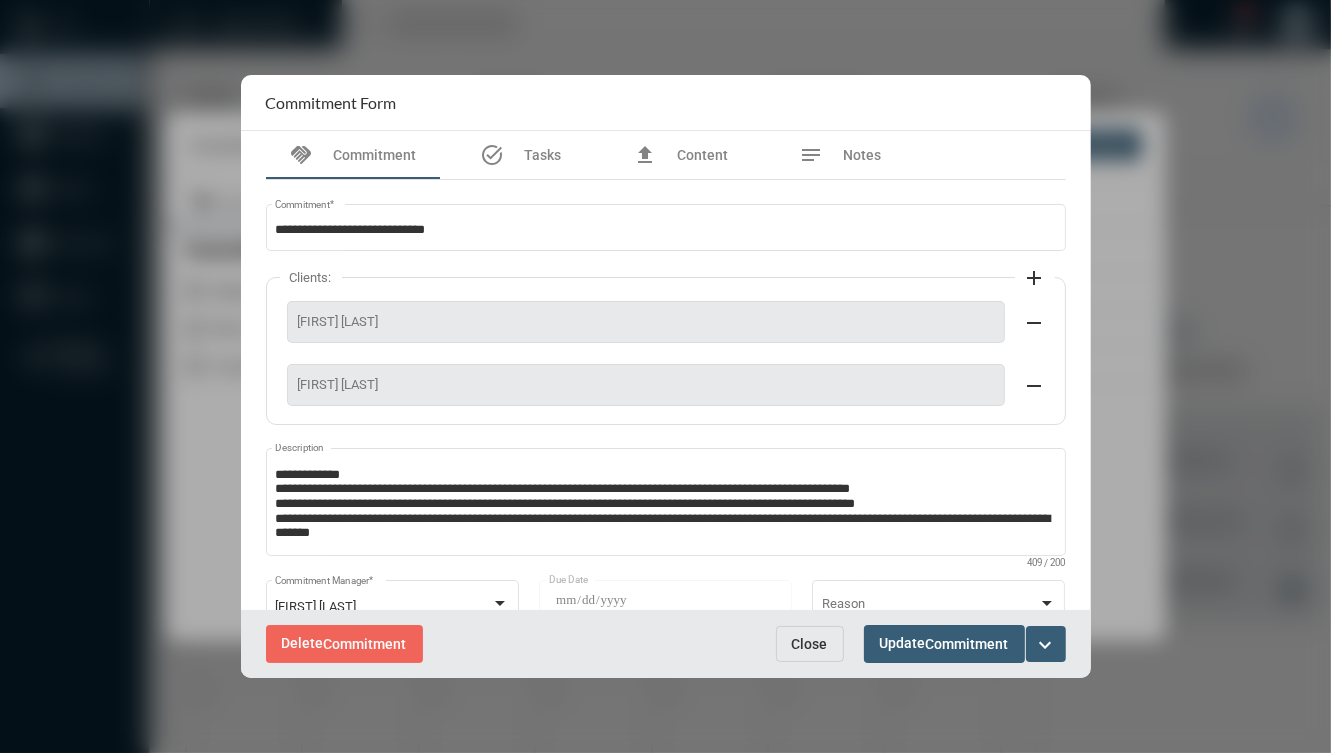 click on "Close" at bounding box center [810, 644] 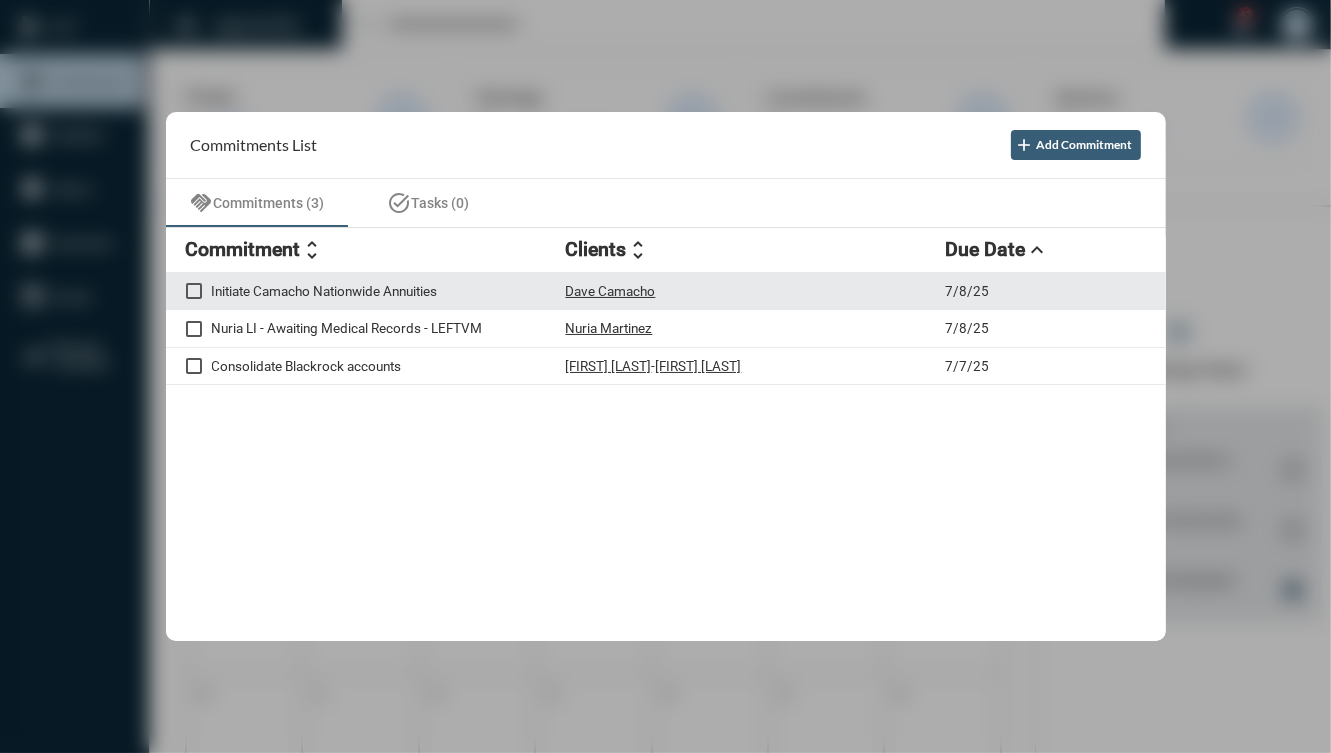 click on "Initiate Camacho Nationwide Annuities" at bounding box center (389, 291) 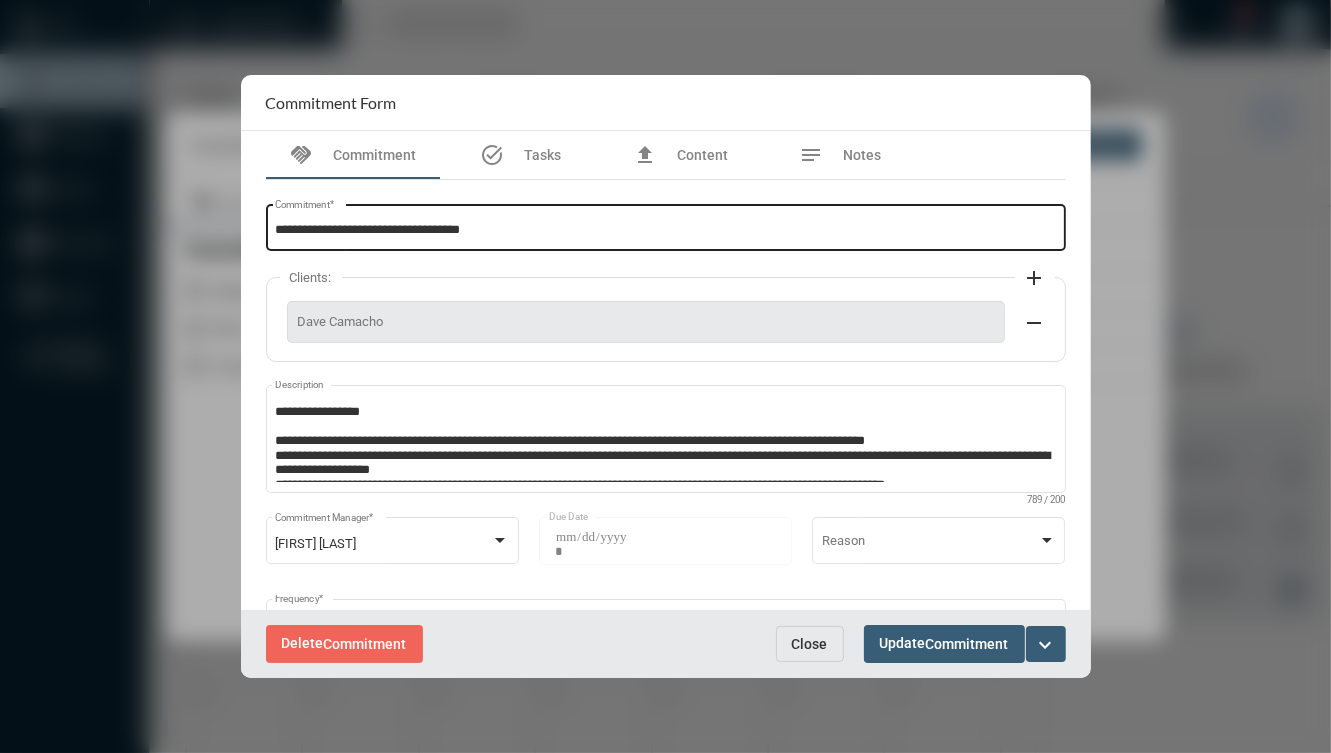 click on "**********" at bounding box center [665, 230] 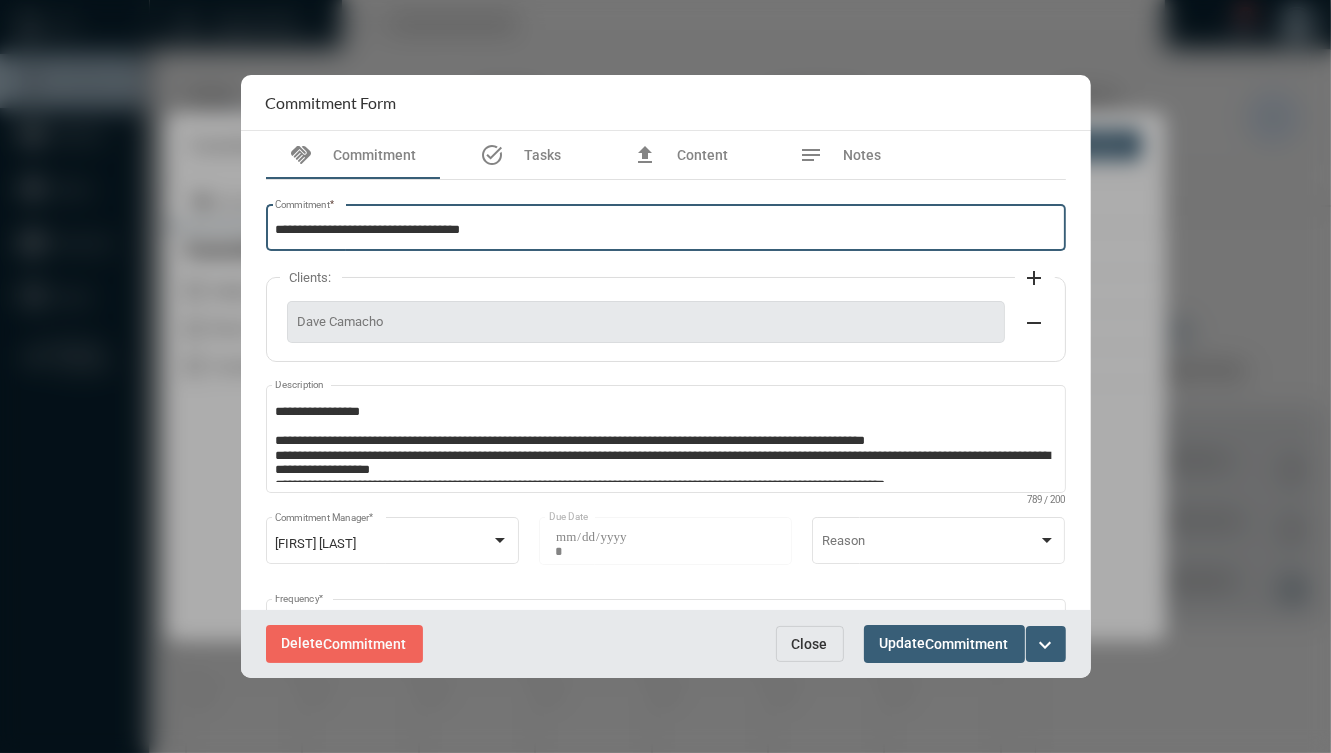 click on "**********" at bounding box center [665, 230] 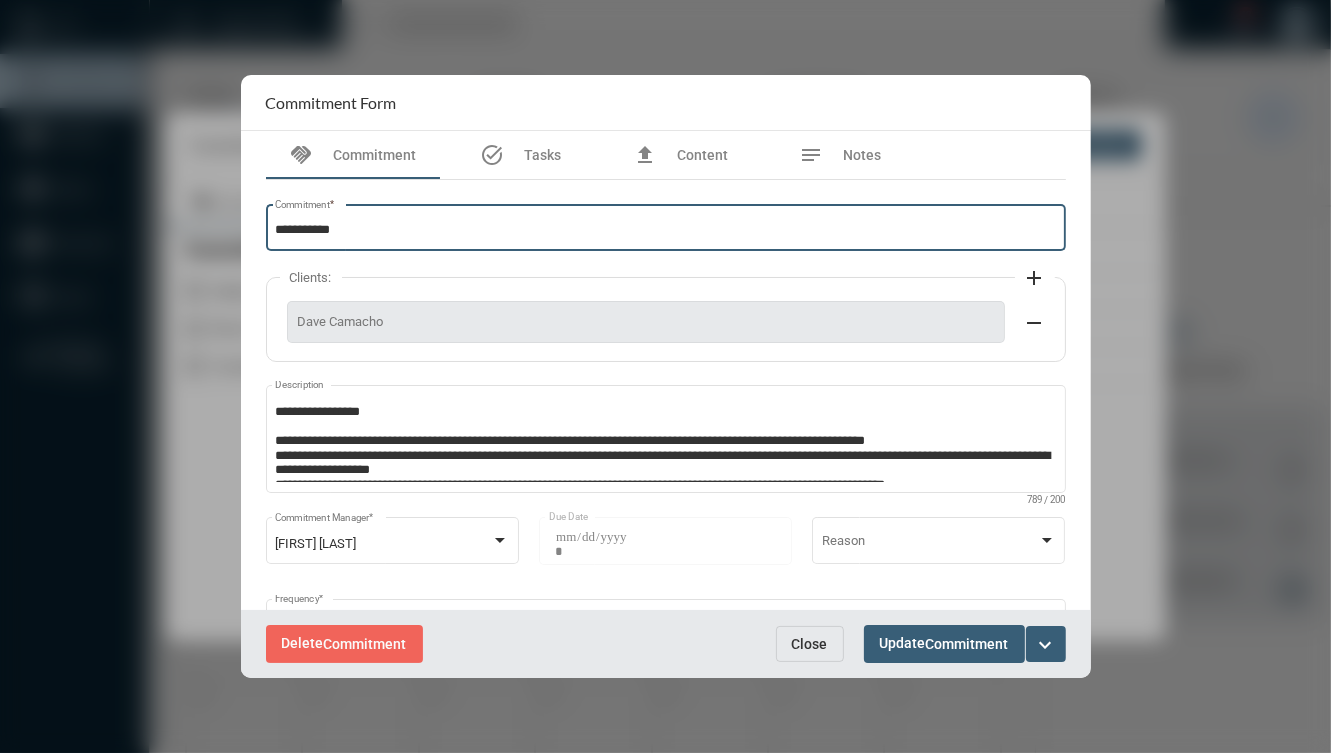 type on "**********" 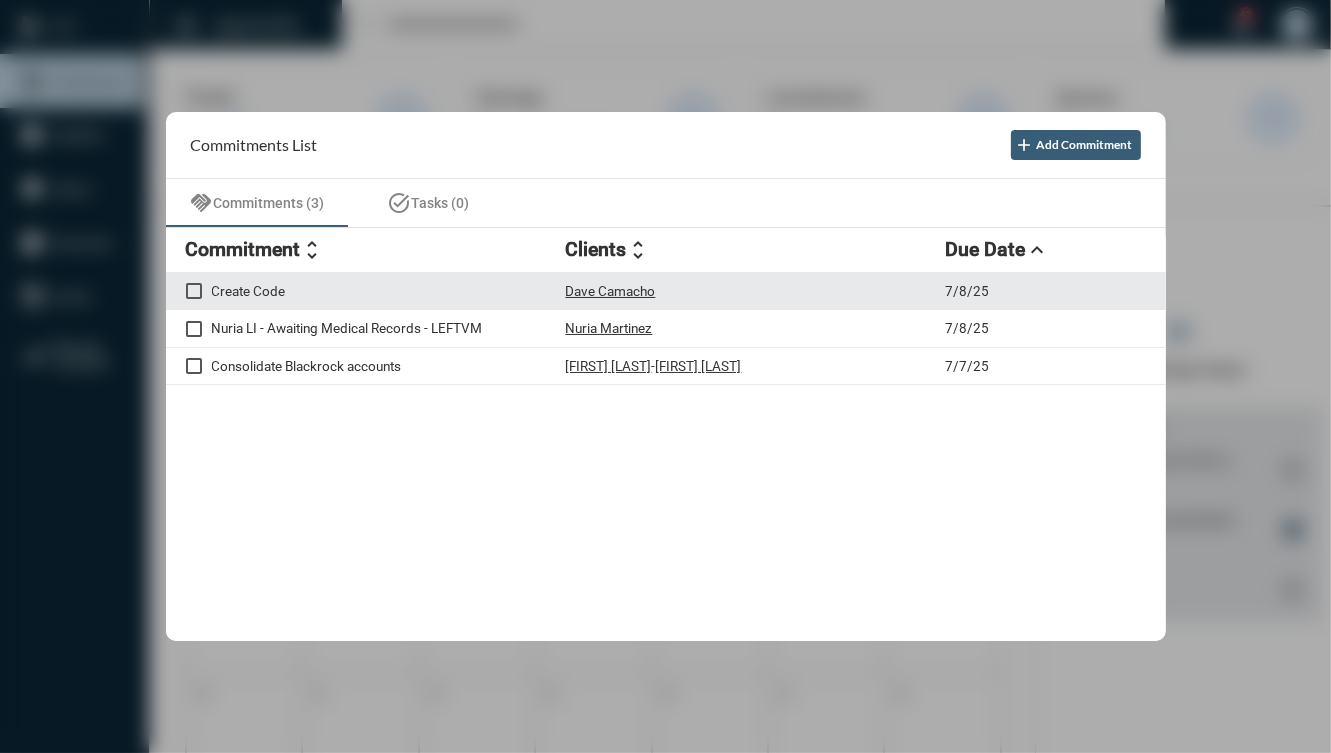 click on "Create Code   Dave Camacho  7/8/25" at bounding box center (666, 292) 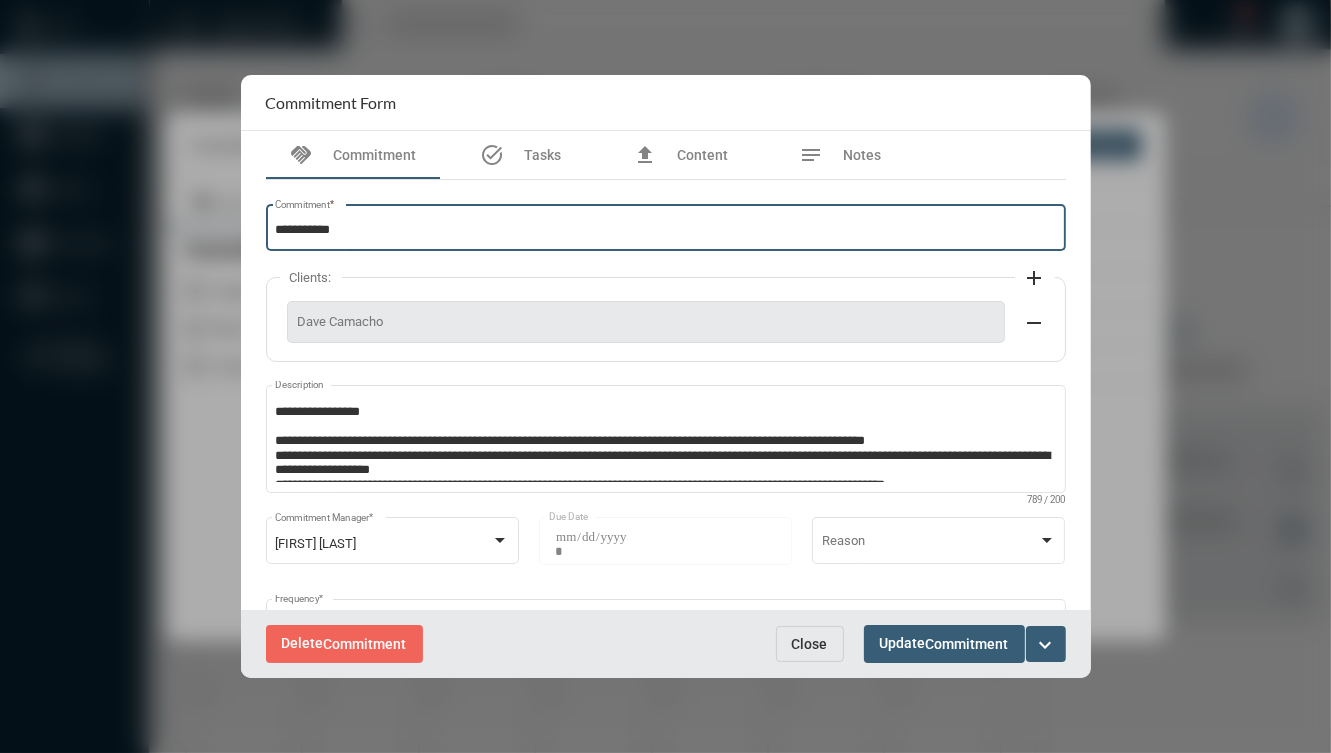 click on "**********" at bounding box center (665, 230) 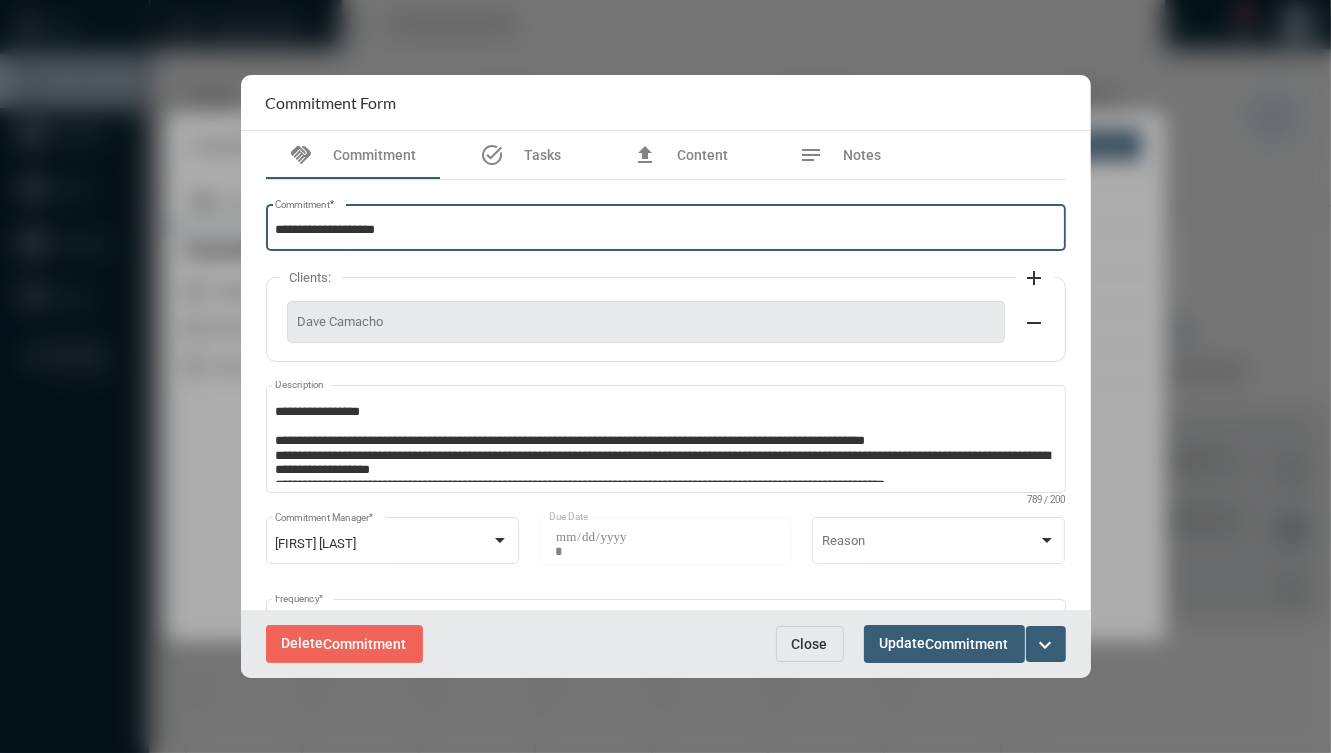 click on "**********" at bounding box center [665, 230] 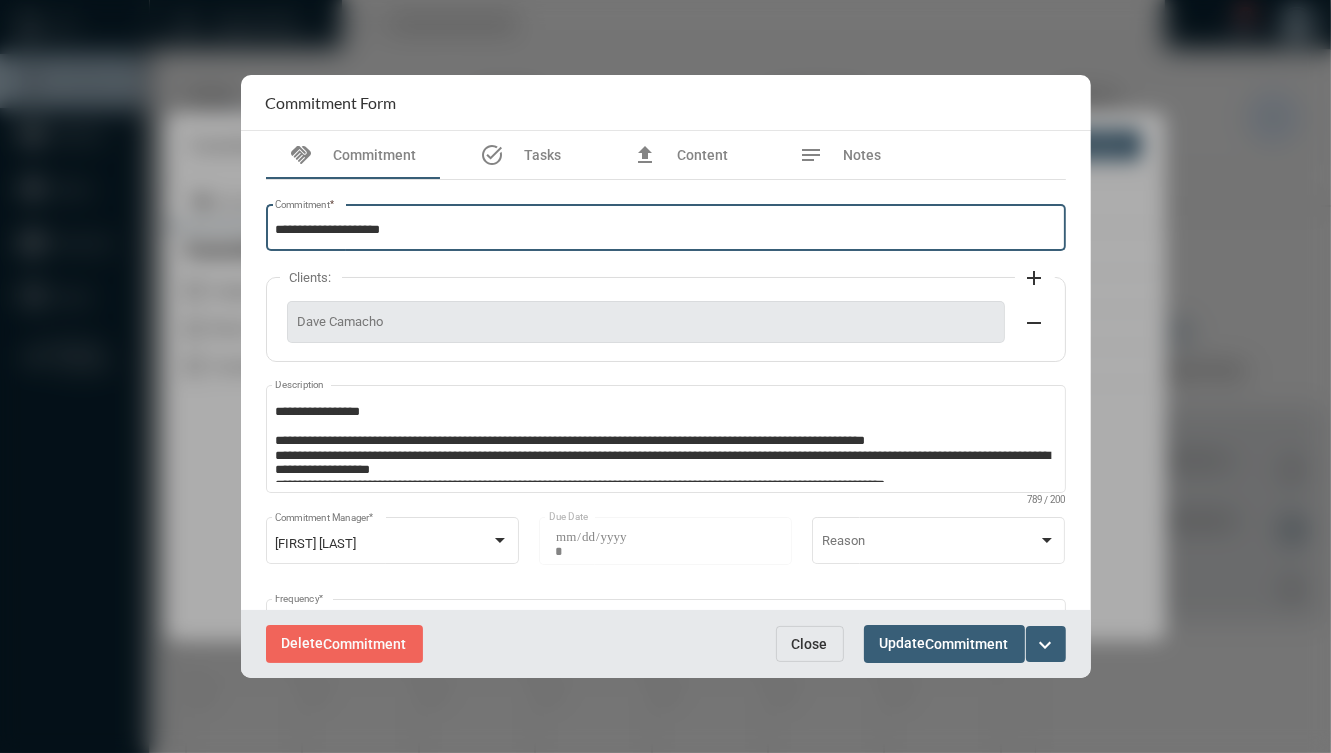 click on "**********" at bounding box center (665, 230) 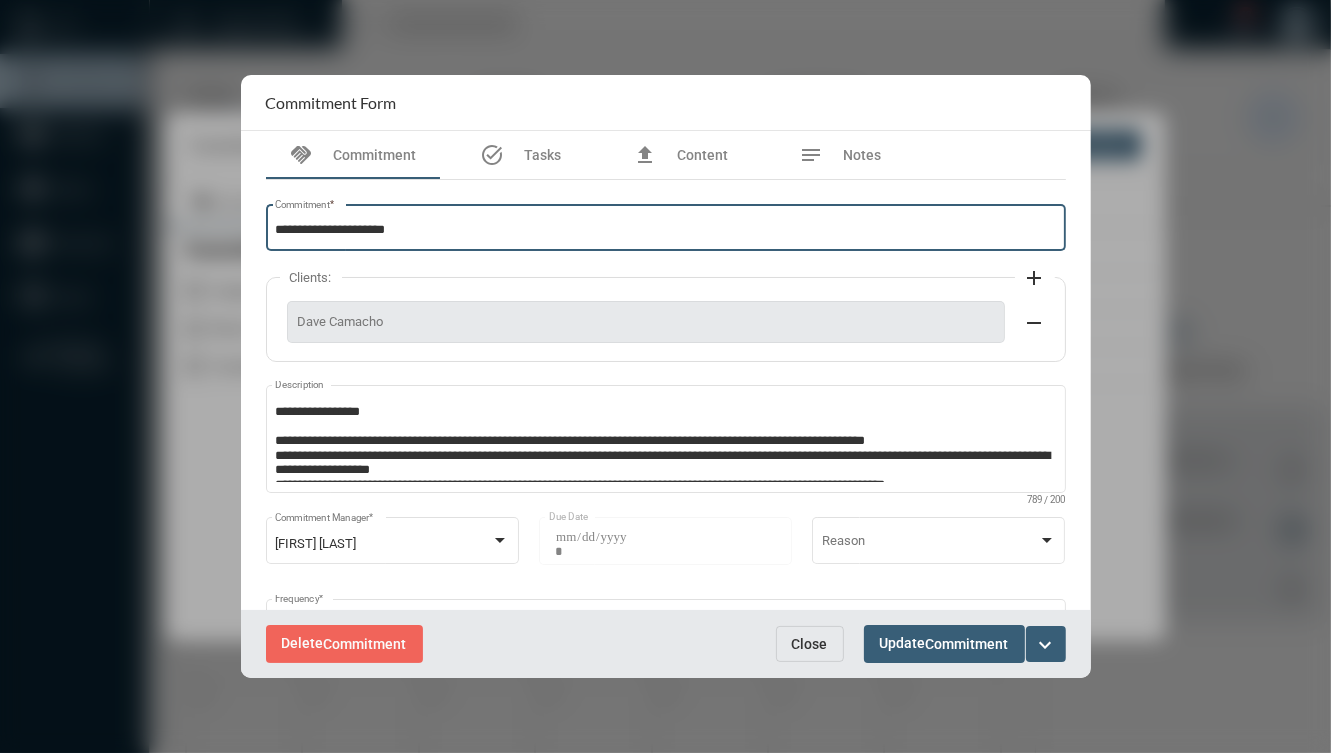 click on "**********" at bounding box center [665, 230] 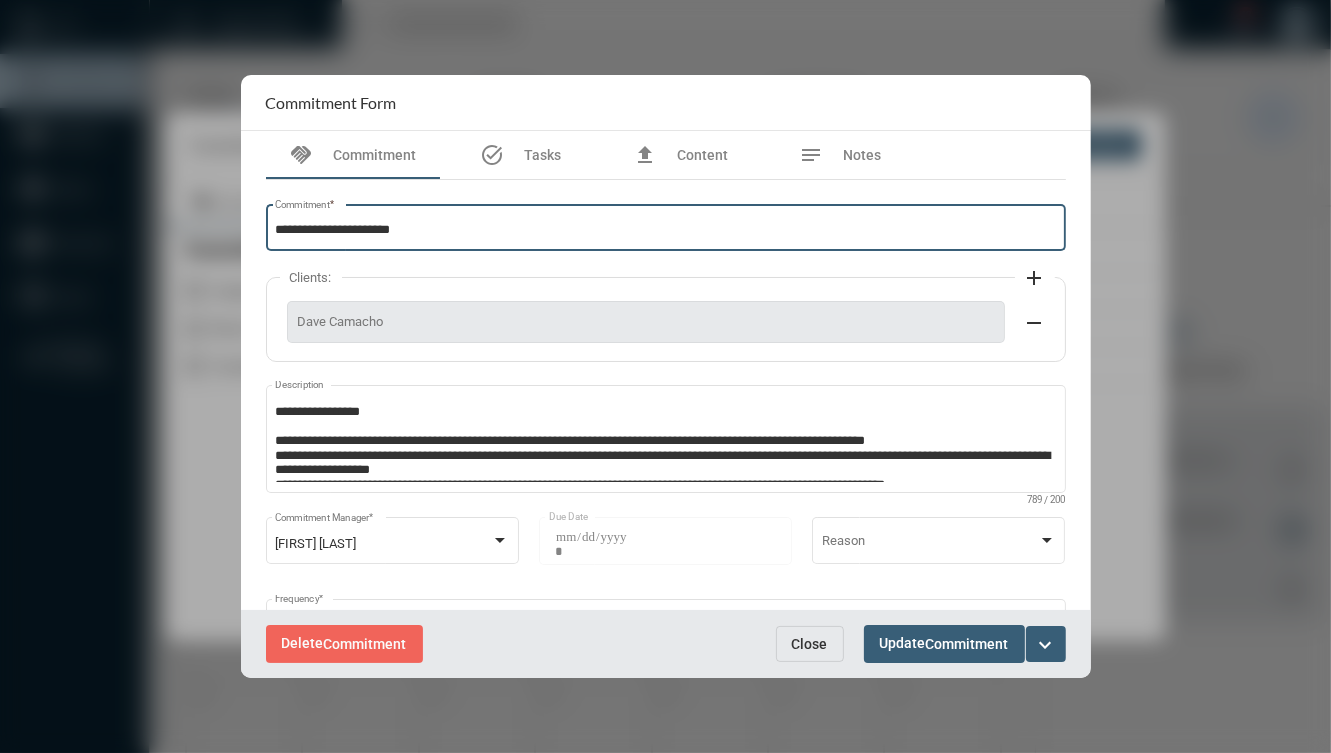type on "**********" 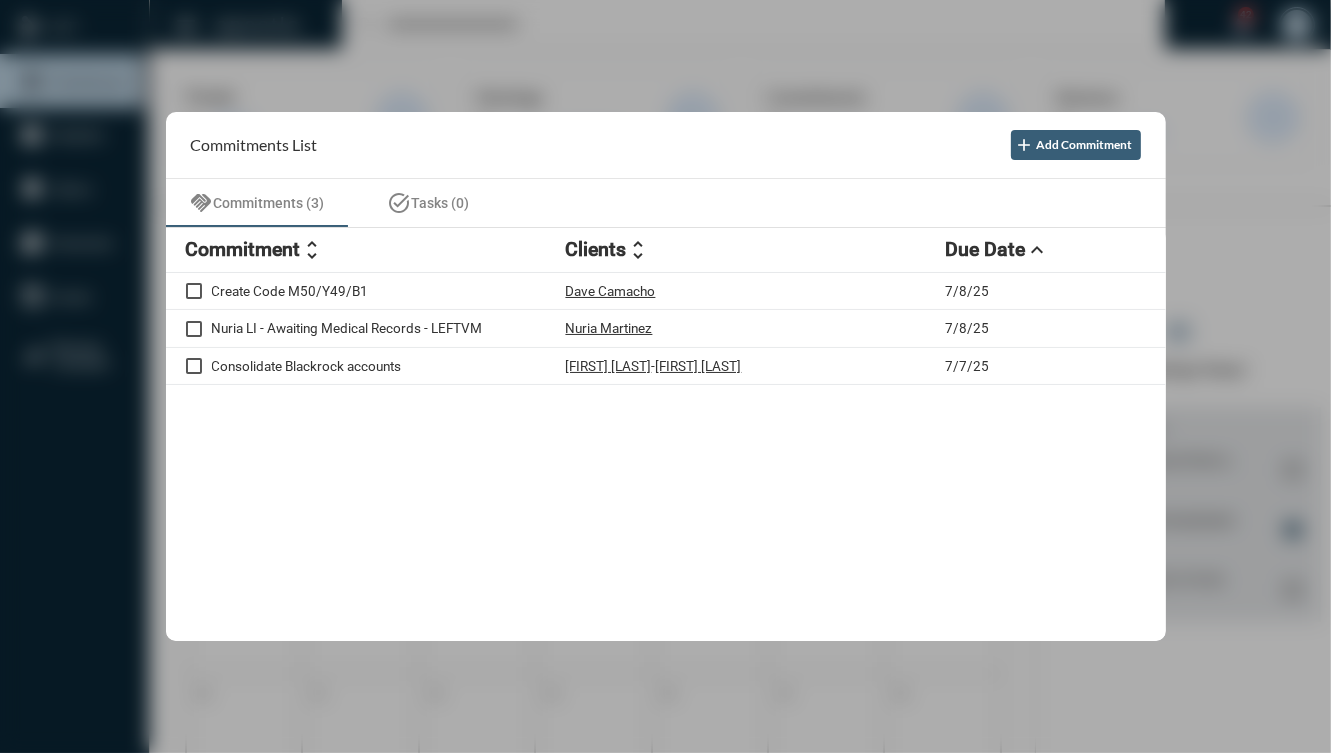 click at bounding box center (665, 376) 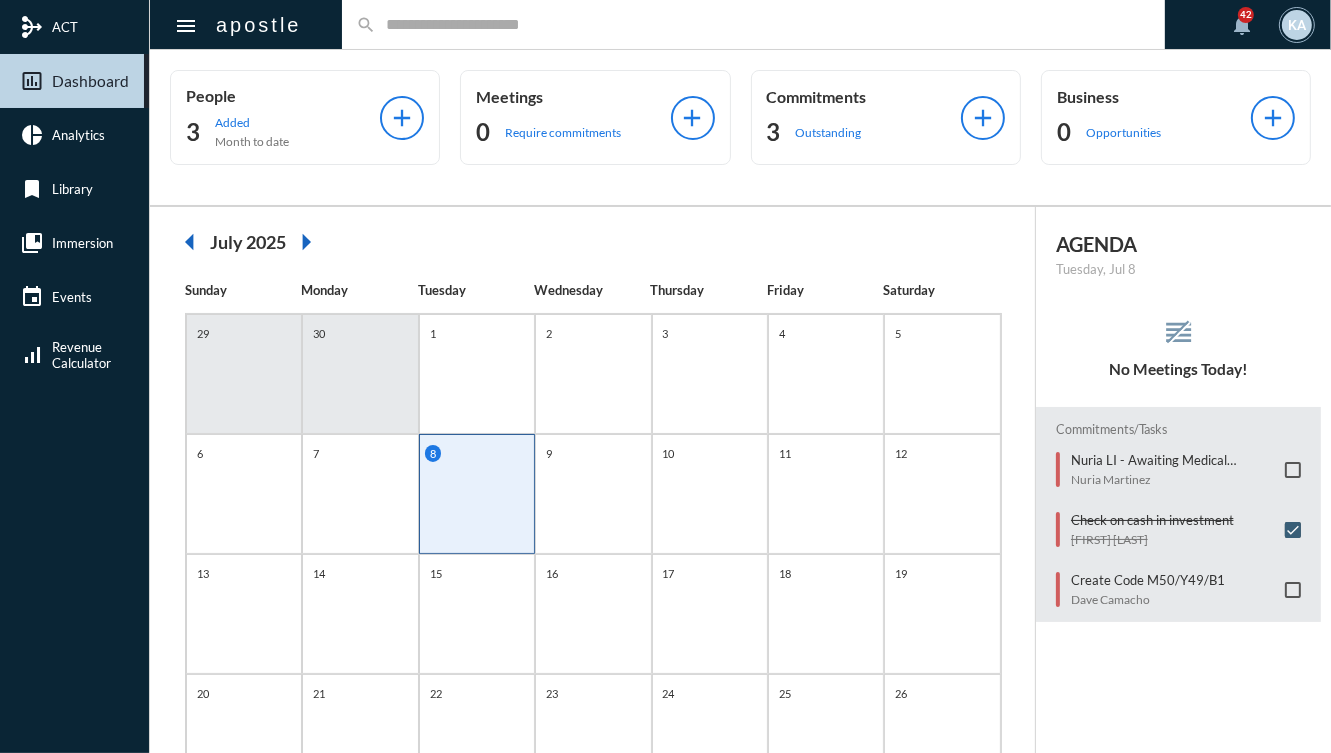 click at bounding box center [764, 24] 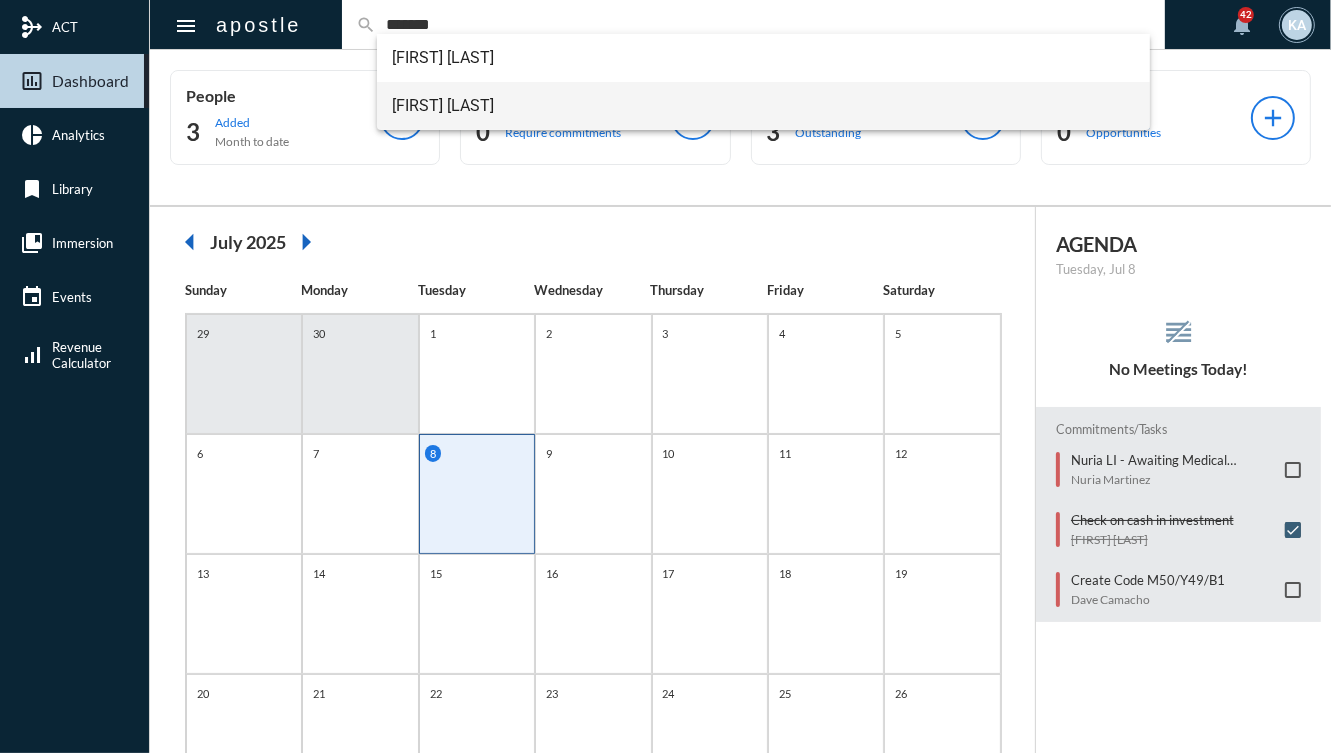 type on "*******" 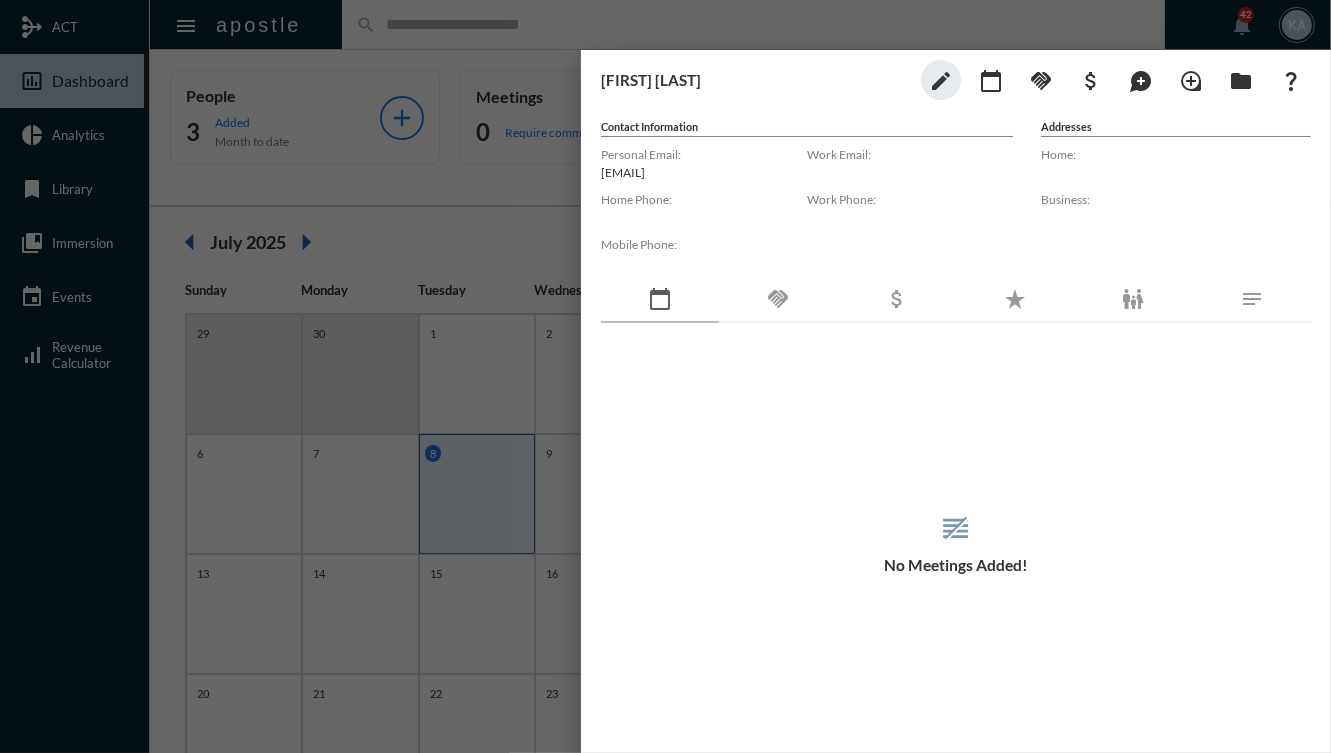click on "handshake" at bounding box center (778, 299) 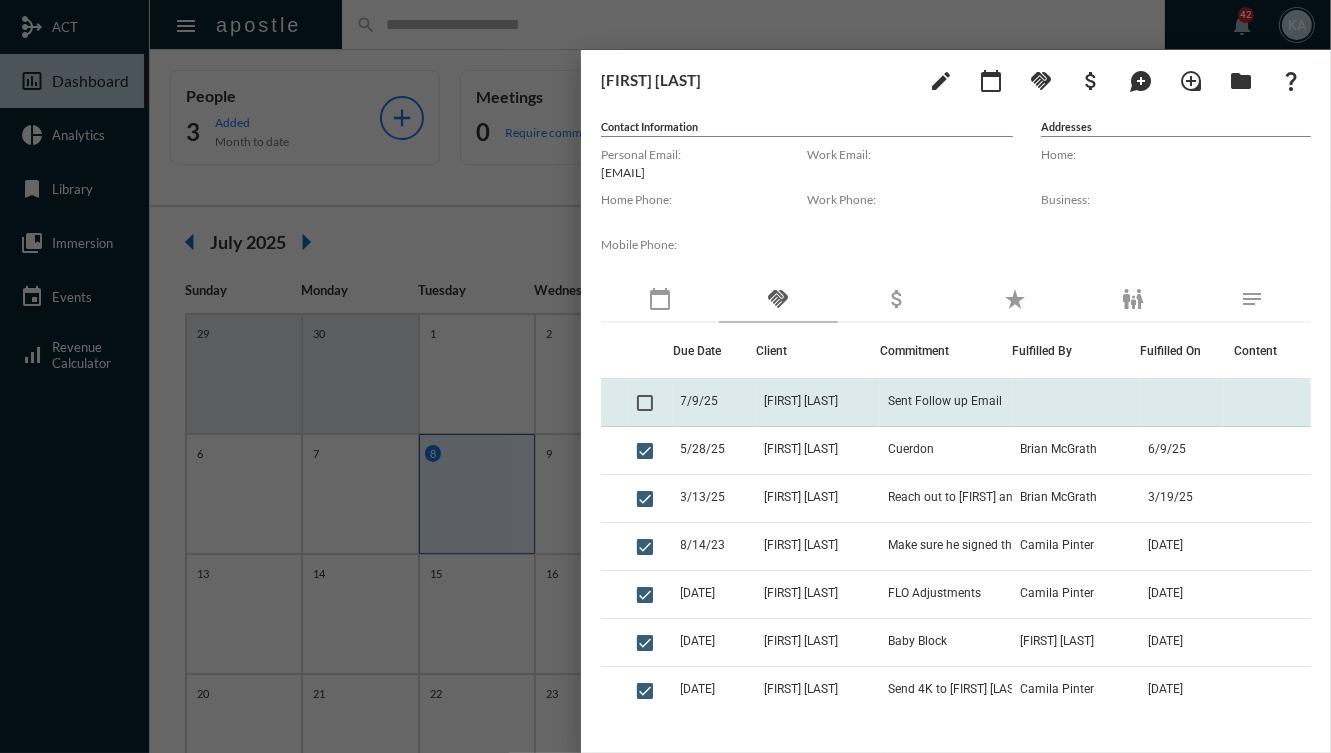click on "7/9/25" at bounding box center [715, 403] 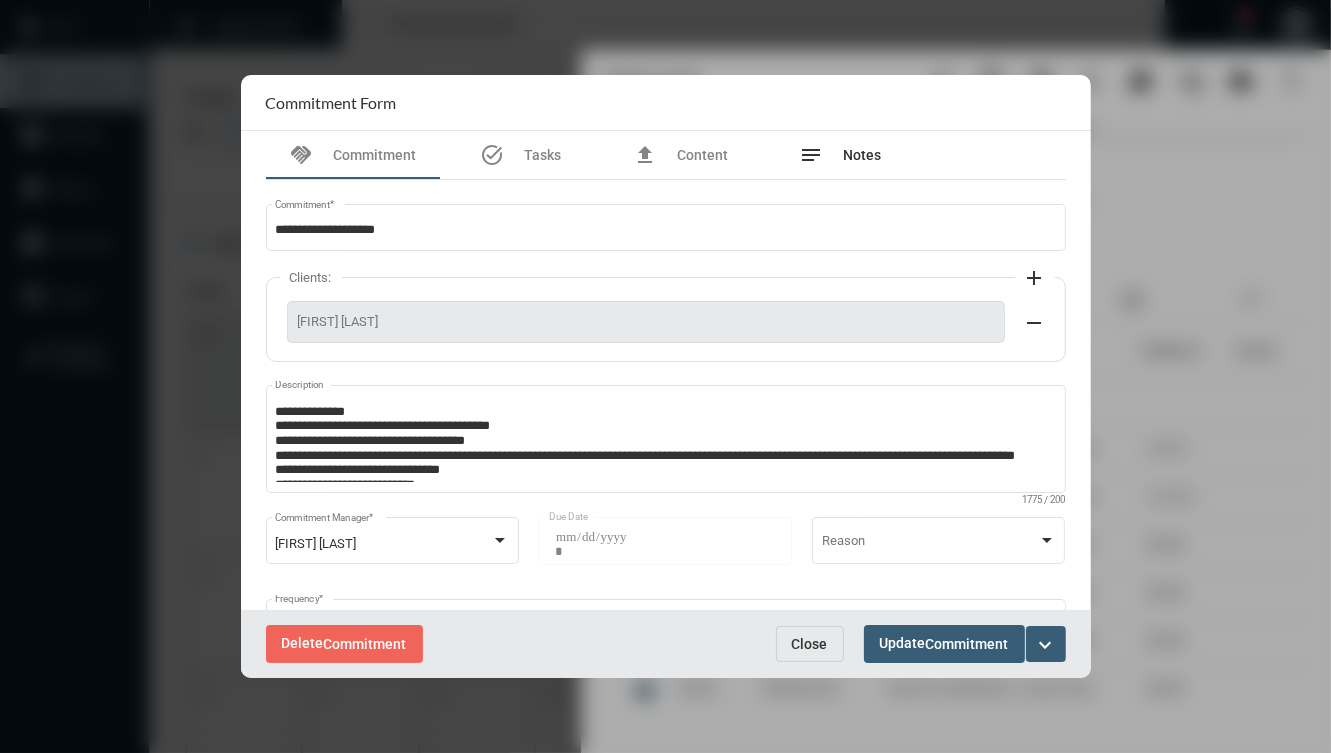 click on "notes Notes" at bounding box center (841, 155) 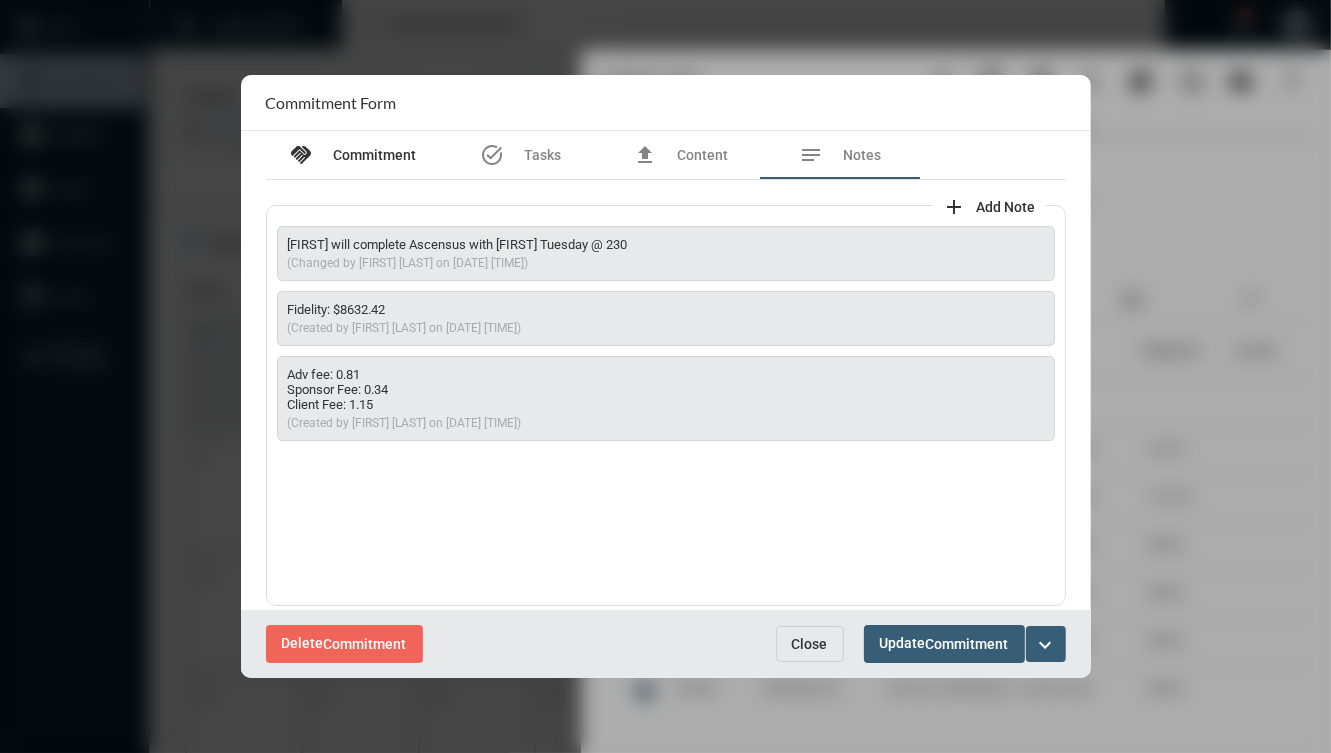 click on "Commitment" at bounding box center (375, 155) 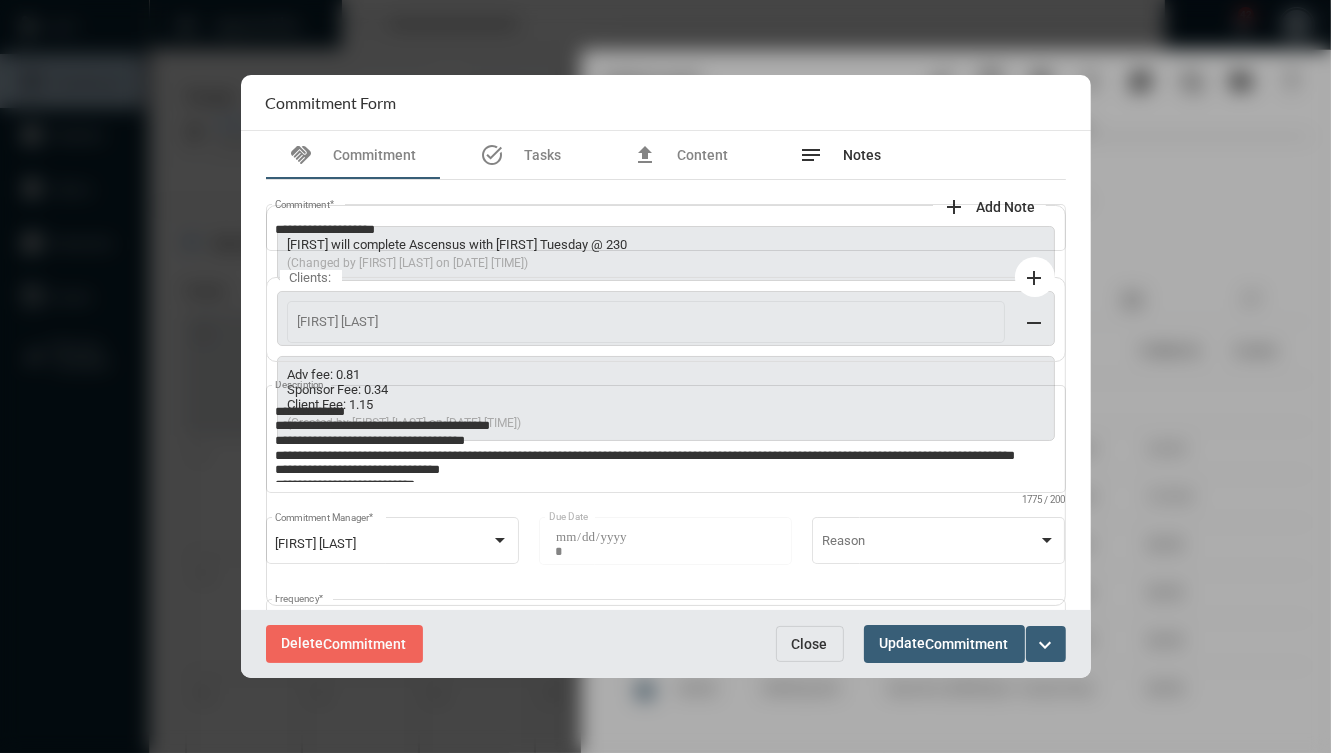 click on "notes" at bounding box center [812, 155] 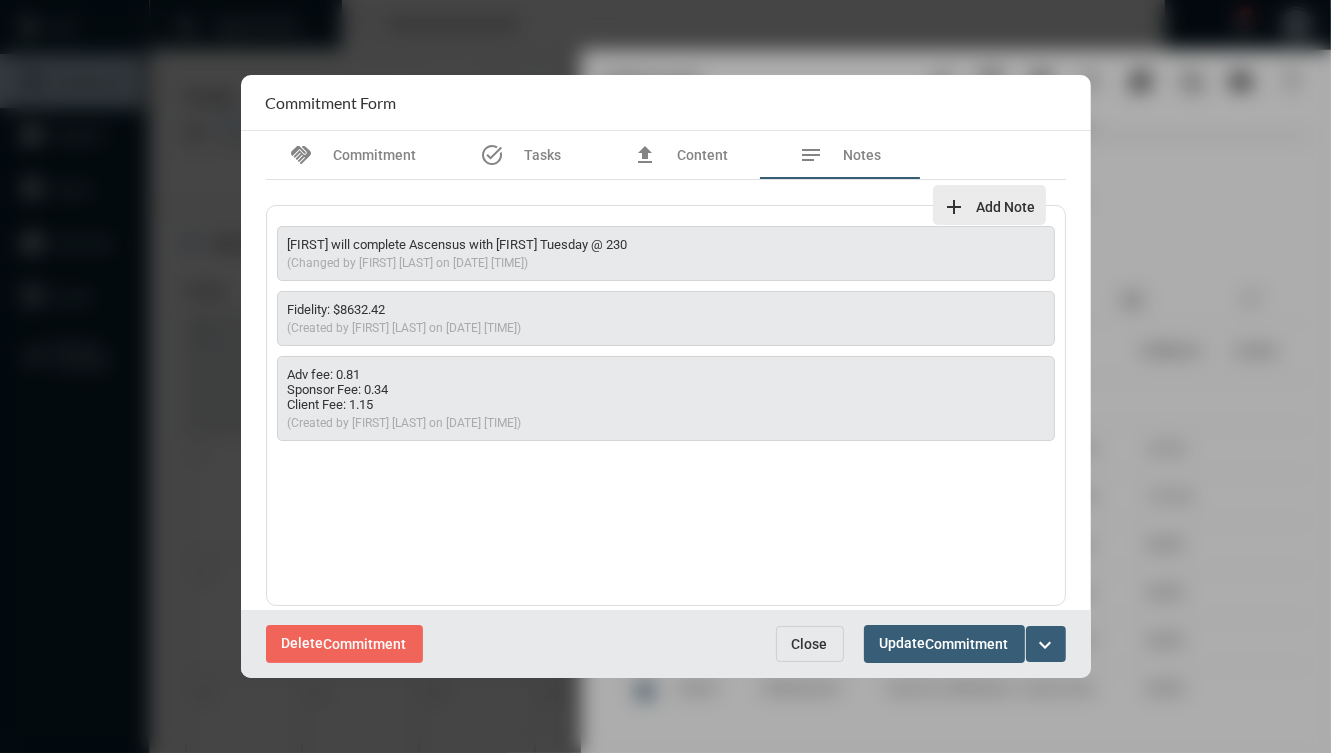 click on "Add Note" at bounding box center [1006, 207] 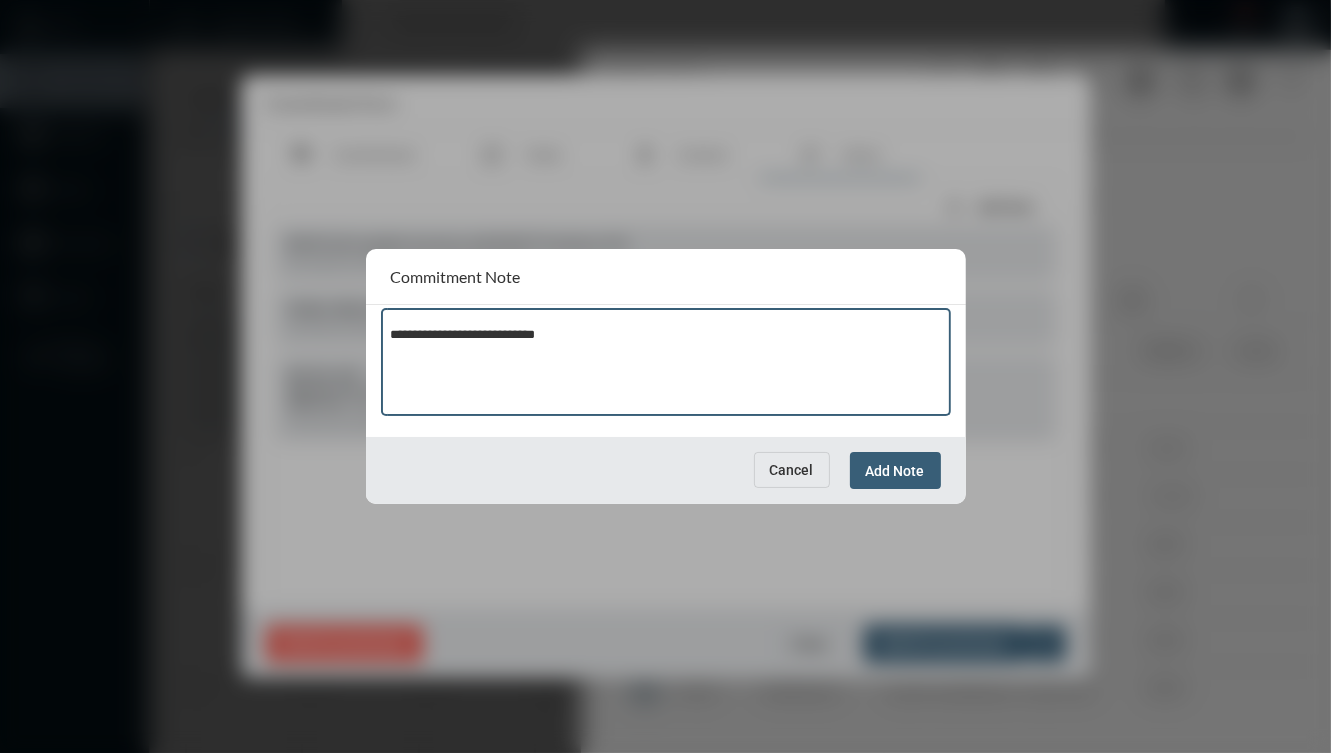 type on "**********" 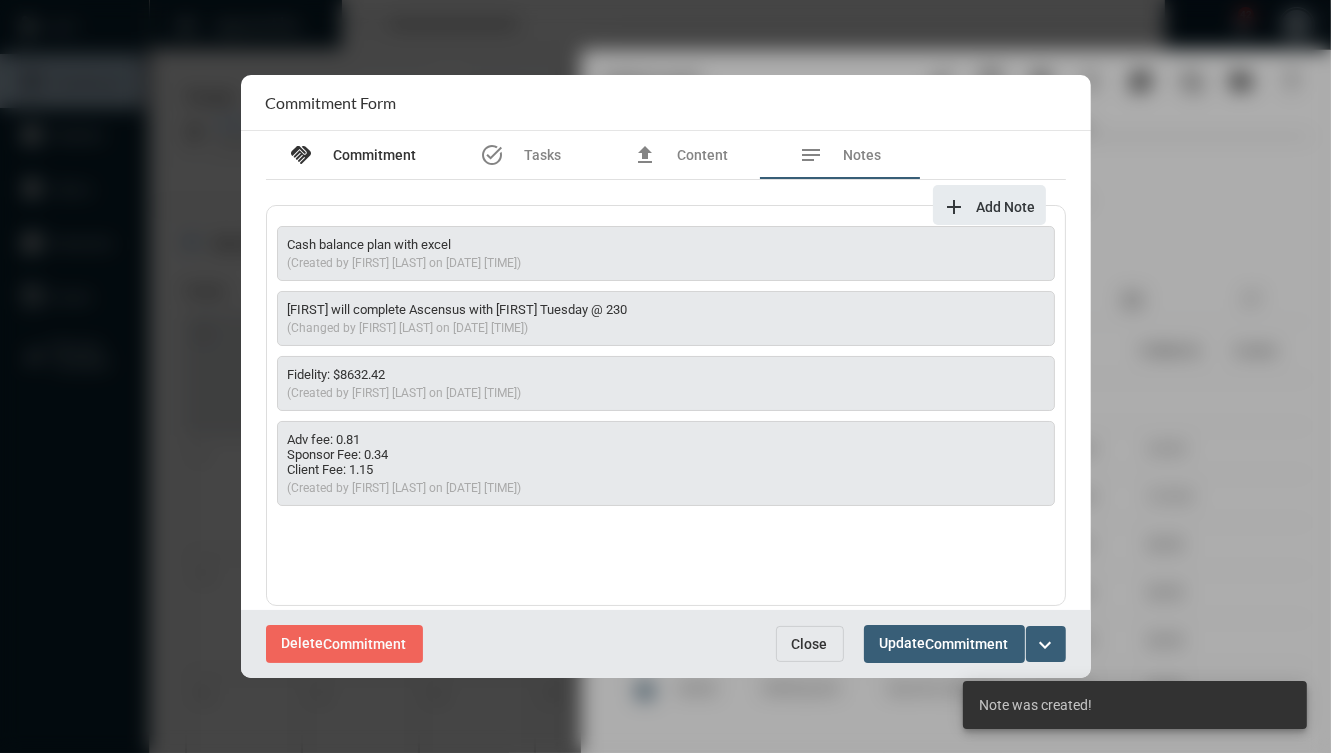 click on "handshake Commitment" at bounding box center [353, 155] 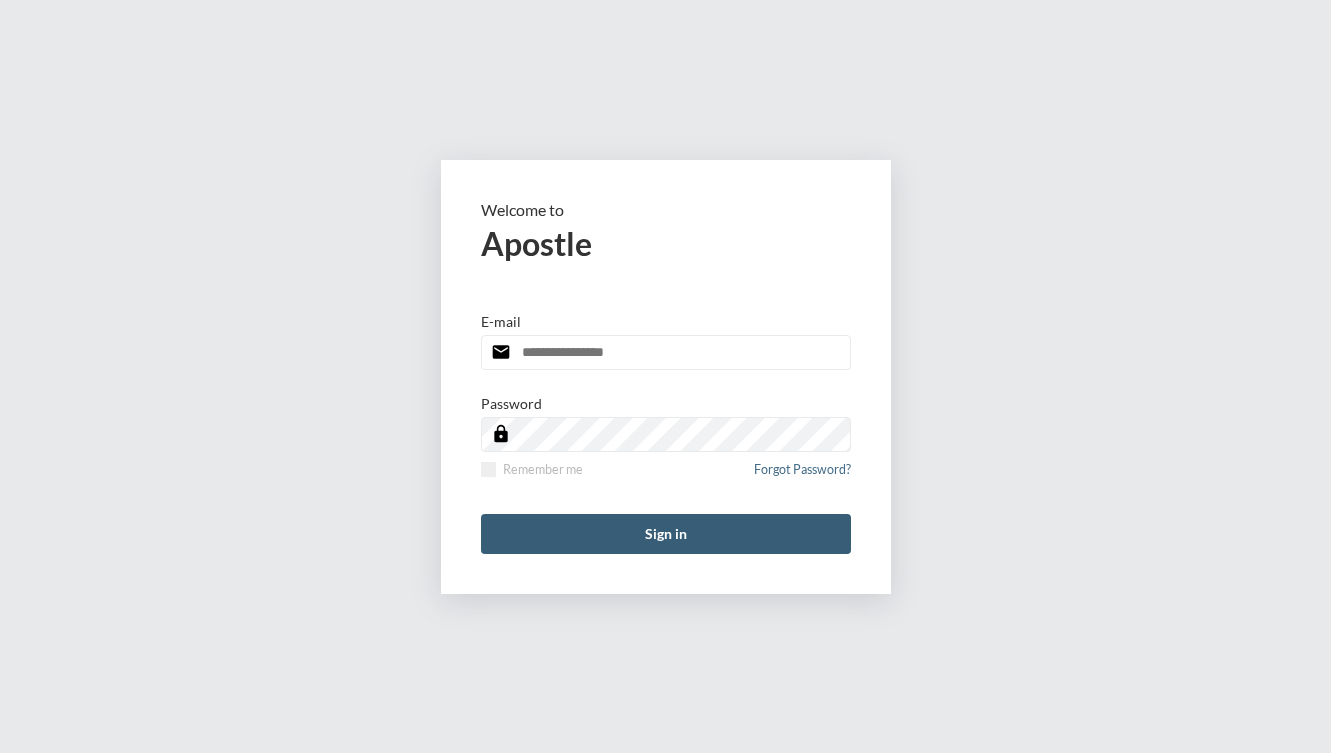 scroll, scrollTop: 0, scrollLeft: 0, axis: both 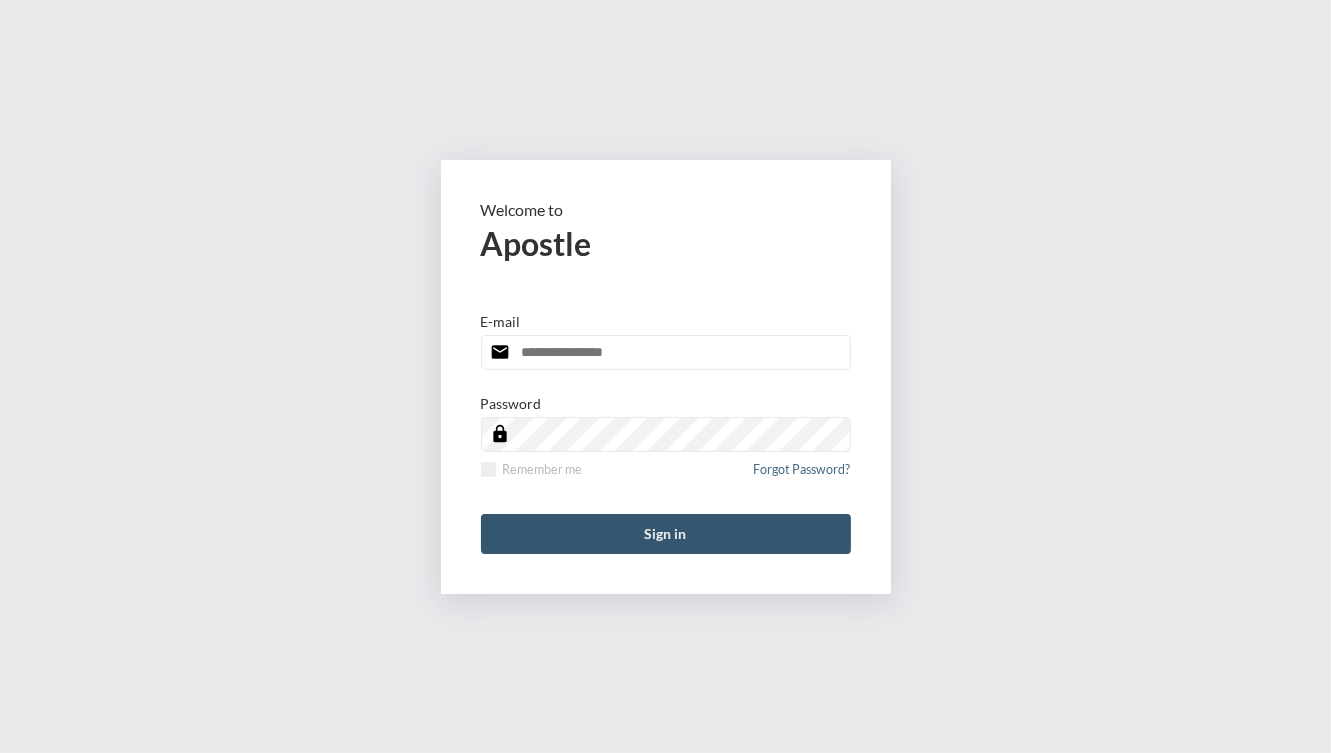type on "**********" 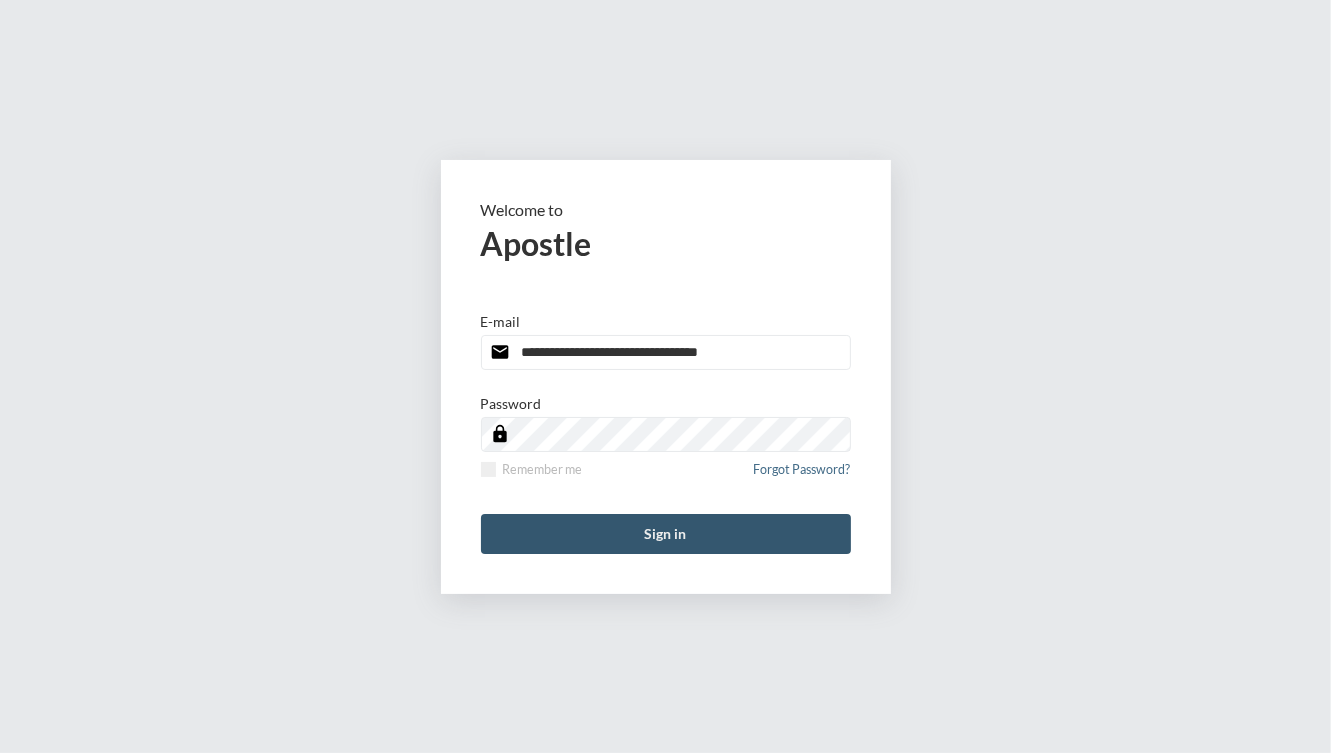 click on "Sign in" at bounding box center [666, 534] 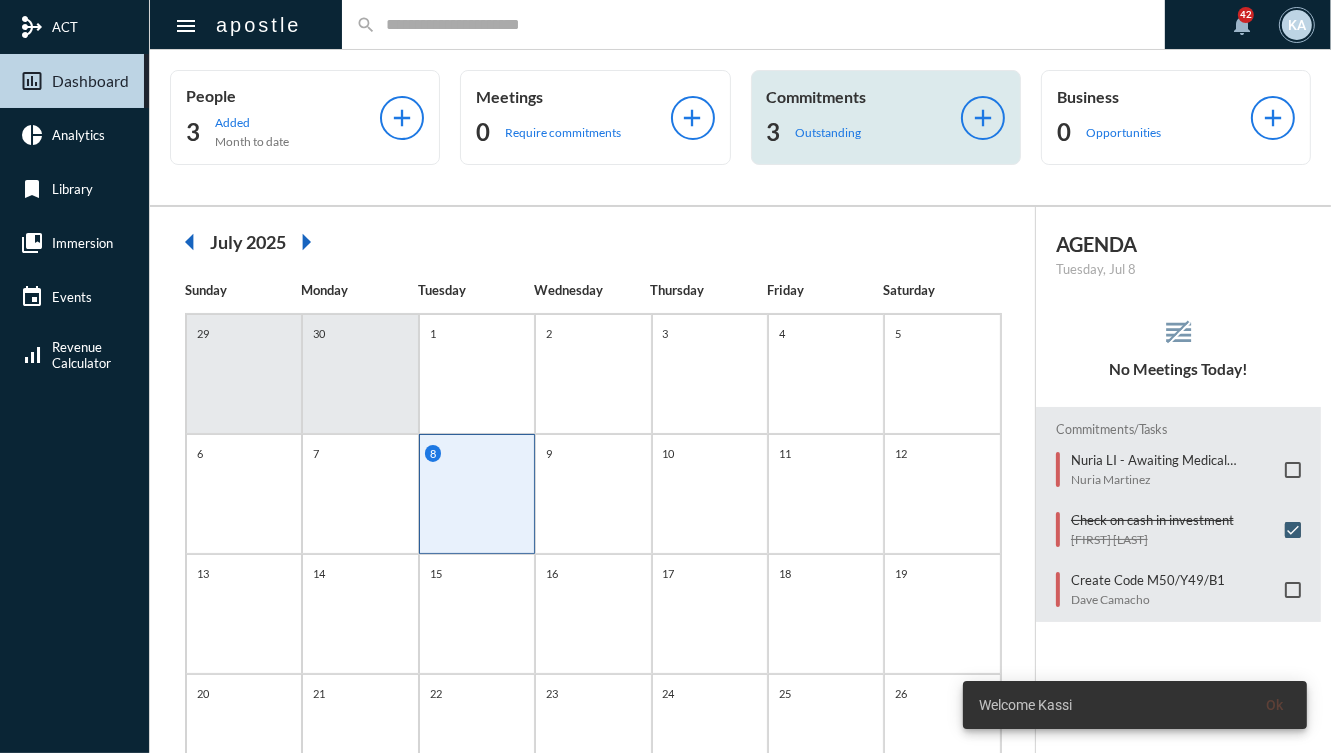 click on "Outstanding" at bounding box center [252, 122] 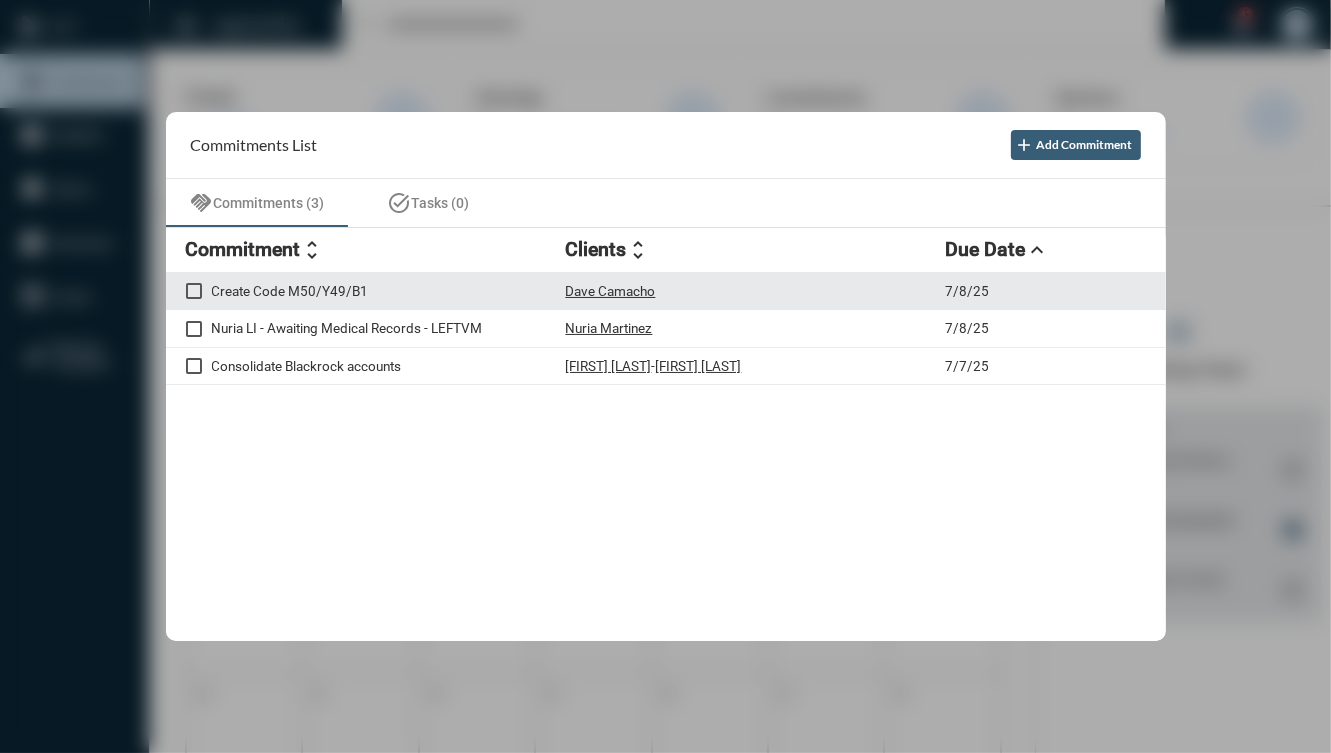 click on "Create Code M50/Y49/B1    Dave Camacho  7/8/25" at bounding box center [666, 292] 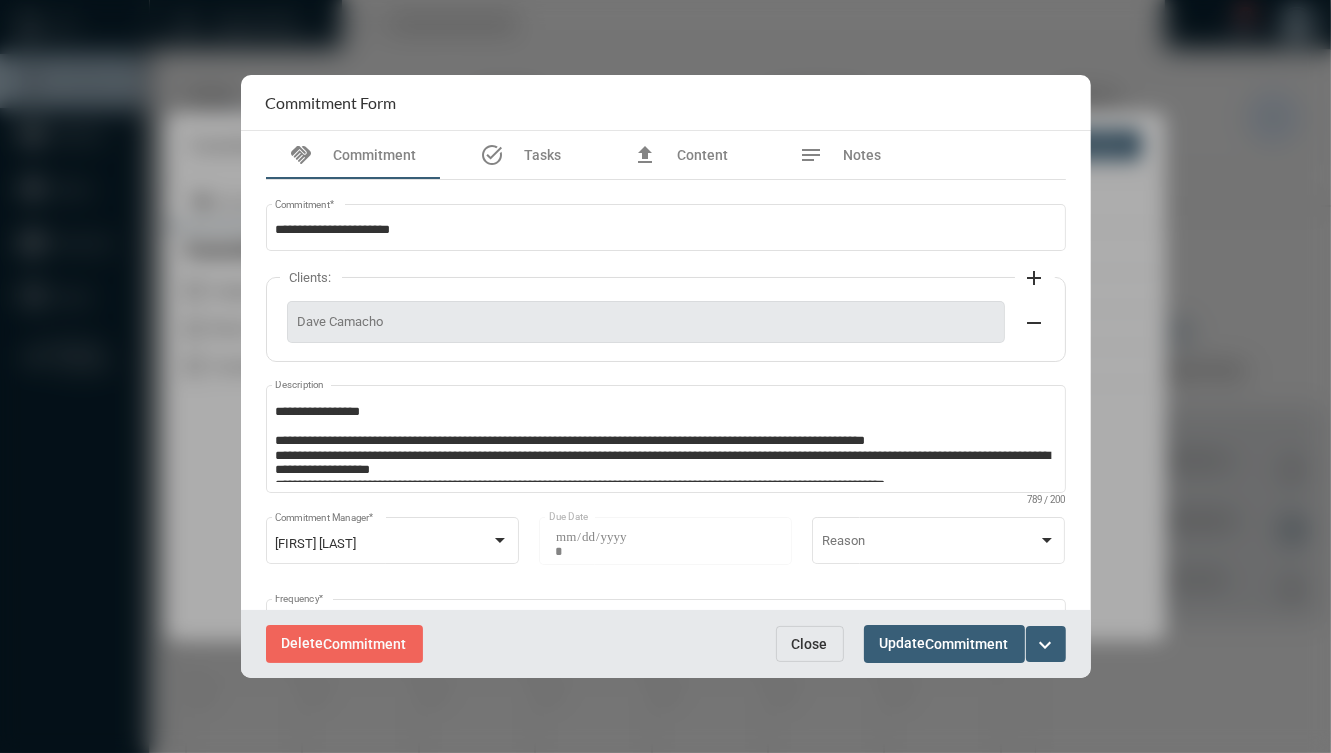 click on "expand_more" at bounding box center [1046, 645] 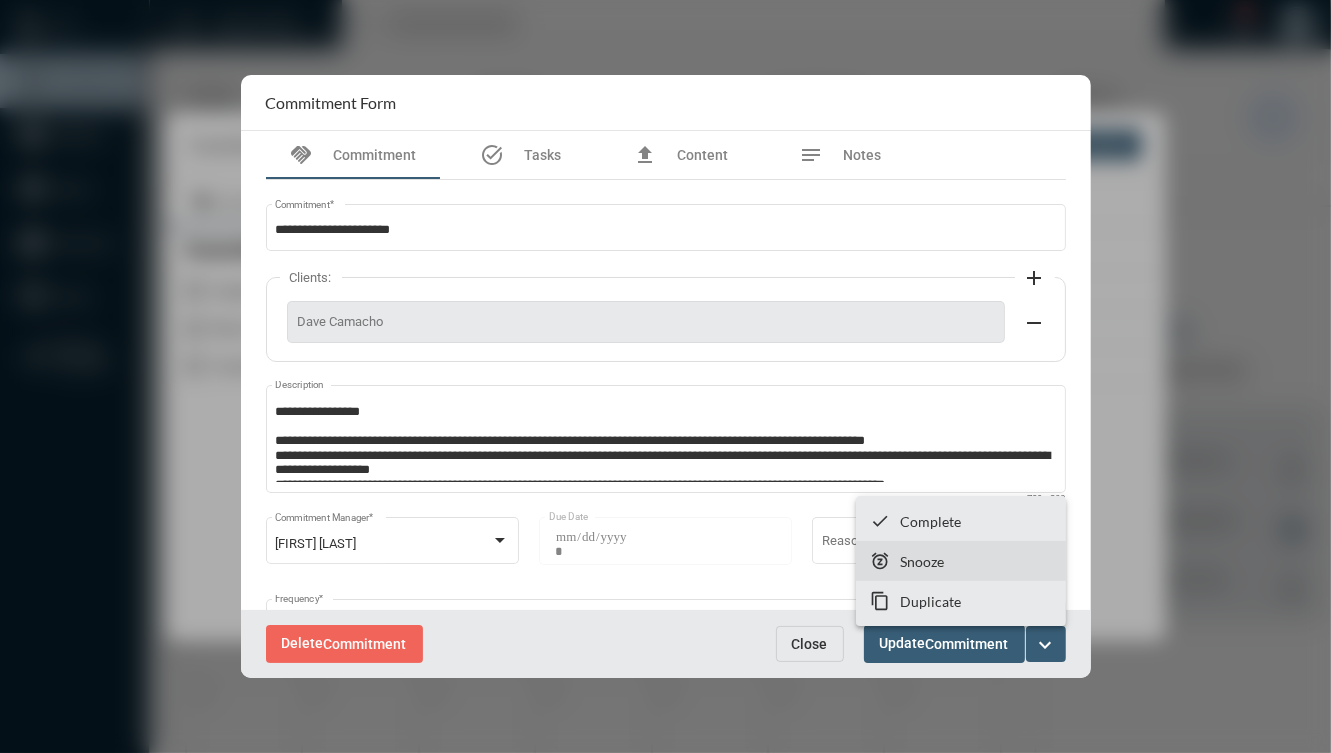 click on "snooze Snooze" at bounding box center [961, 561] 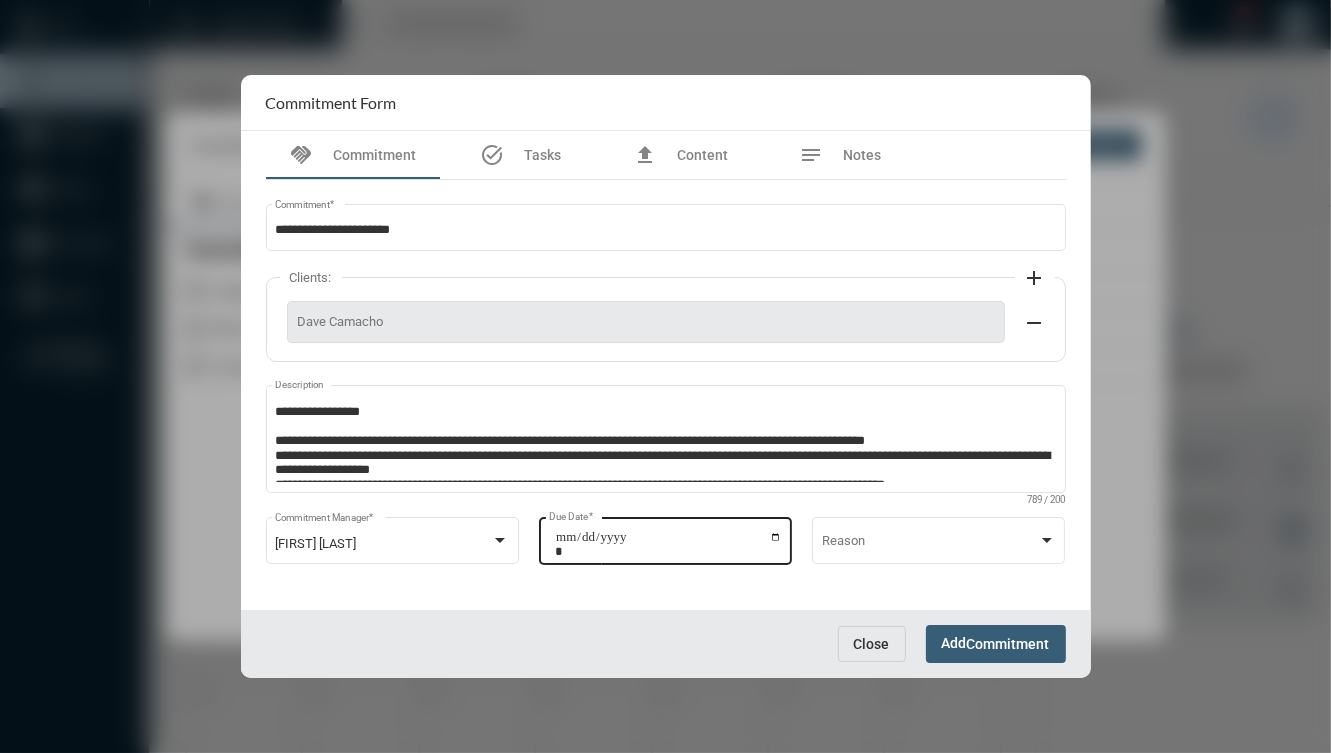 click on "**********" at bounding box center [668, 544] 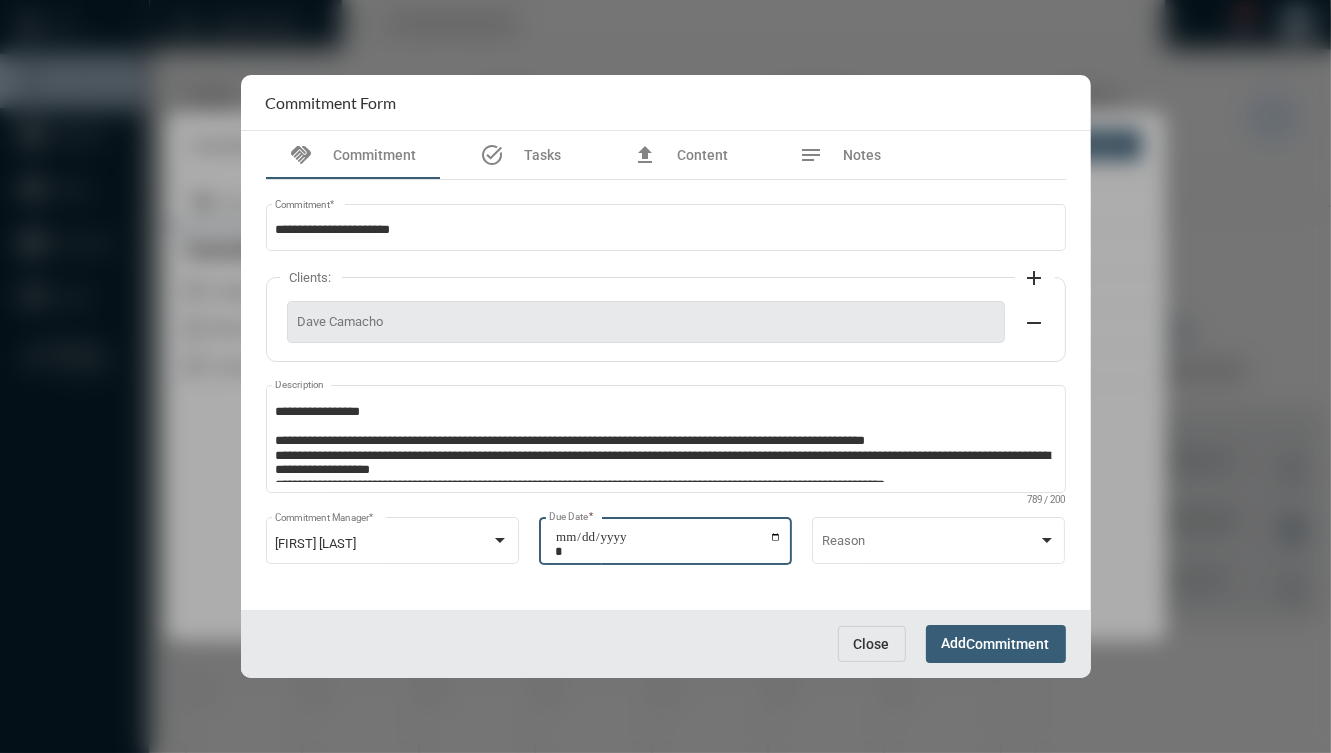 type on "**********" 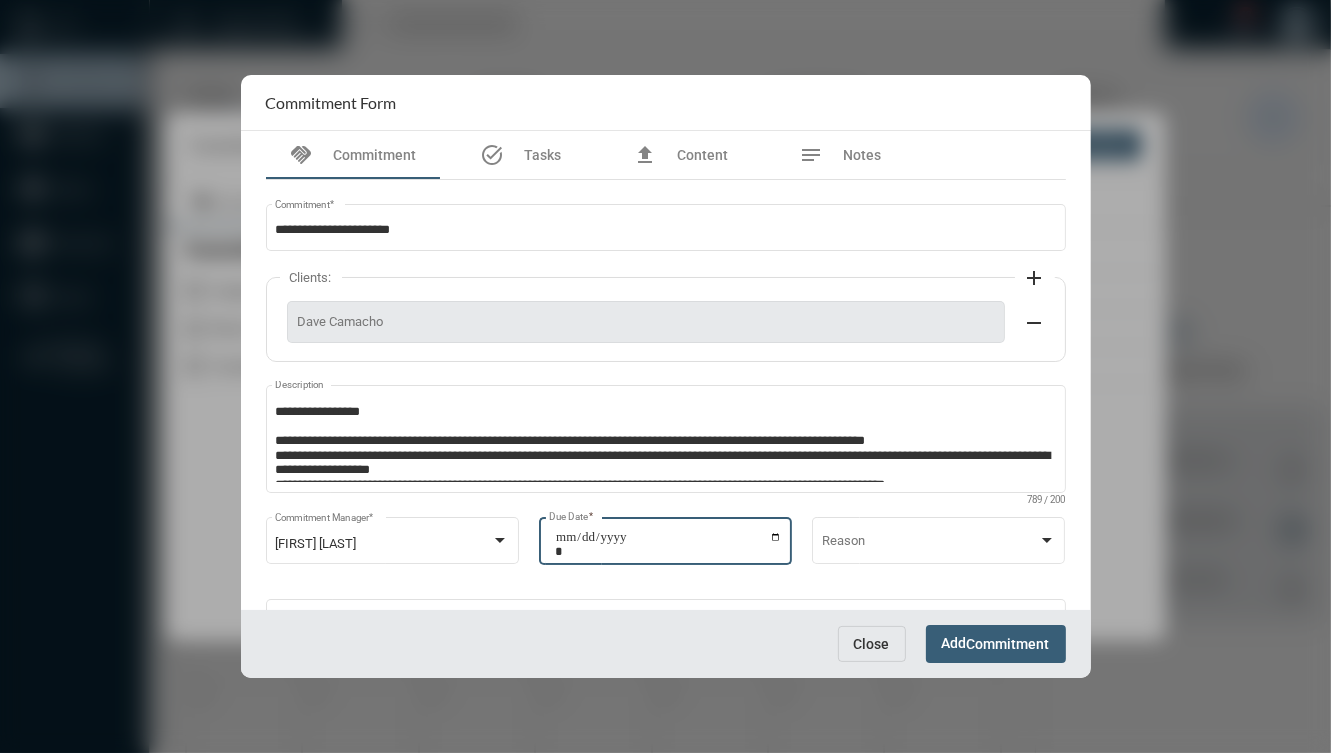 click on "Commitment" at bounding box center [1008, 645] 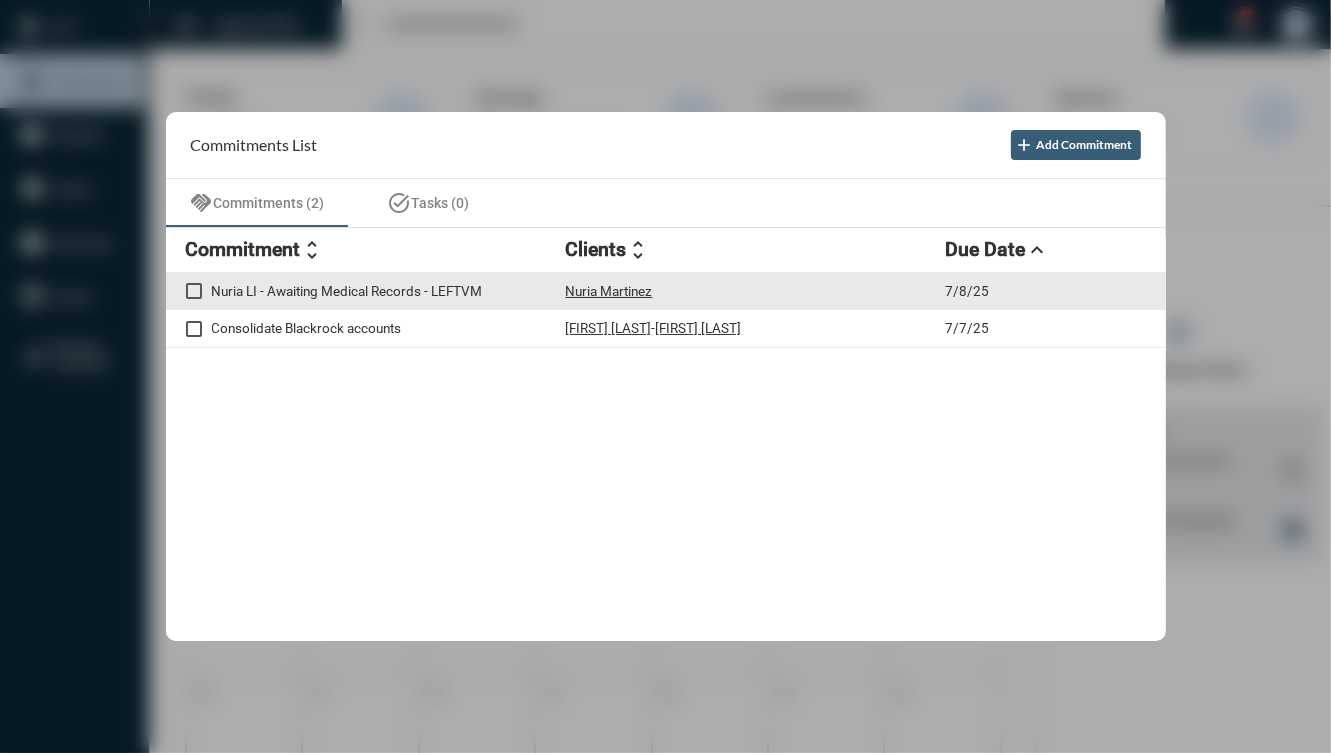click on "Nuria Martinez" at bounding box center [756, 291] 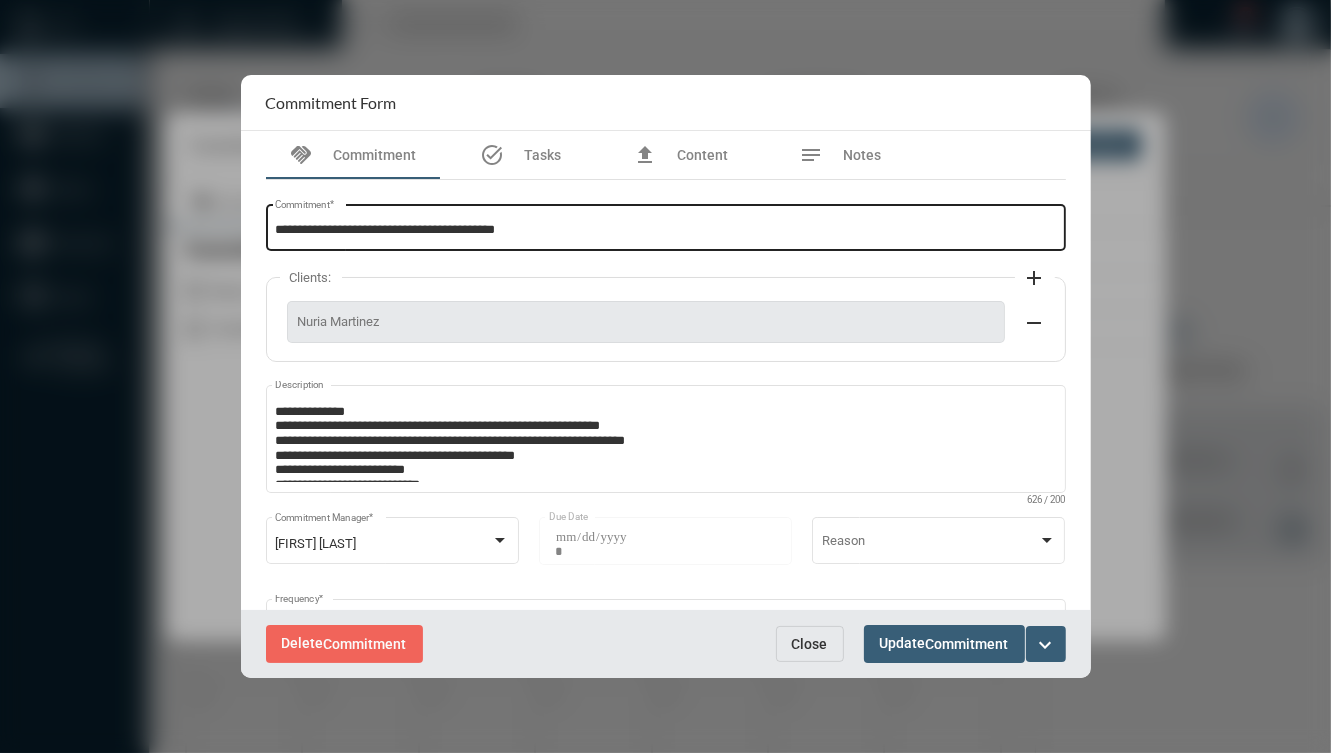 click on "**********" at bounding box center (665, 225) 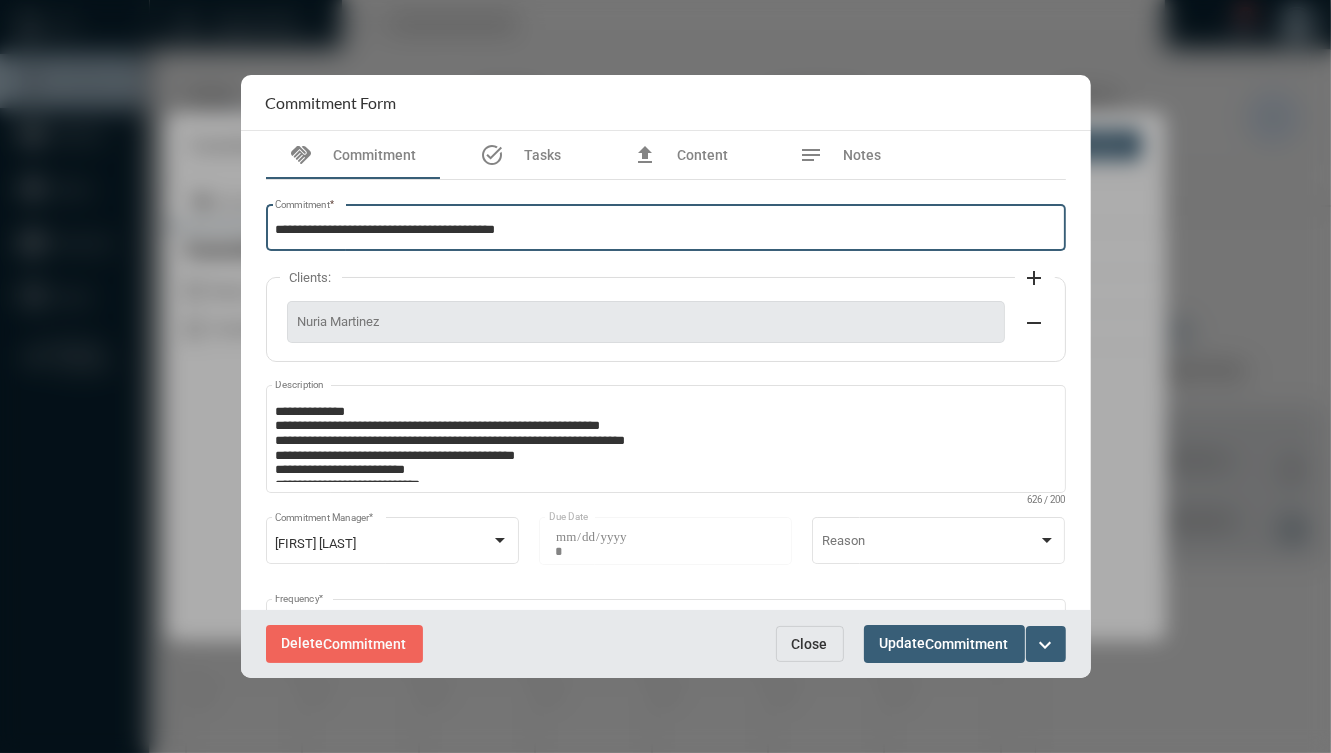 click on "**********" at bounding box center (665, 230) 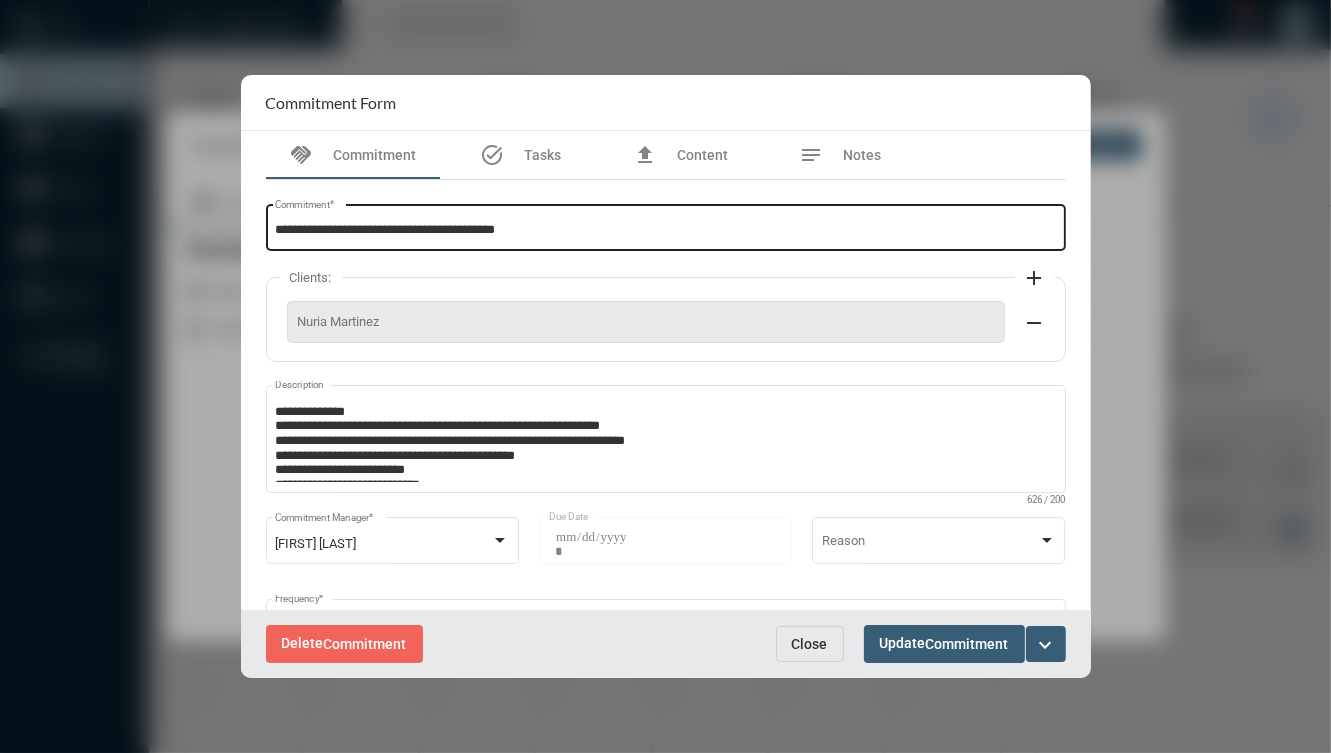 drag, startPoint x: 541, startPoint y: 237, endPoint x: 565, endPoint y: 244, distance: 25 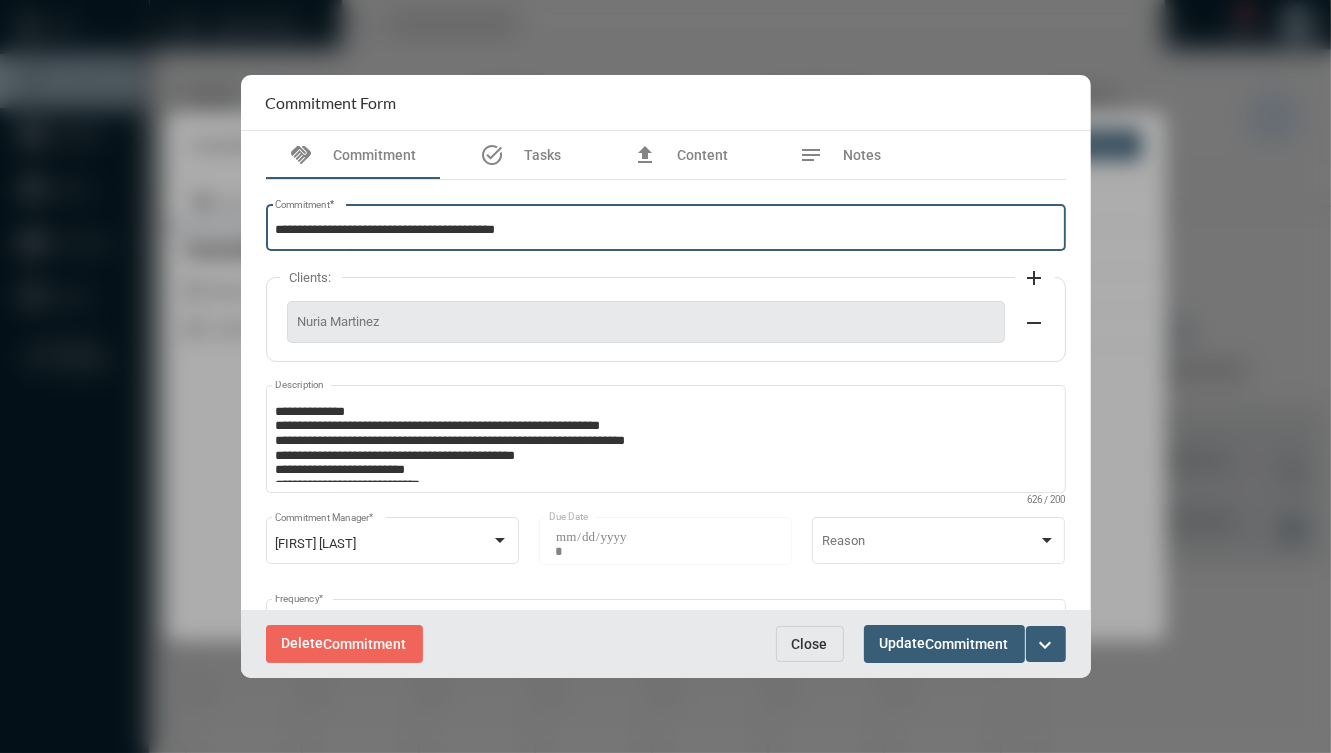 drag, startPoint x: 560, startPoint y: 234, endPoint x: 369, endPoint y: 231, distance: 191.02356 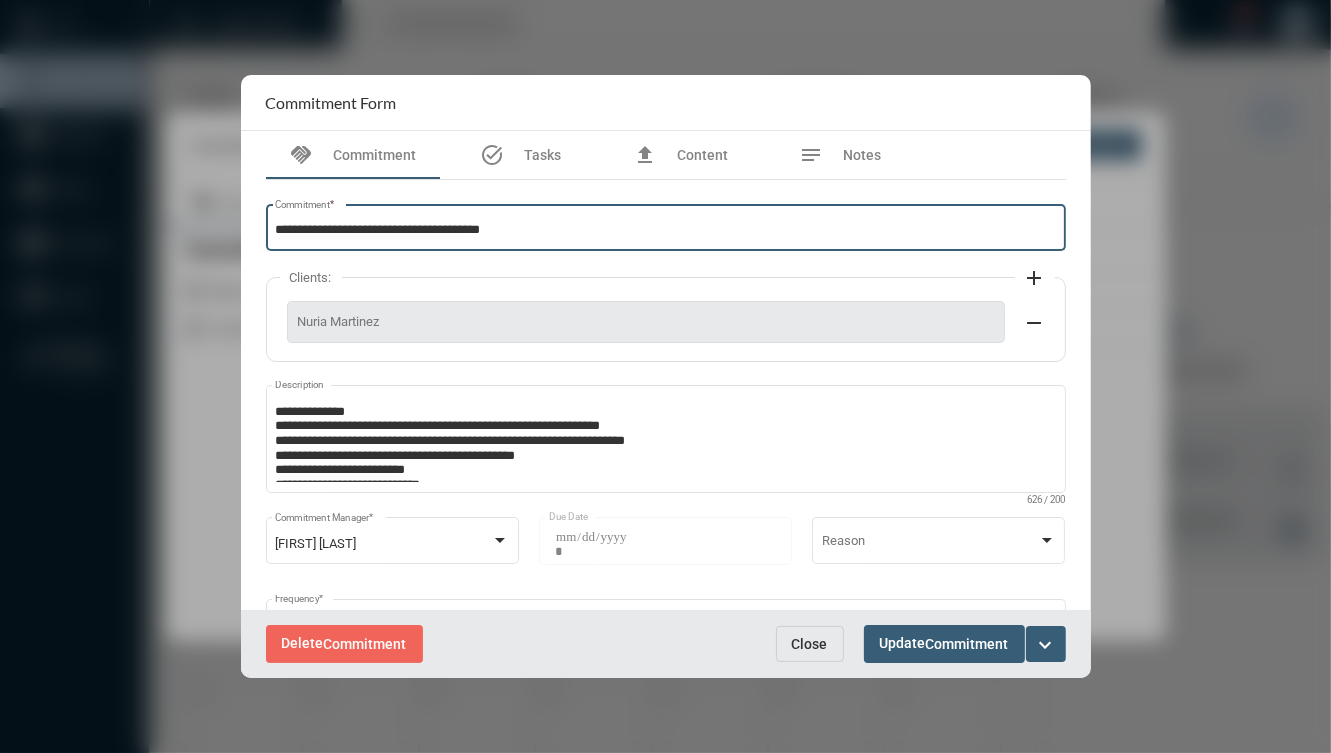 type on "**********" 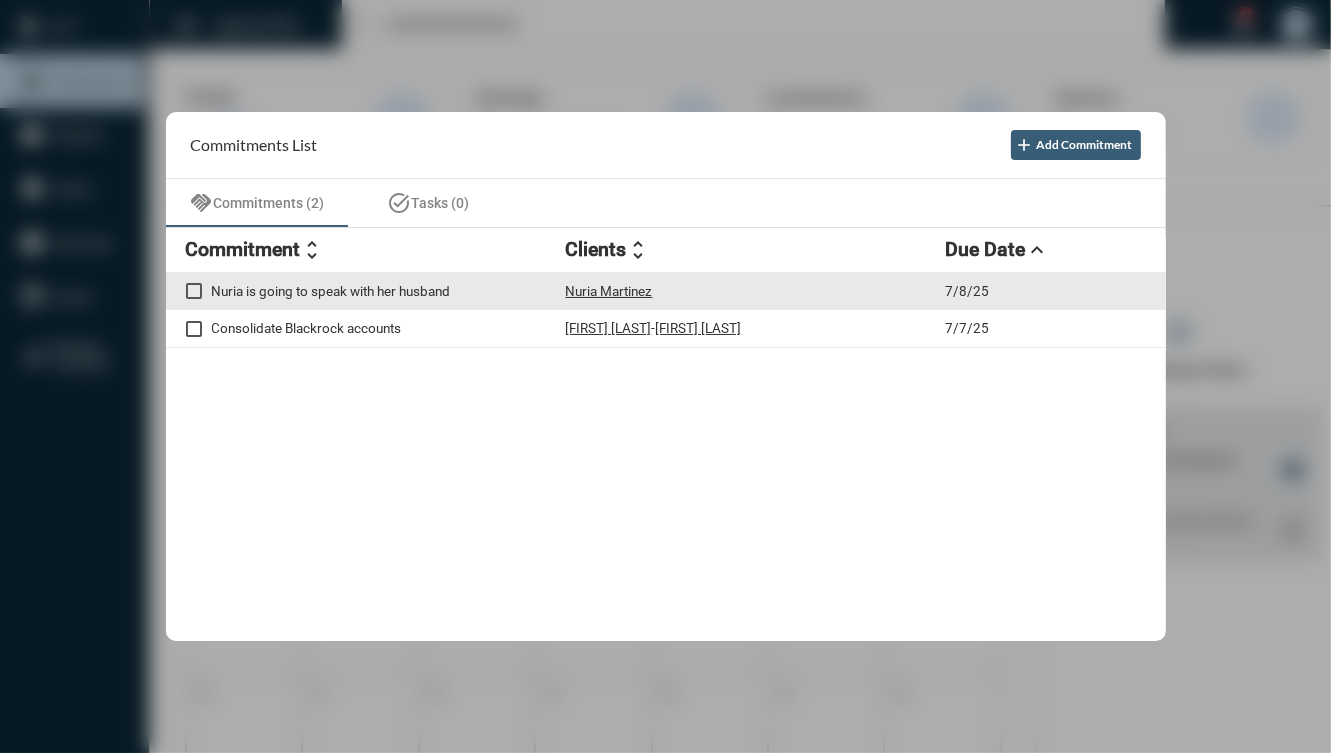 click on "Nuria is going to speak with her husband    Nuria Martinez  7/8/25" at bounding box center [666, 292] 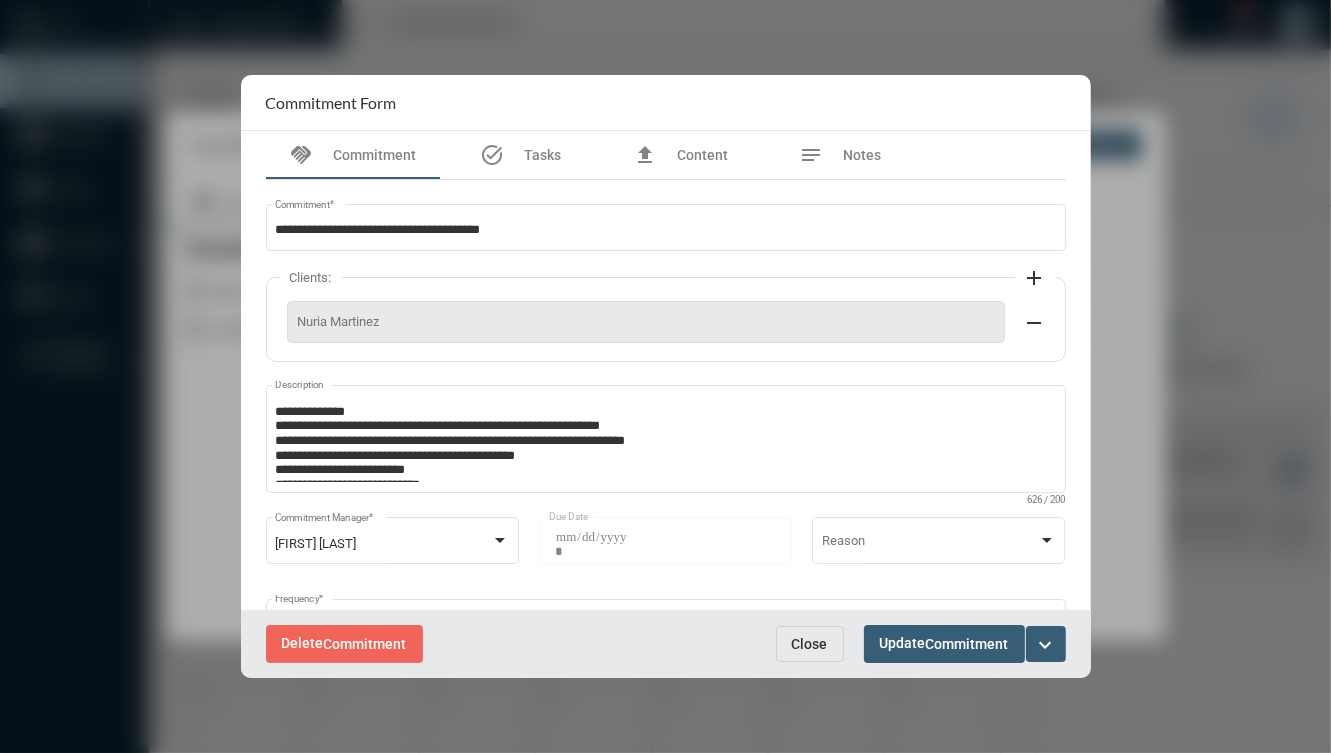 click on "expand_more" at bounding box center [1046, 645] 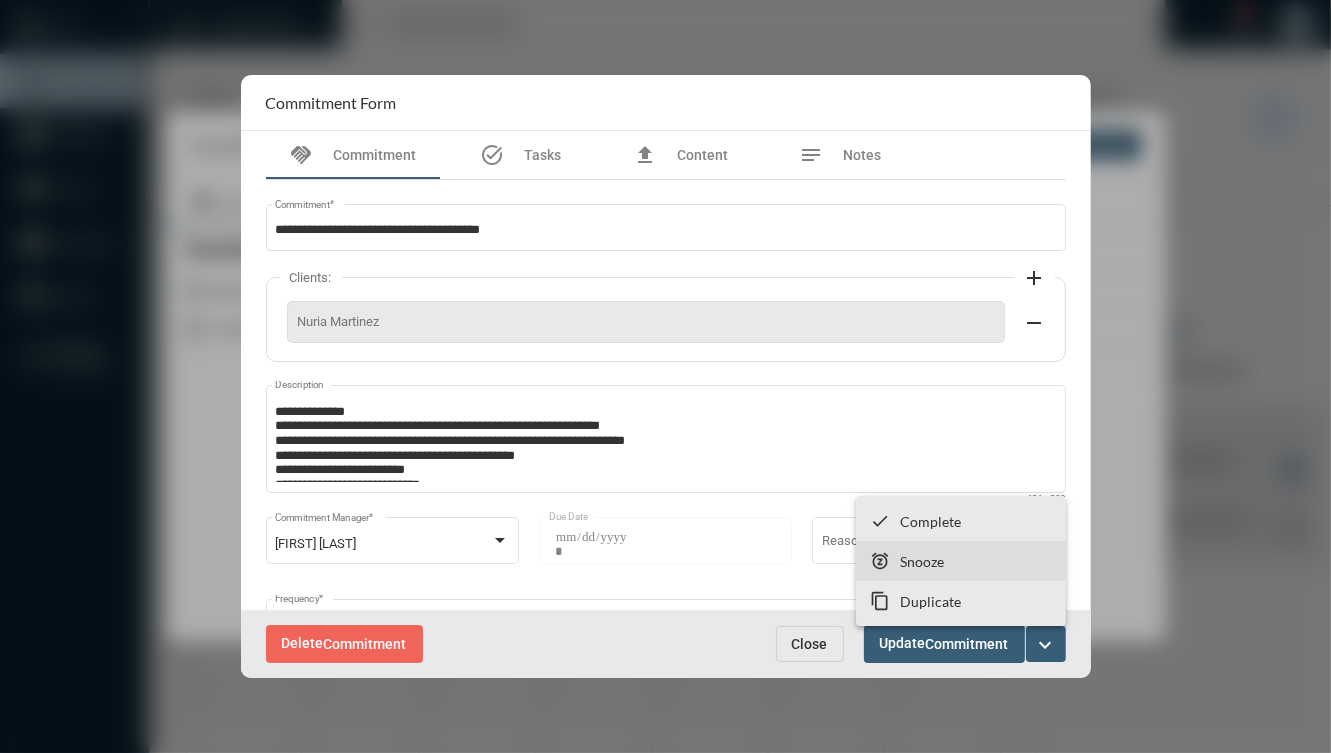 click on "Snooze" at bounding box center [930, 521] 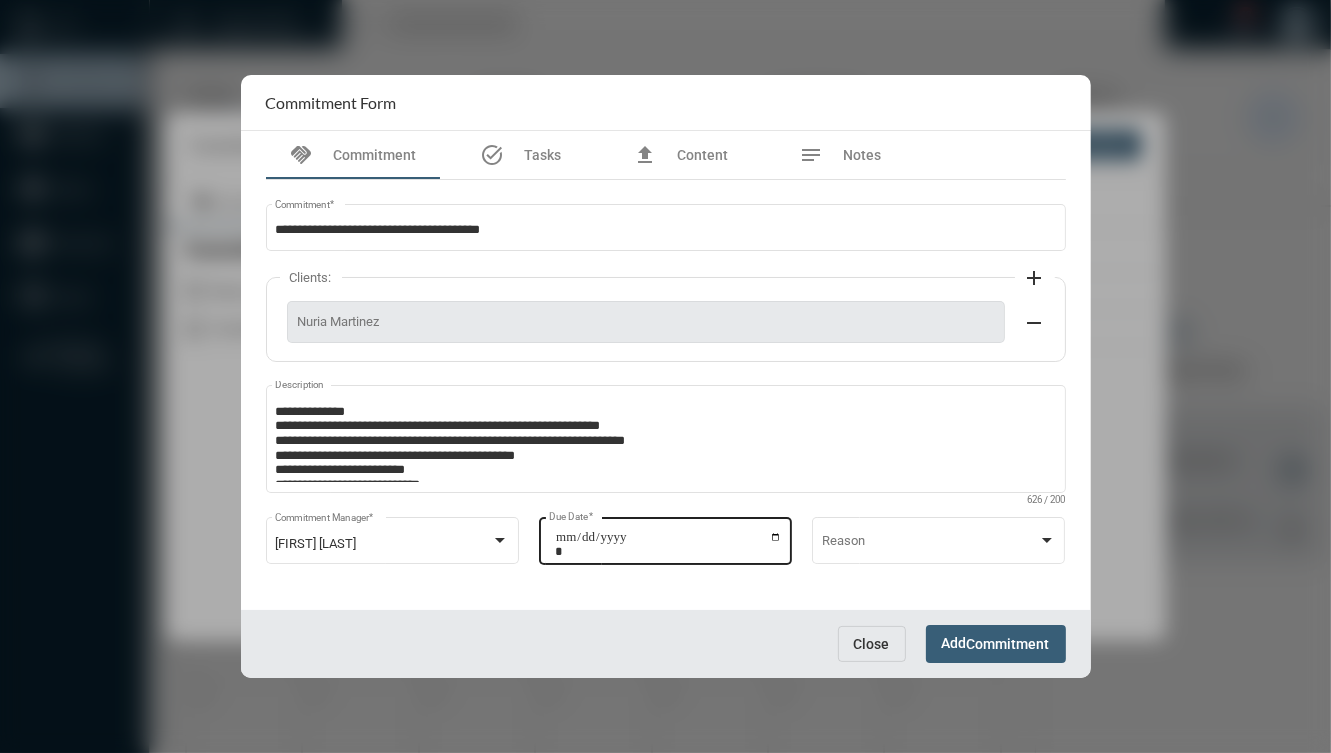 click on "**********" at bounding box center [668, 544] 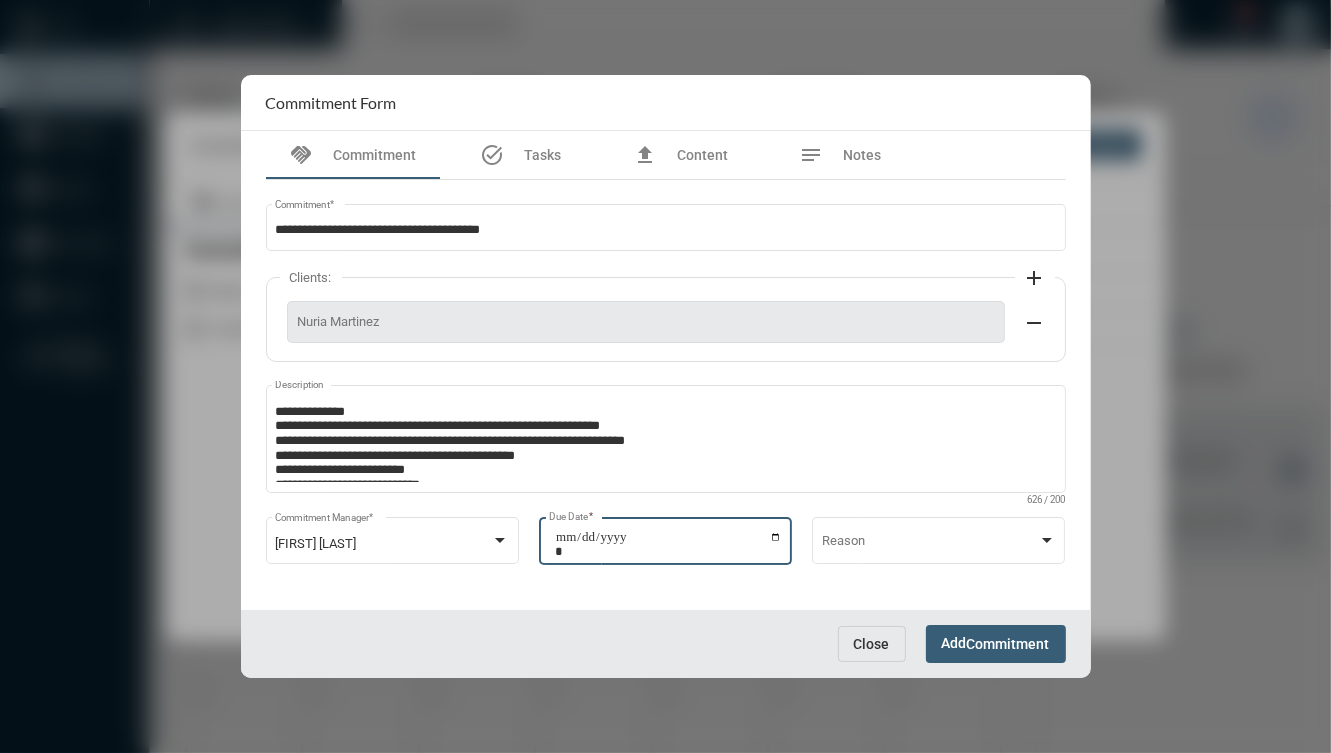 type on "**********" 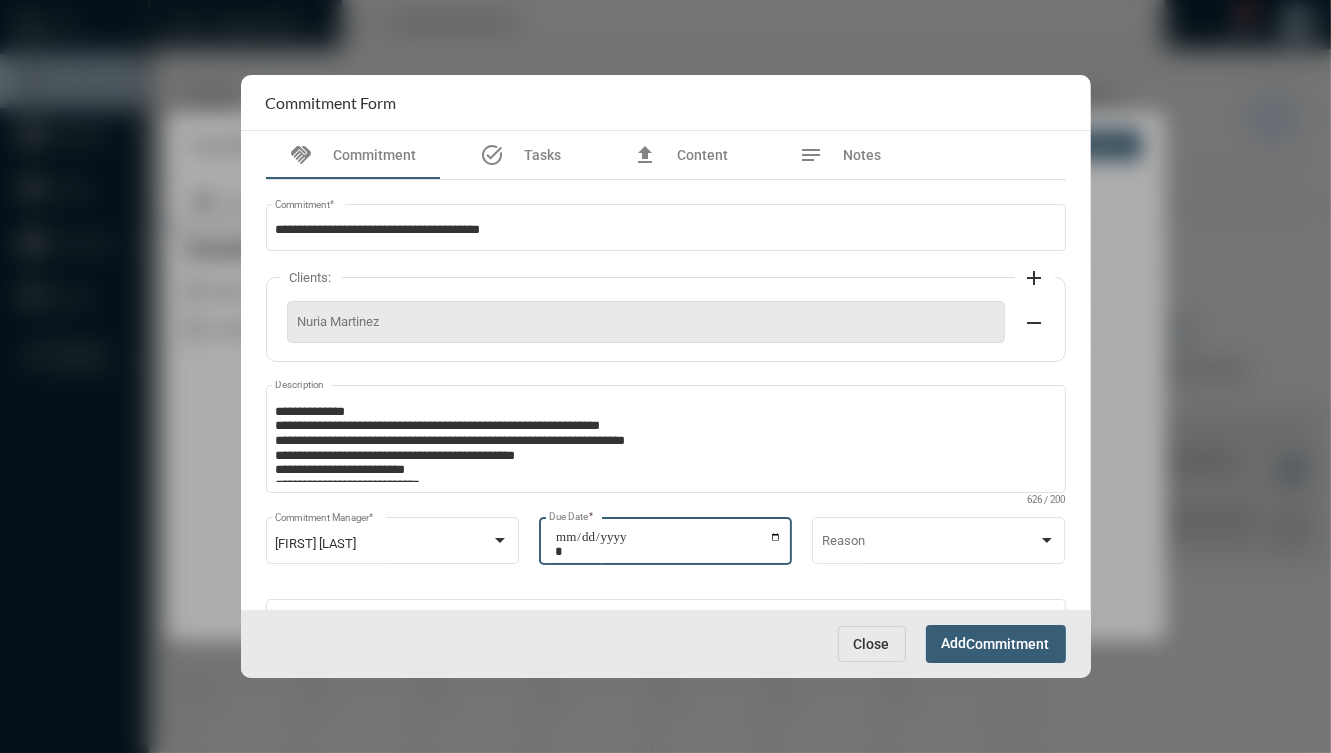 click on "Add   Commitment" at bounding box center (996, 643) 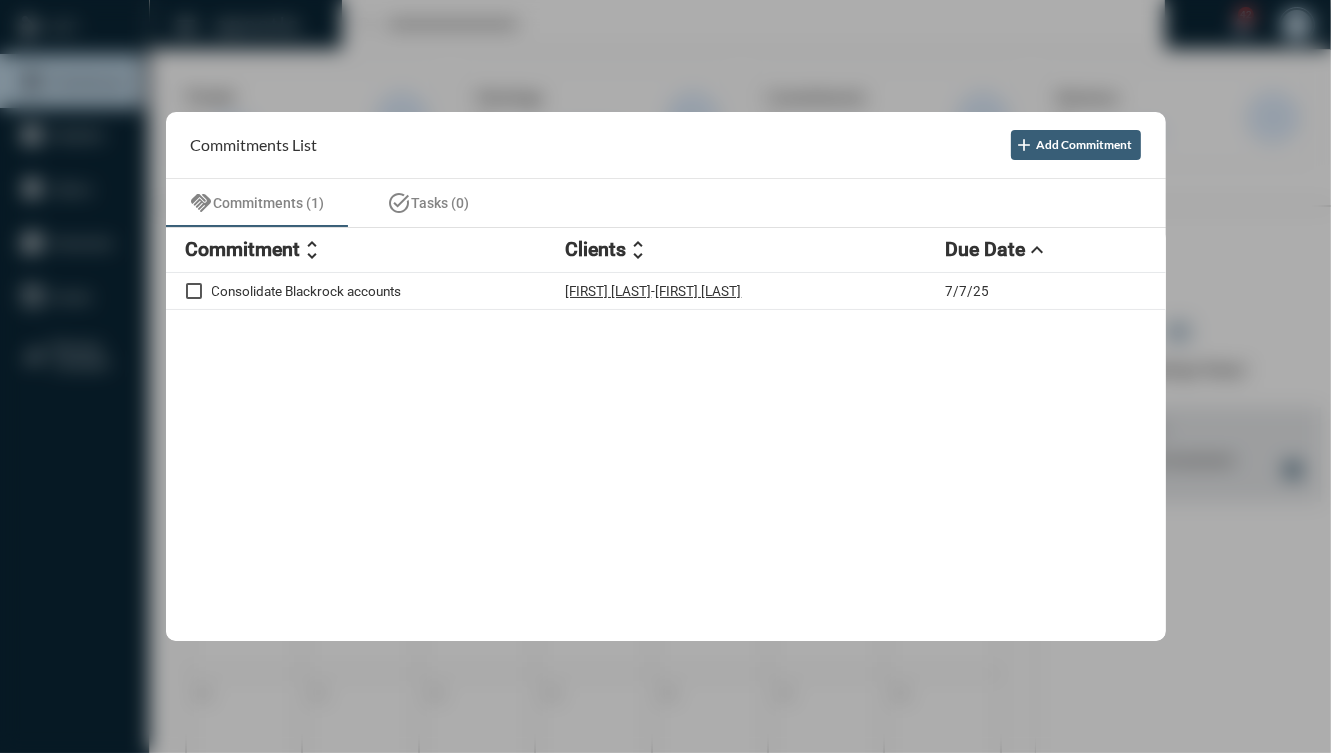 click on "Consolidate Blackrock accounts   Will Chandler    -   Ariel Handy  7/7/25" at bounding box center (666, 457) 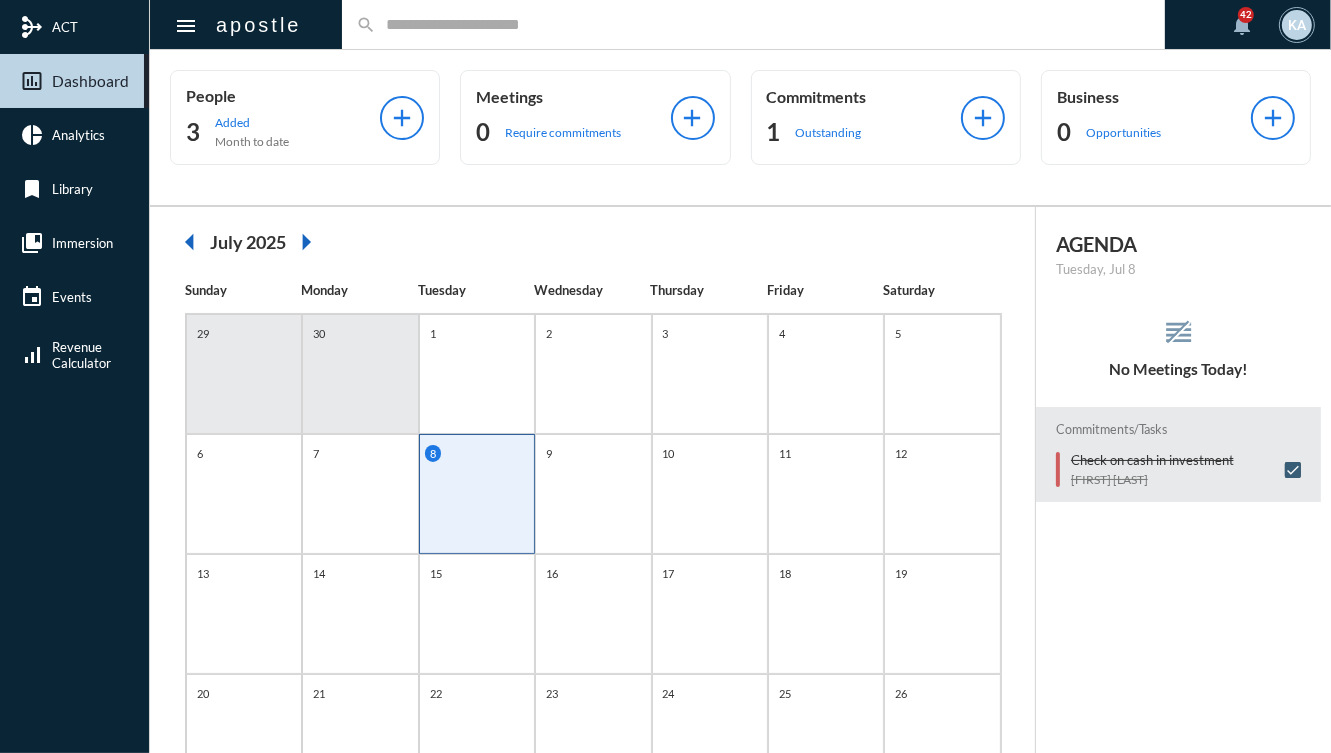 click on "search" at bounding box center [754, 24] 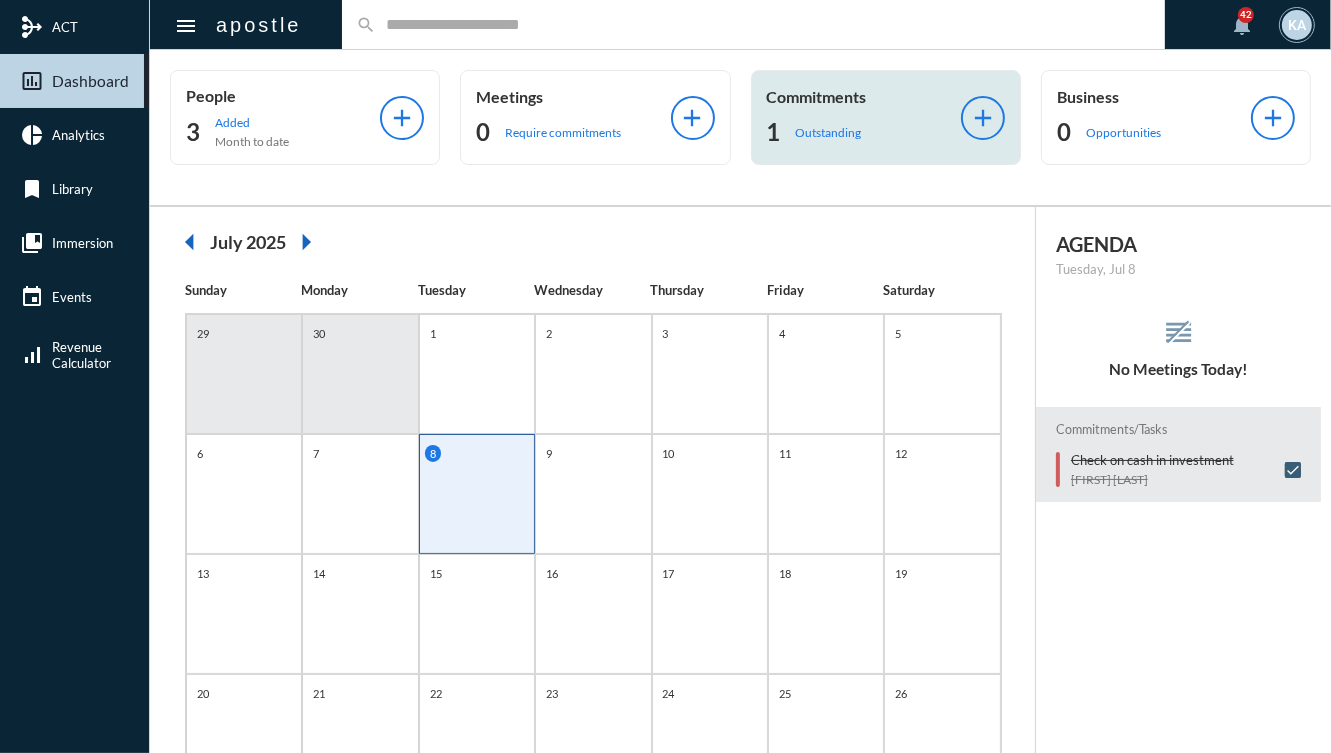 click on "1 Outstanding" at bounding box center (283, 132) 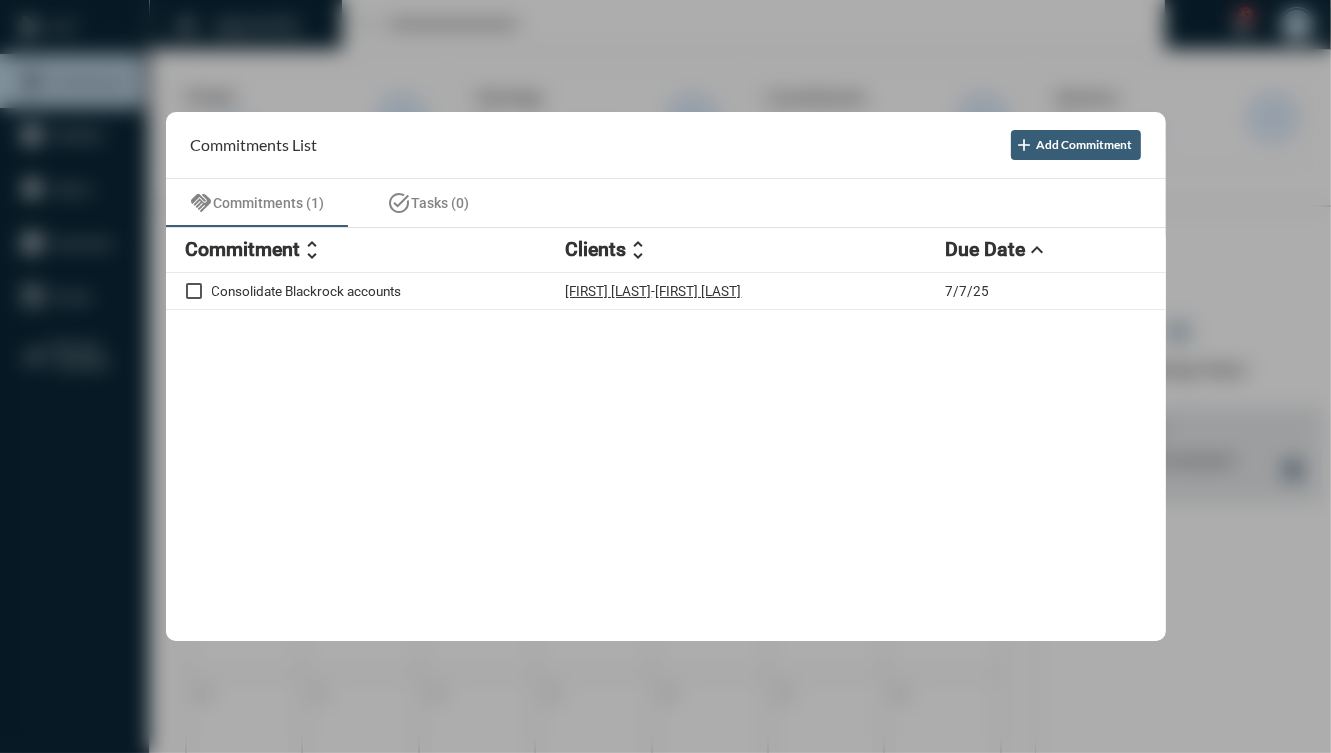 click at bounding box center [665, 376] 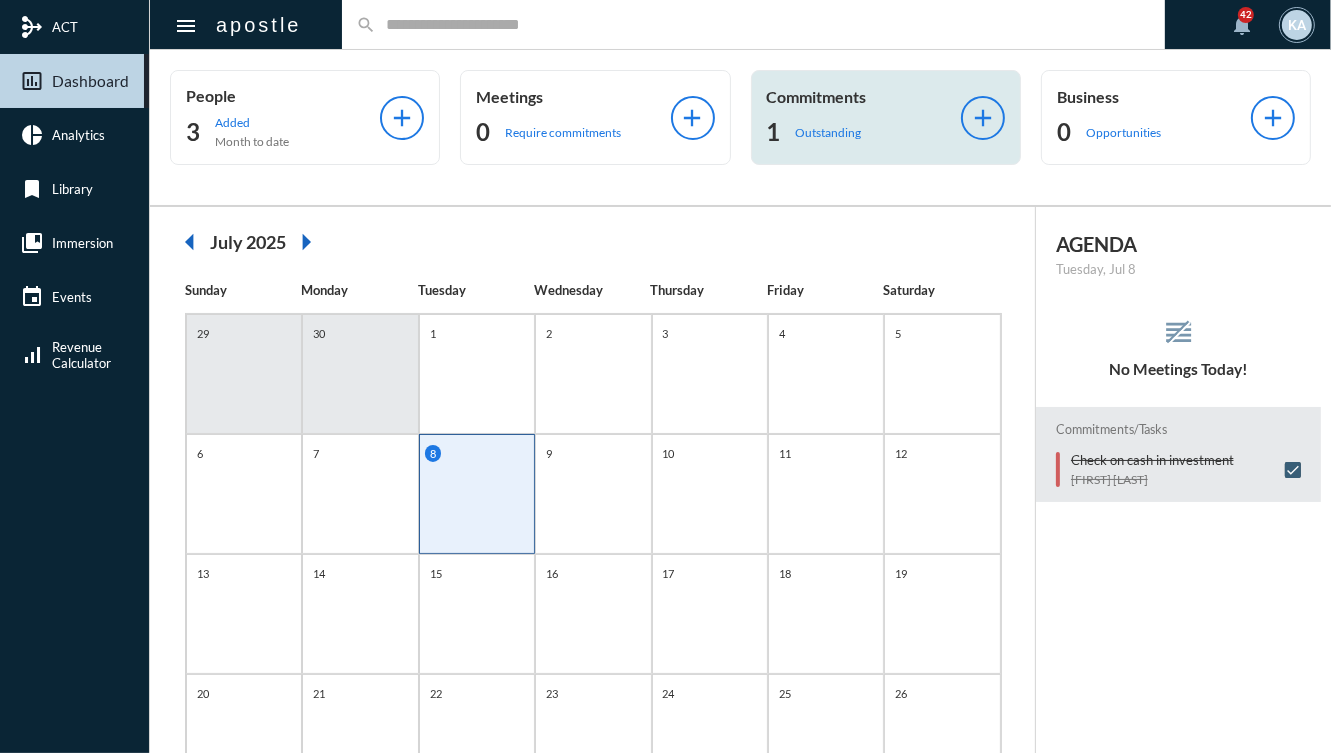 click on "Outstanding" at bounding box center [252, 122] 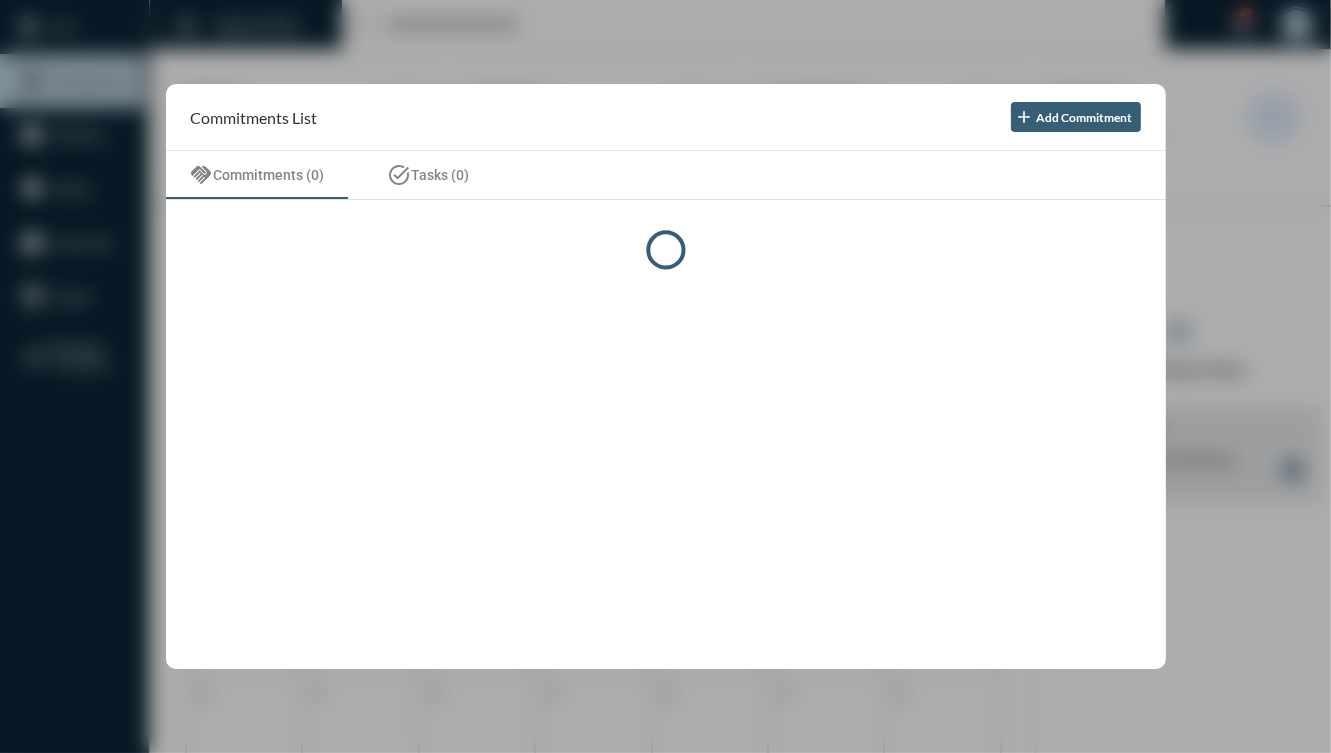 click at bounding box center [665, 376] 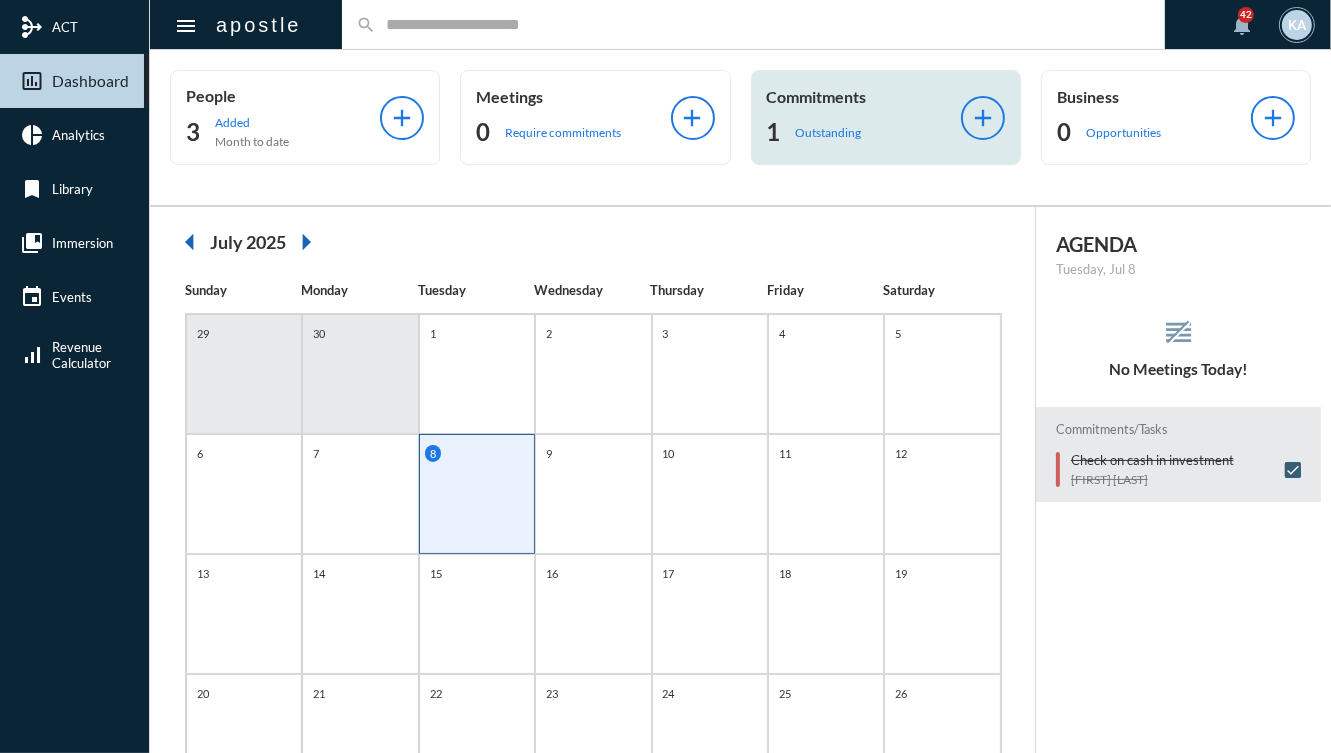 click on "1 Outstanding" at bounding box center (283, 132) 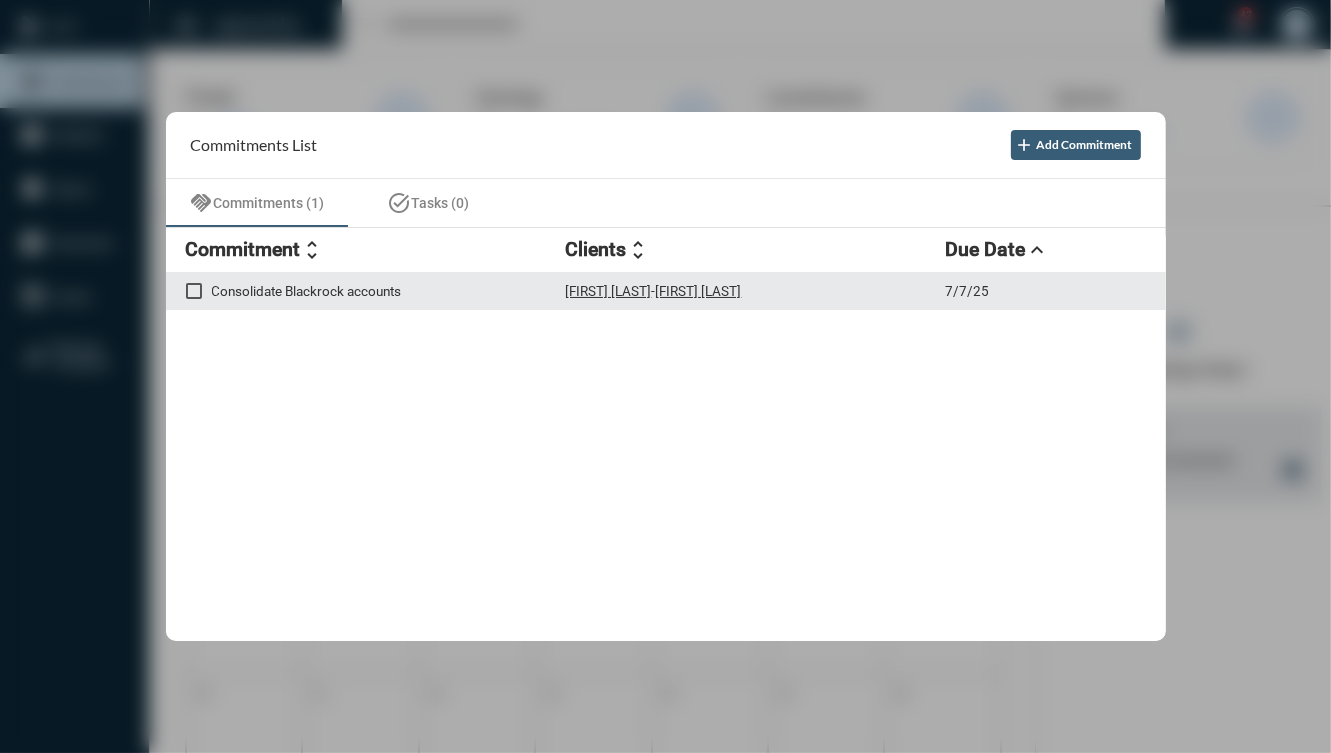 click on "Consolidate Blackrock accounts" at bounding box center [389, 291] 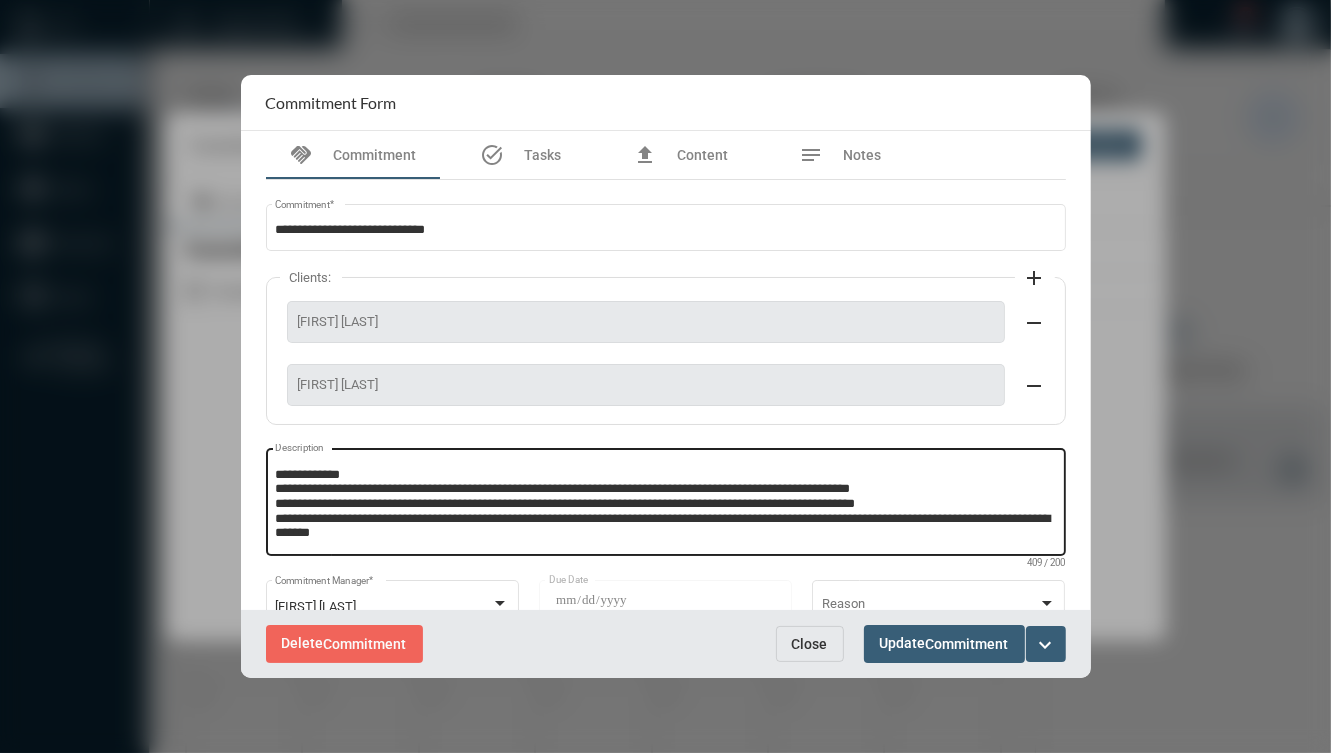 click on "**********" at bounding box center (665, 505) 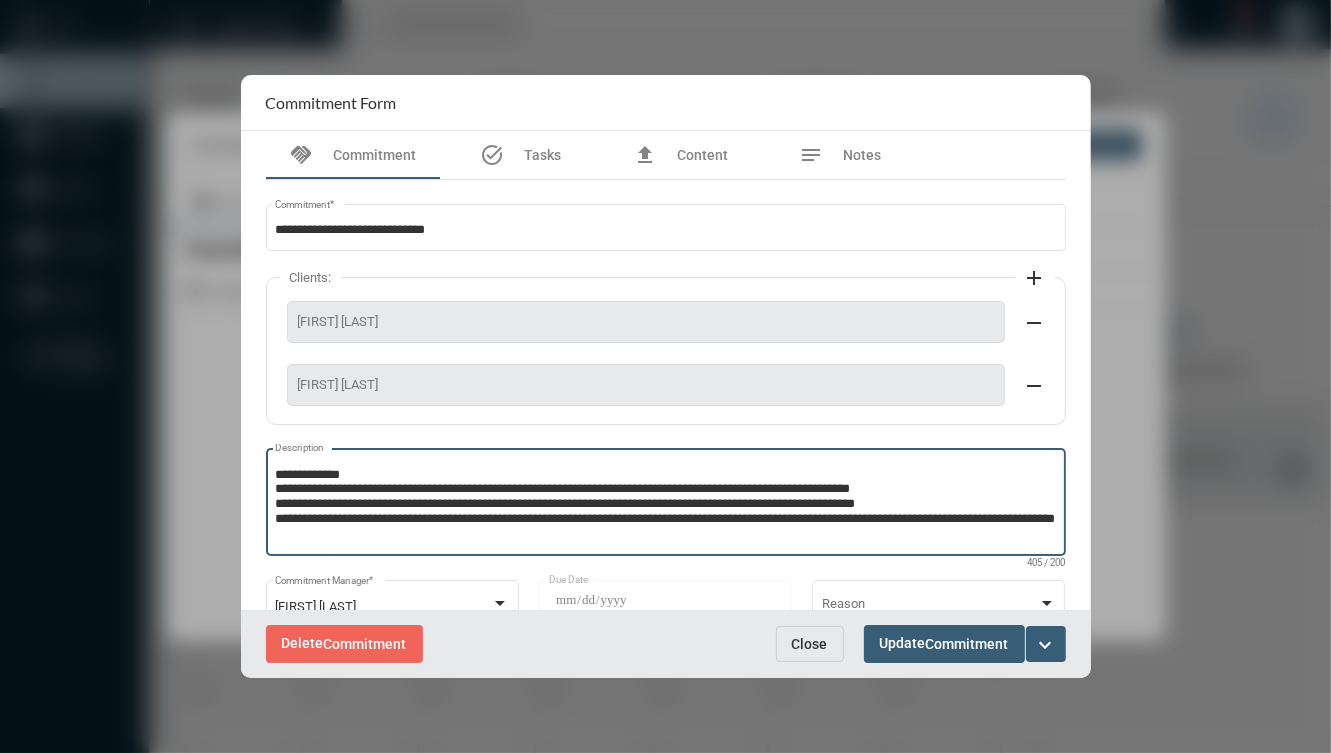 paste on "******" 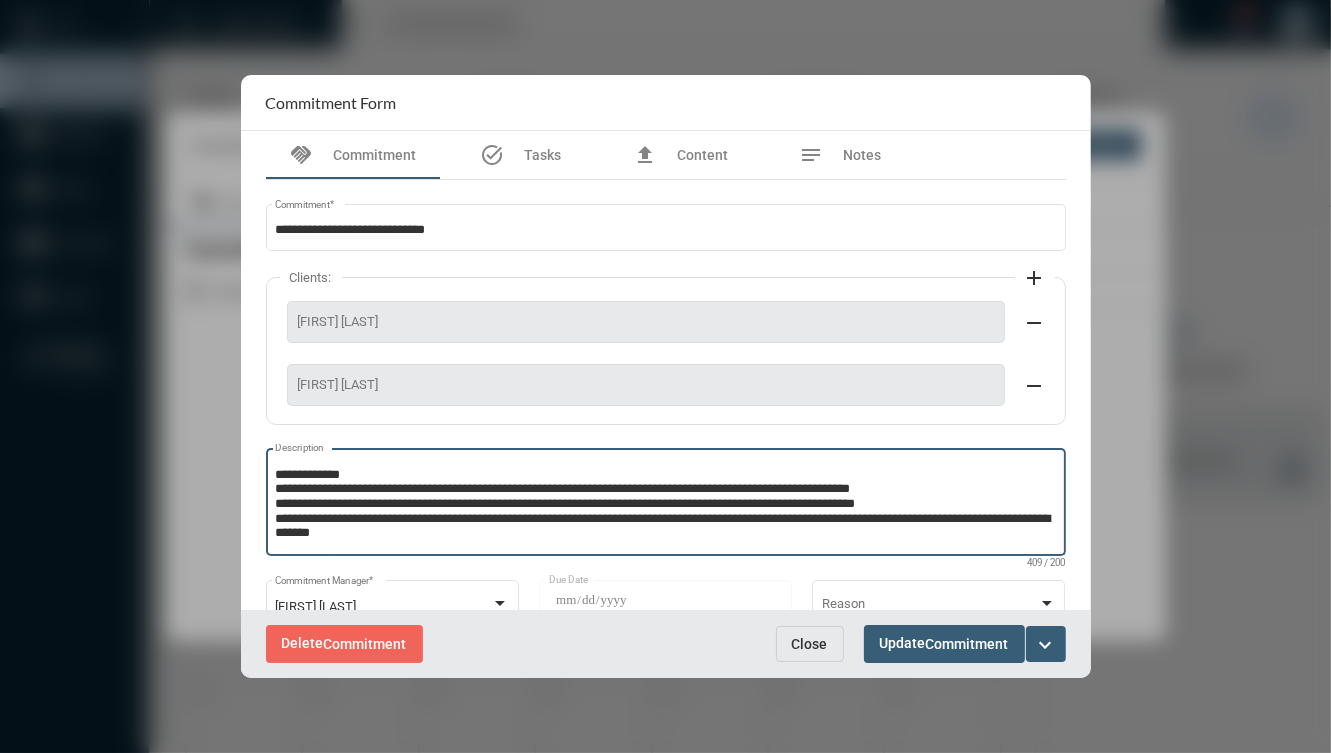 type on "**********" 